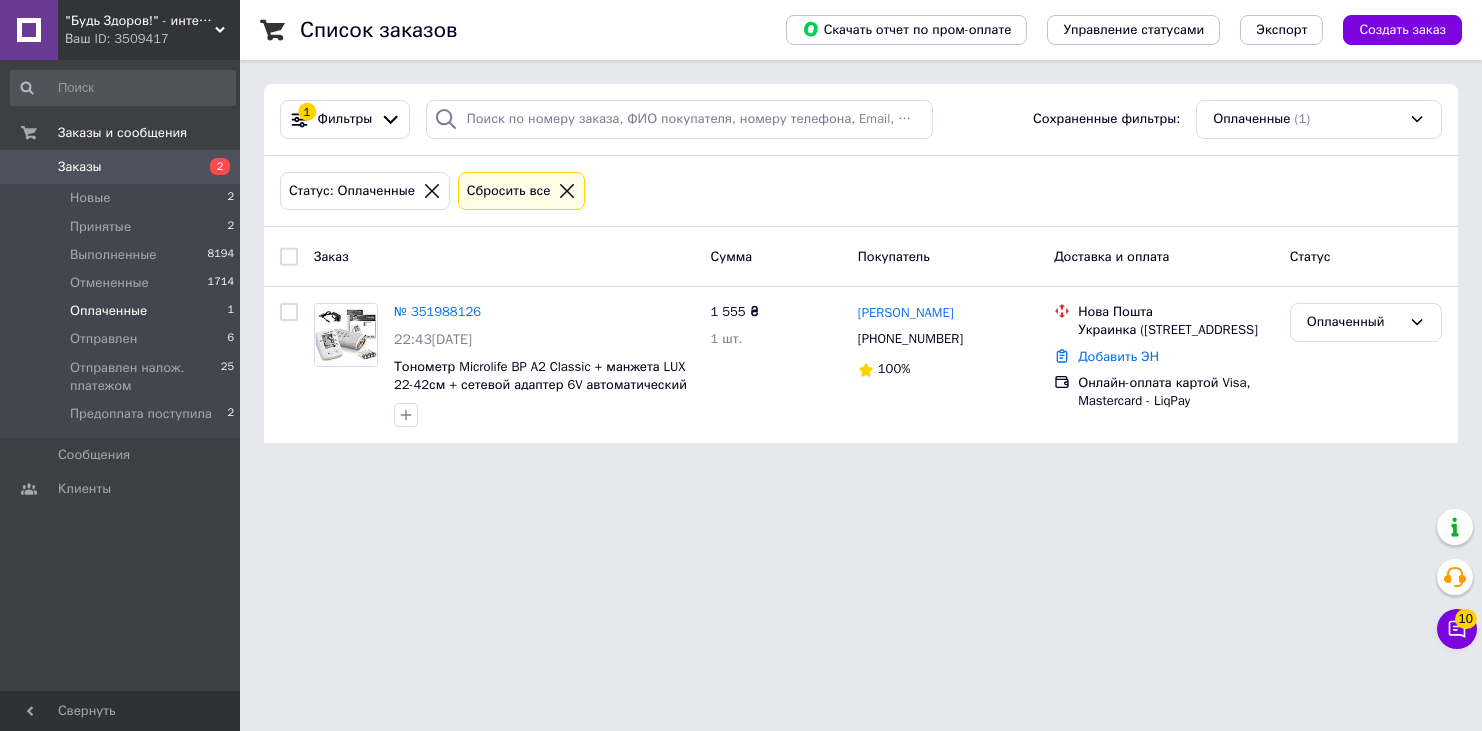 scroll, scrollTop: 0, scrollLeft: 0, axis: both 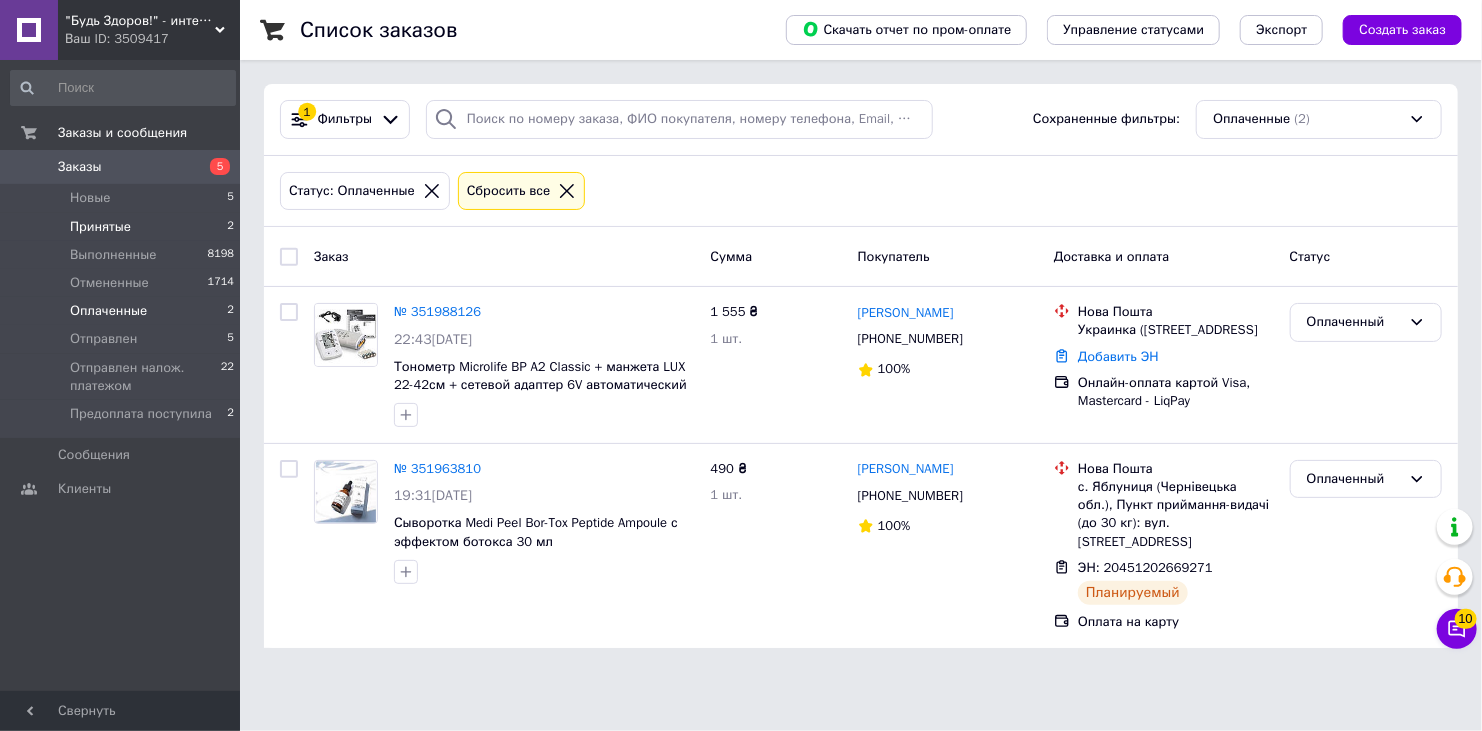 click on "Принятые" at bounding box center [100, 227] 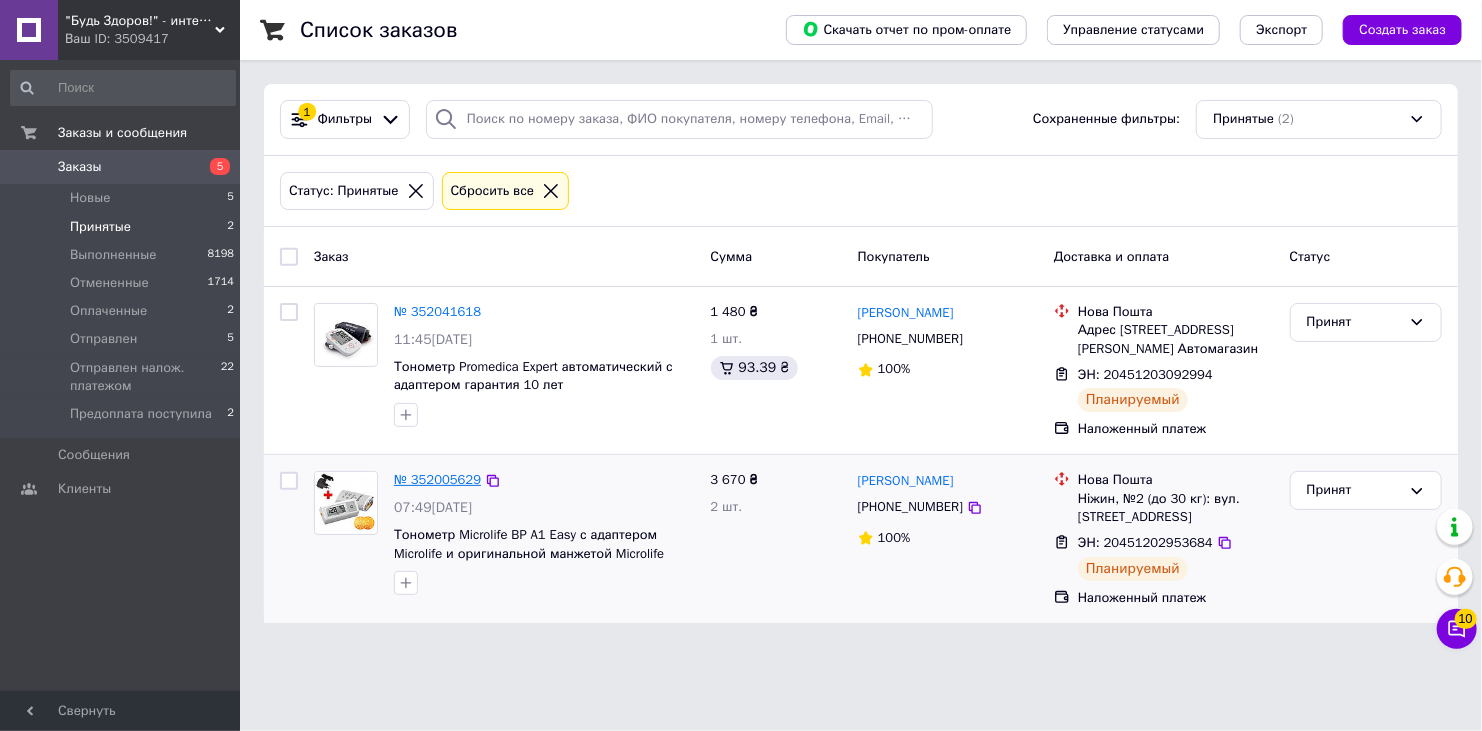 click on "№ 352005629" at bounding box center (437, 479) 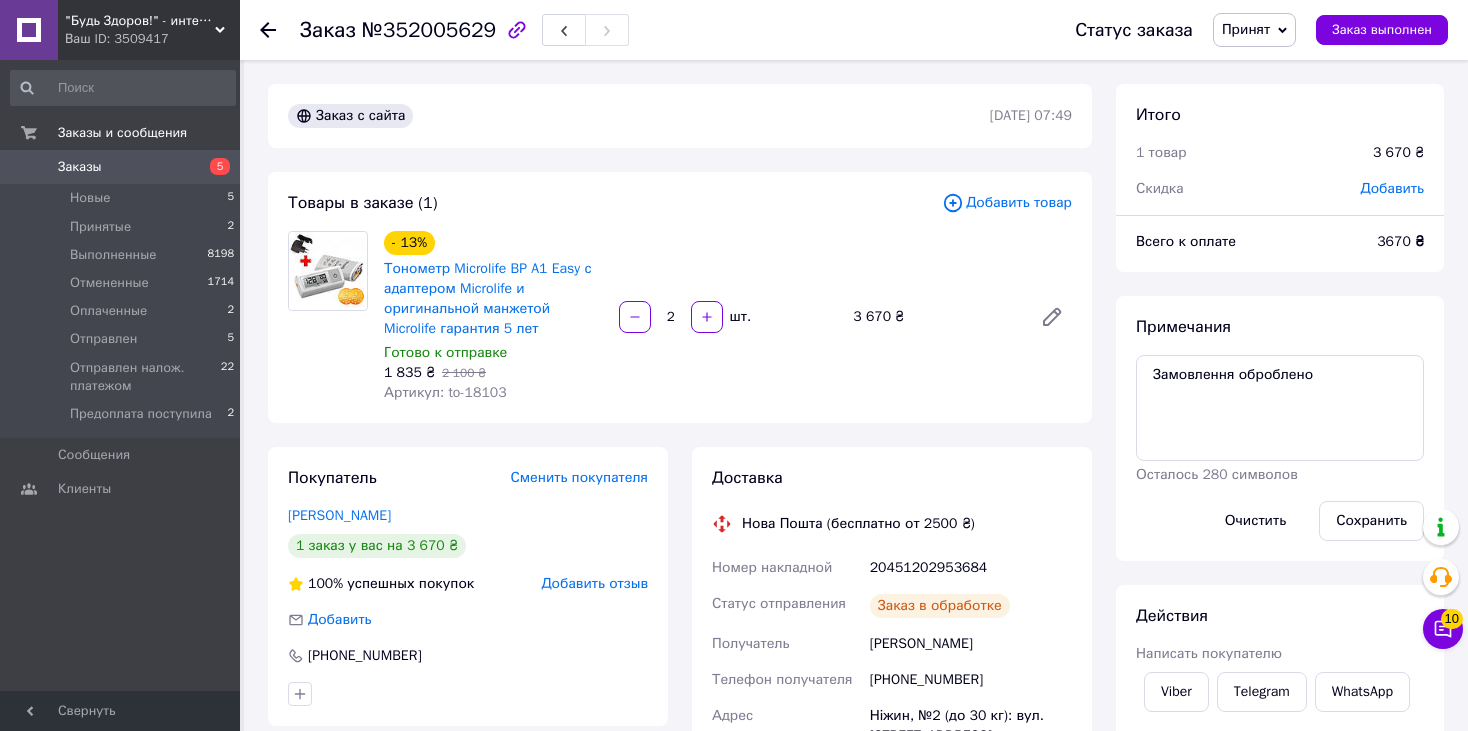 scroll, scrollTop: 4, scrollLeft: 0, axis: vertical 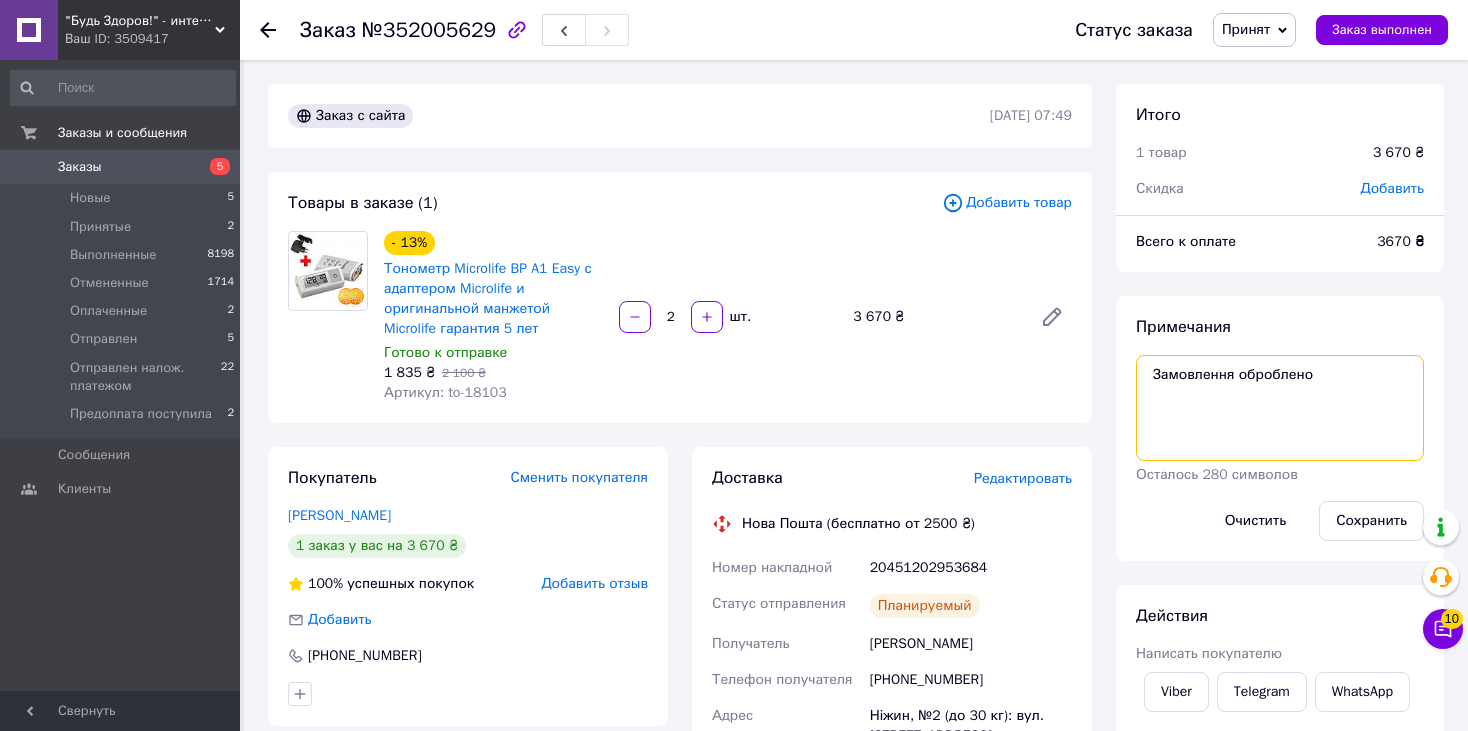 click on "Замовлення оброблено" at bounding box center [1280, 408] 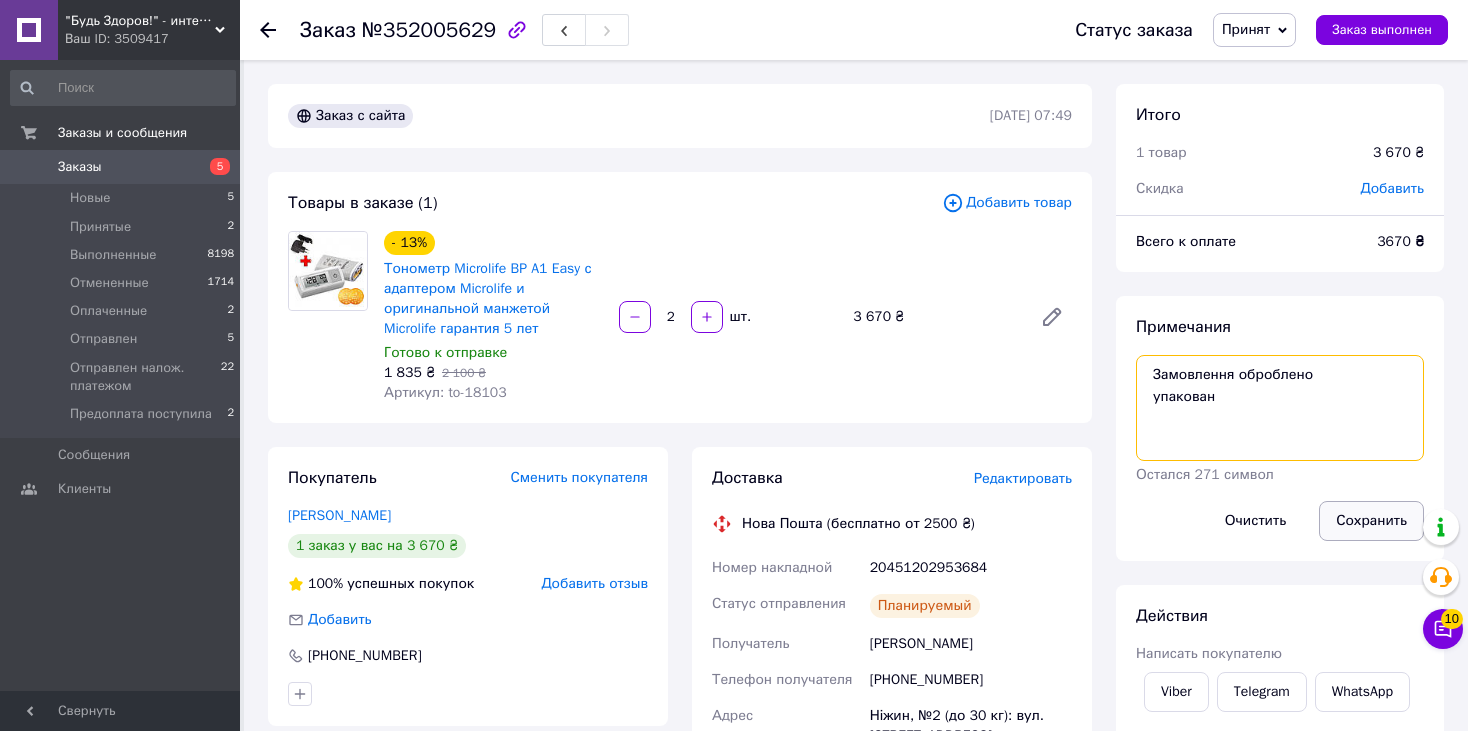 type on "Замовлення оброблено
упакован" 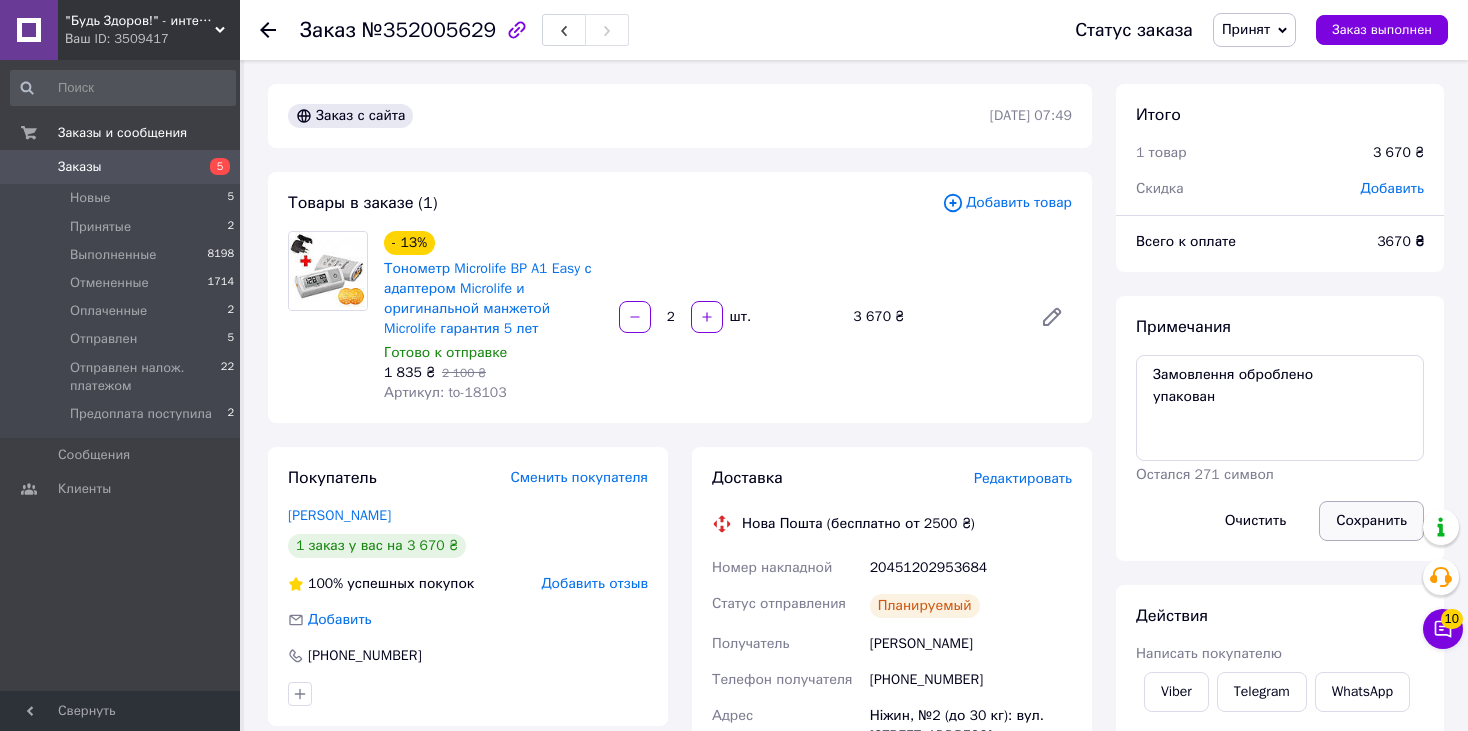 click on "Сохранить" at bounding box center [1371, 521] 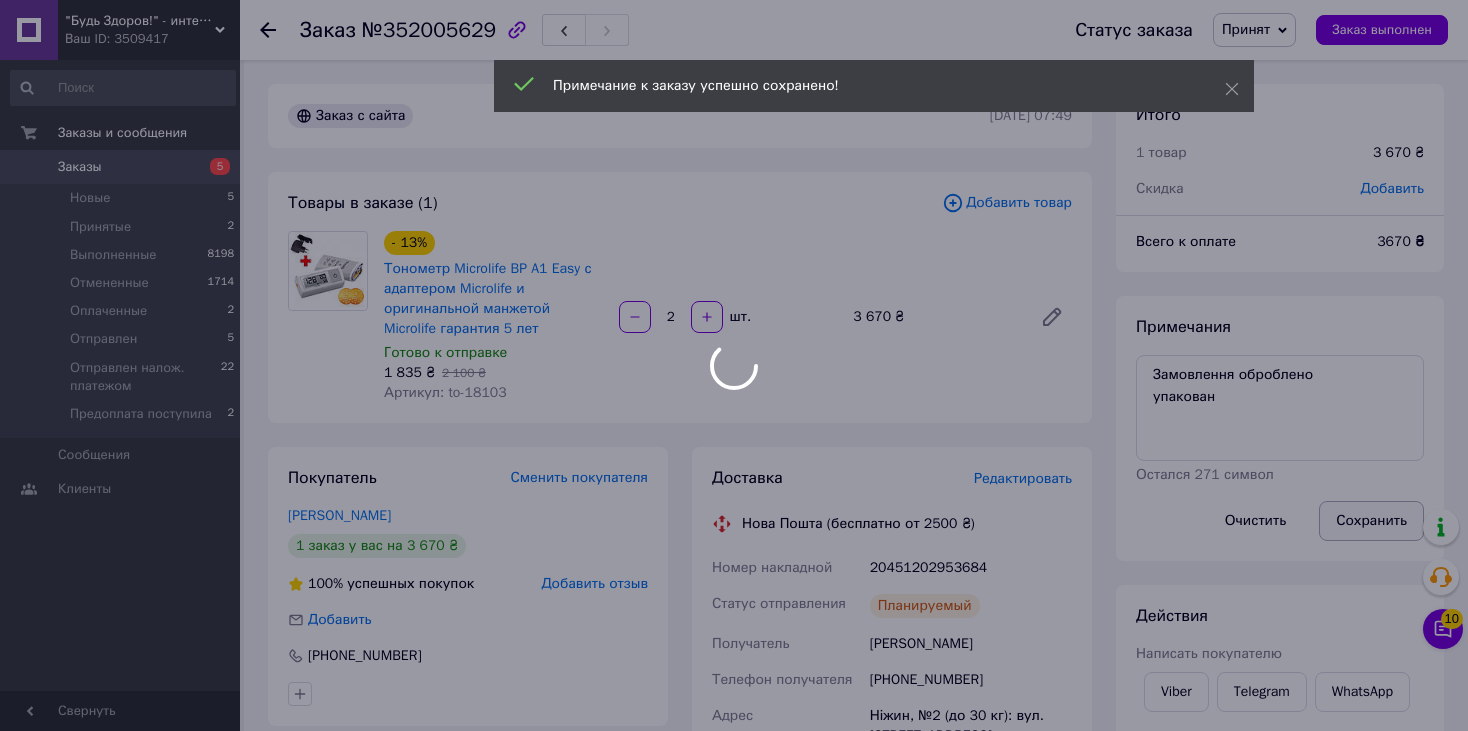 scroll, scrollTop: 52, scrollLeft: 0, axis: vertical 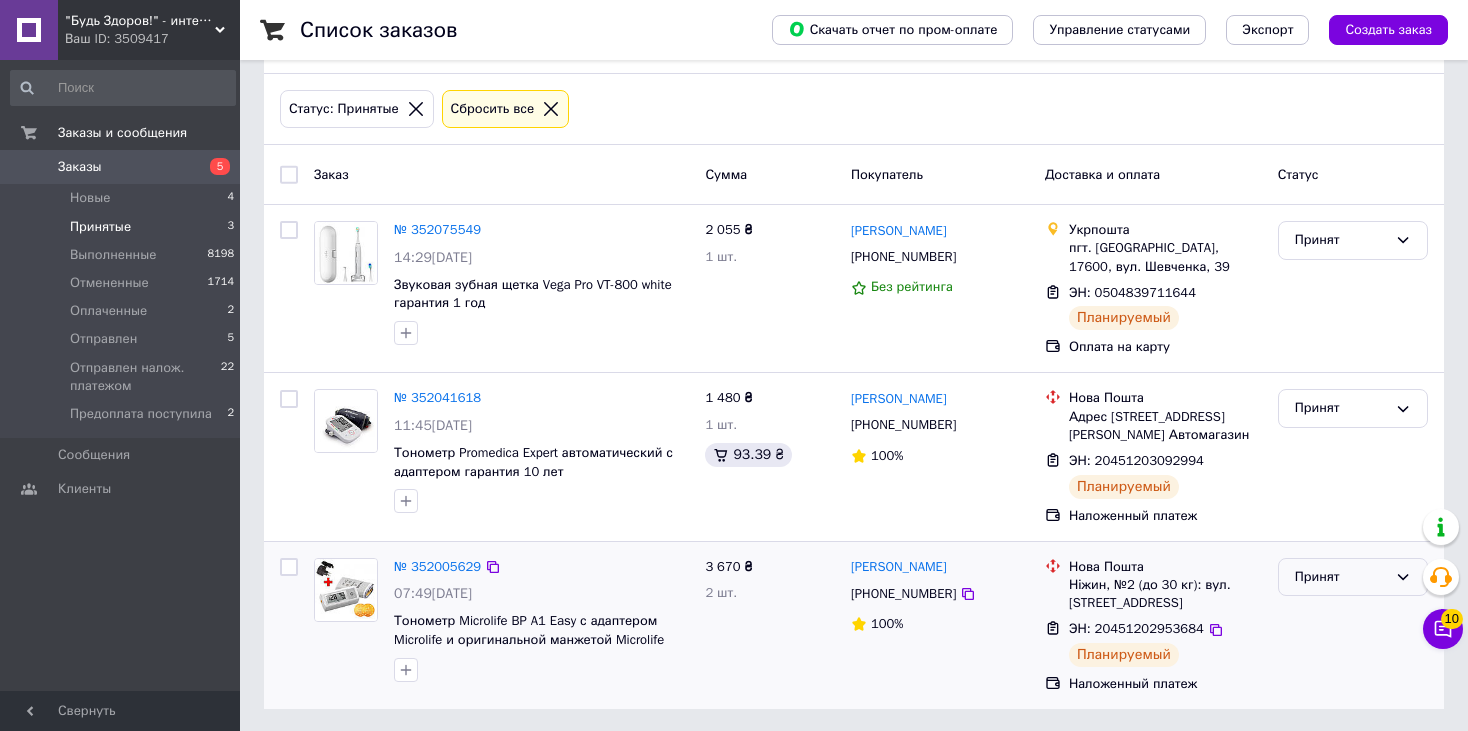 click on "Принят" at bounding box center [1341, 577] 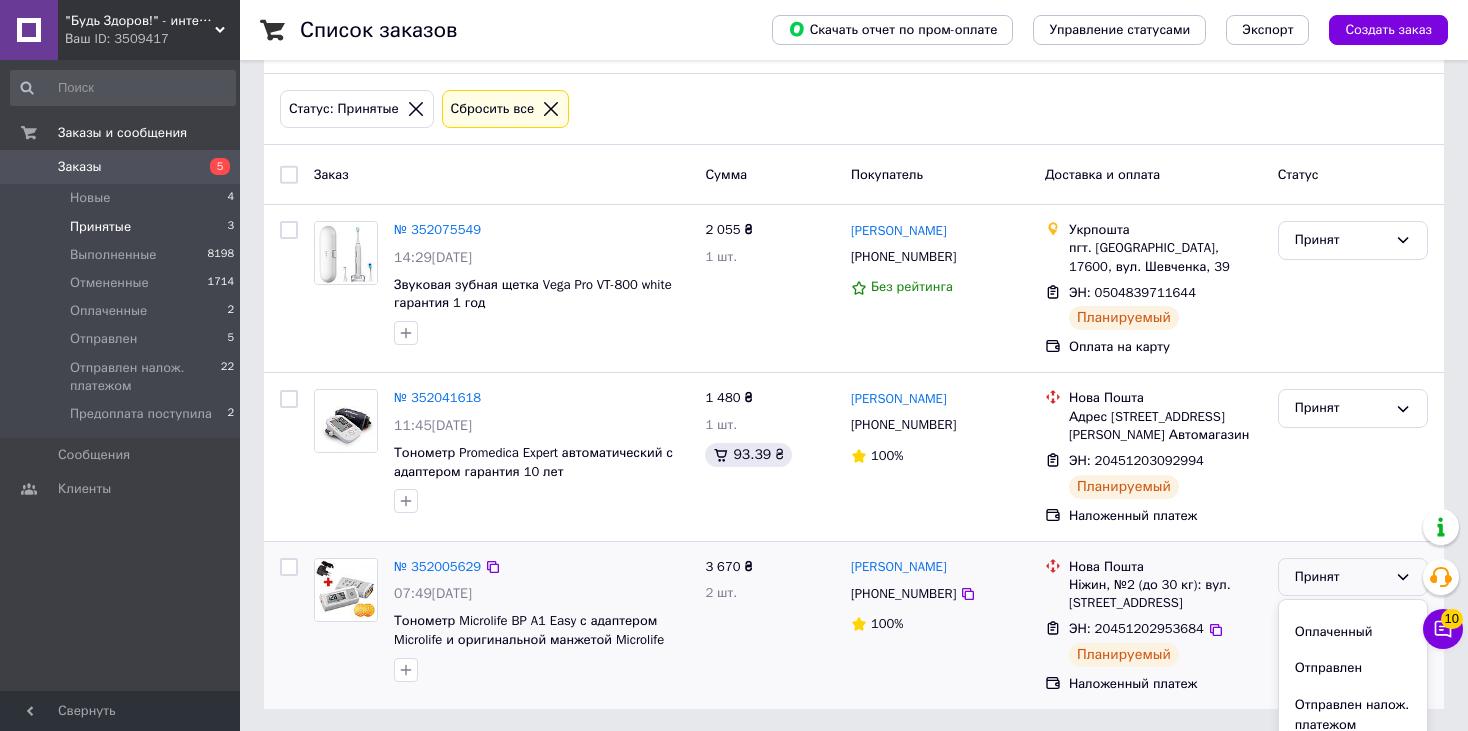 scroll, scrollTop: 94, scrollLeft: 0, axis: vertical 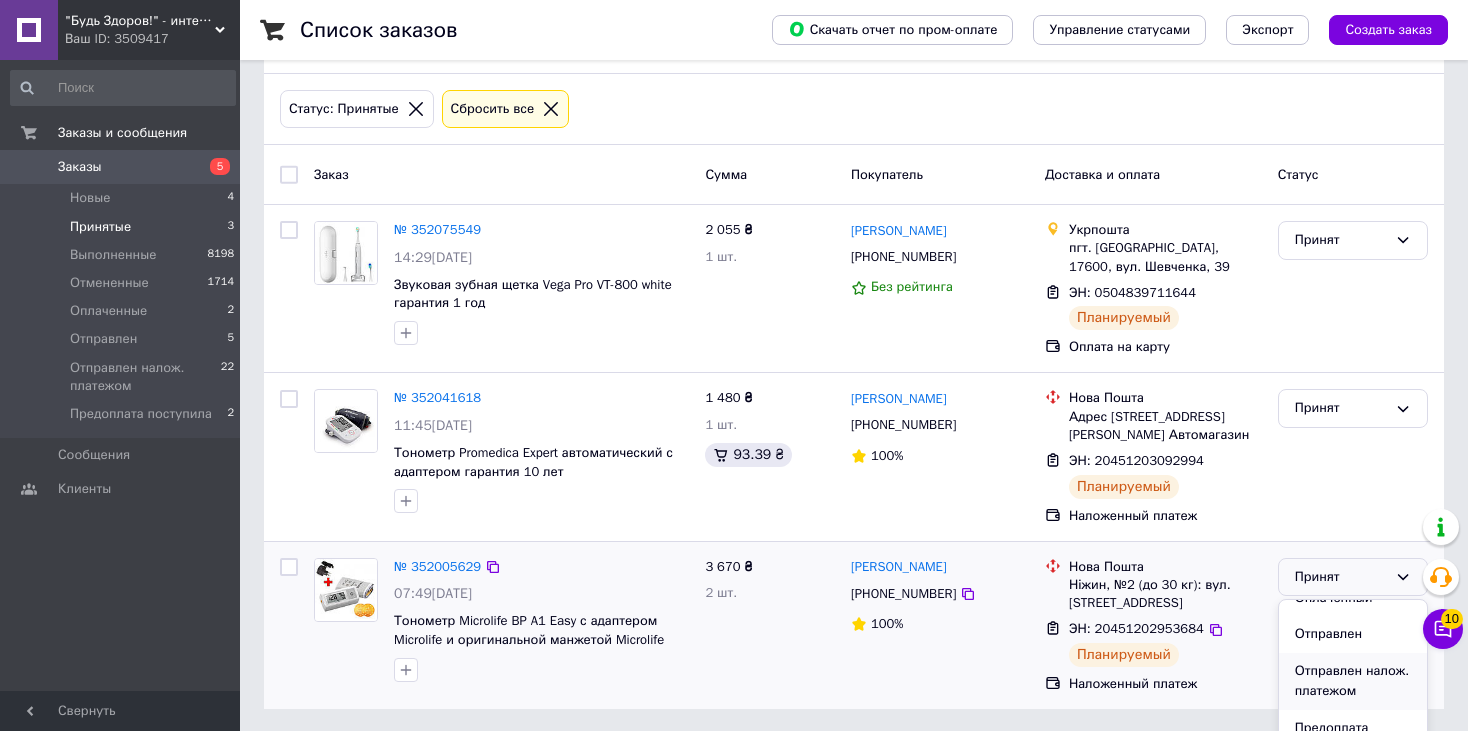 click on "Отправлен налож. платежом" at bounding box center [1353, 681] 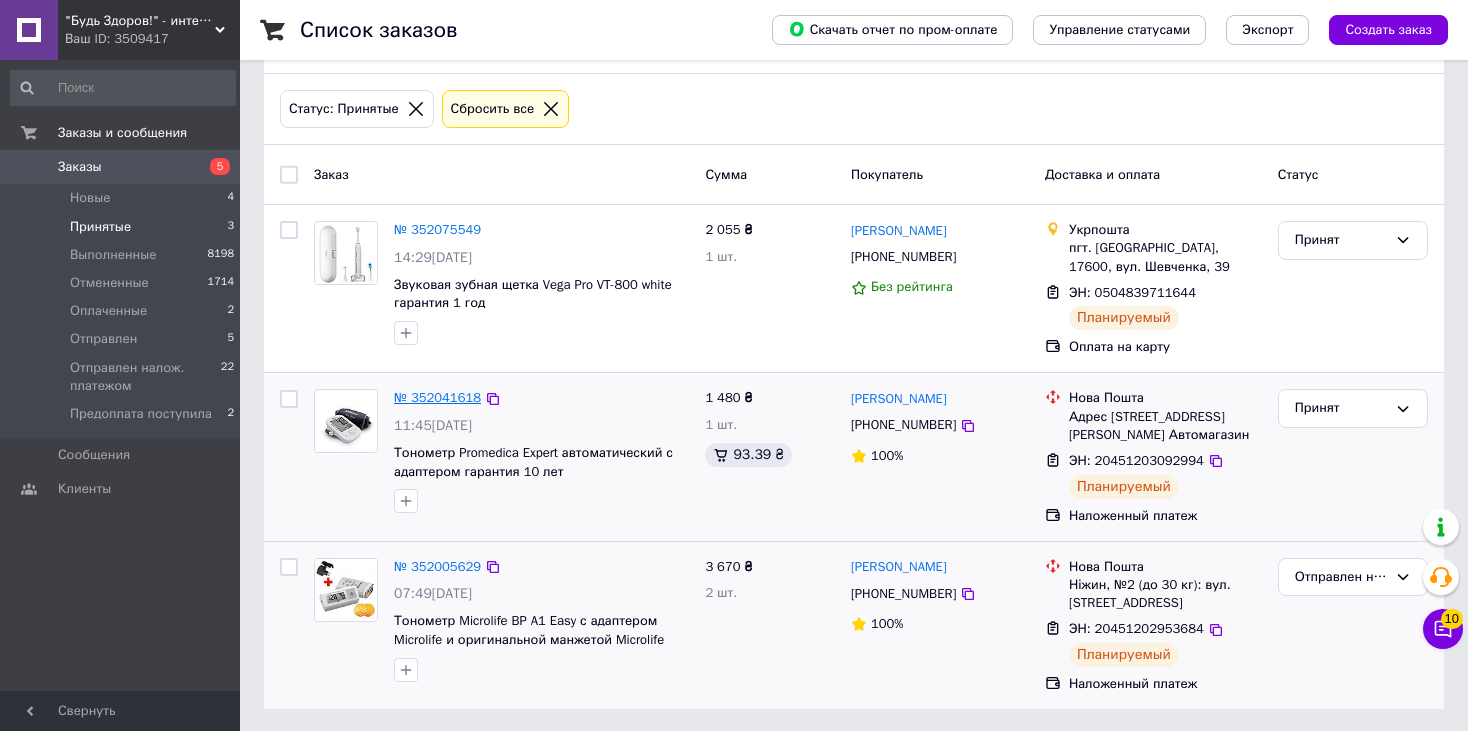 click on "№ 352041618" at bounding box center (437, 397) 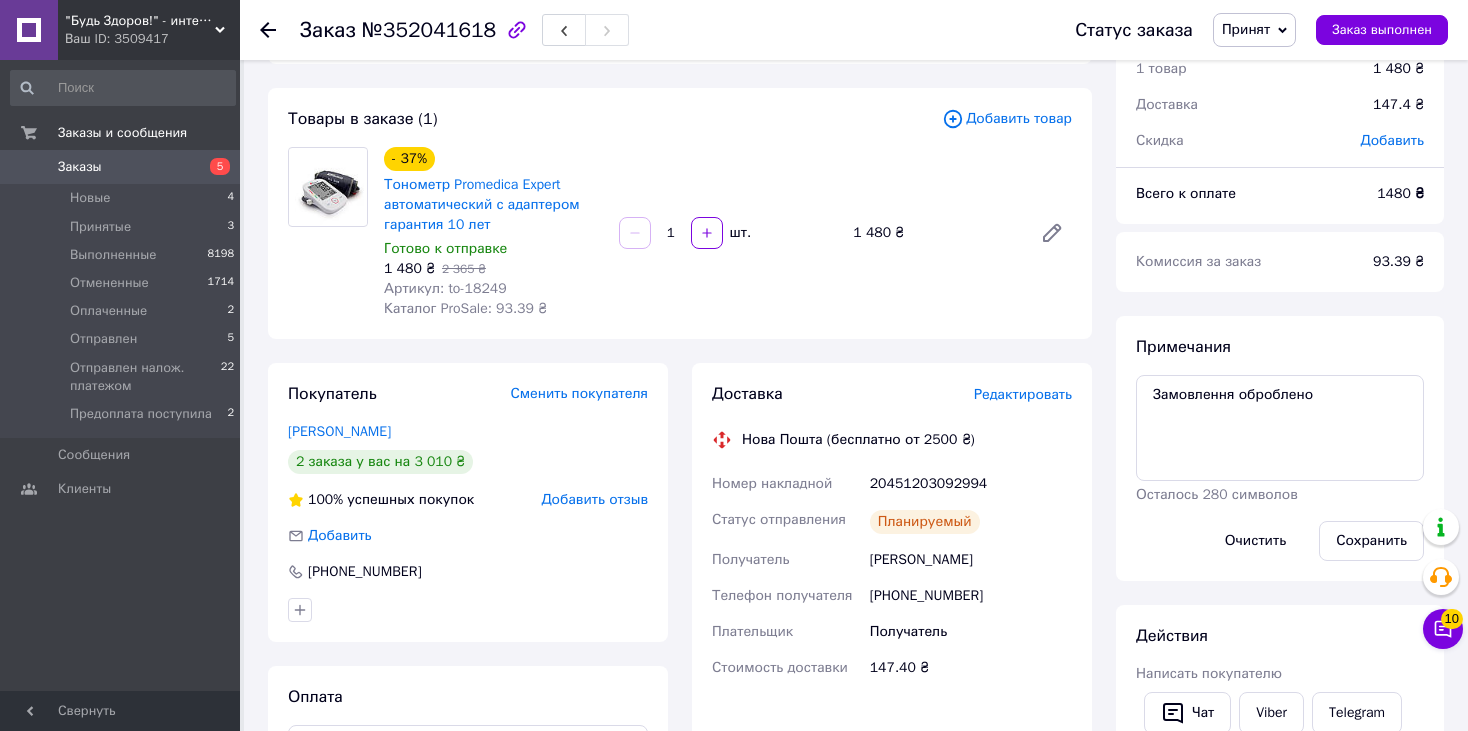 scroll, scrollTop: 82, scrollLeft: 0, axis: vertical 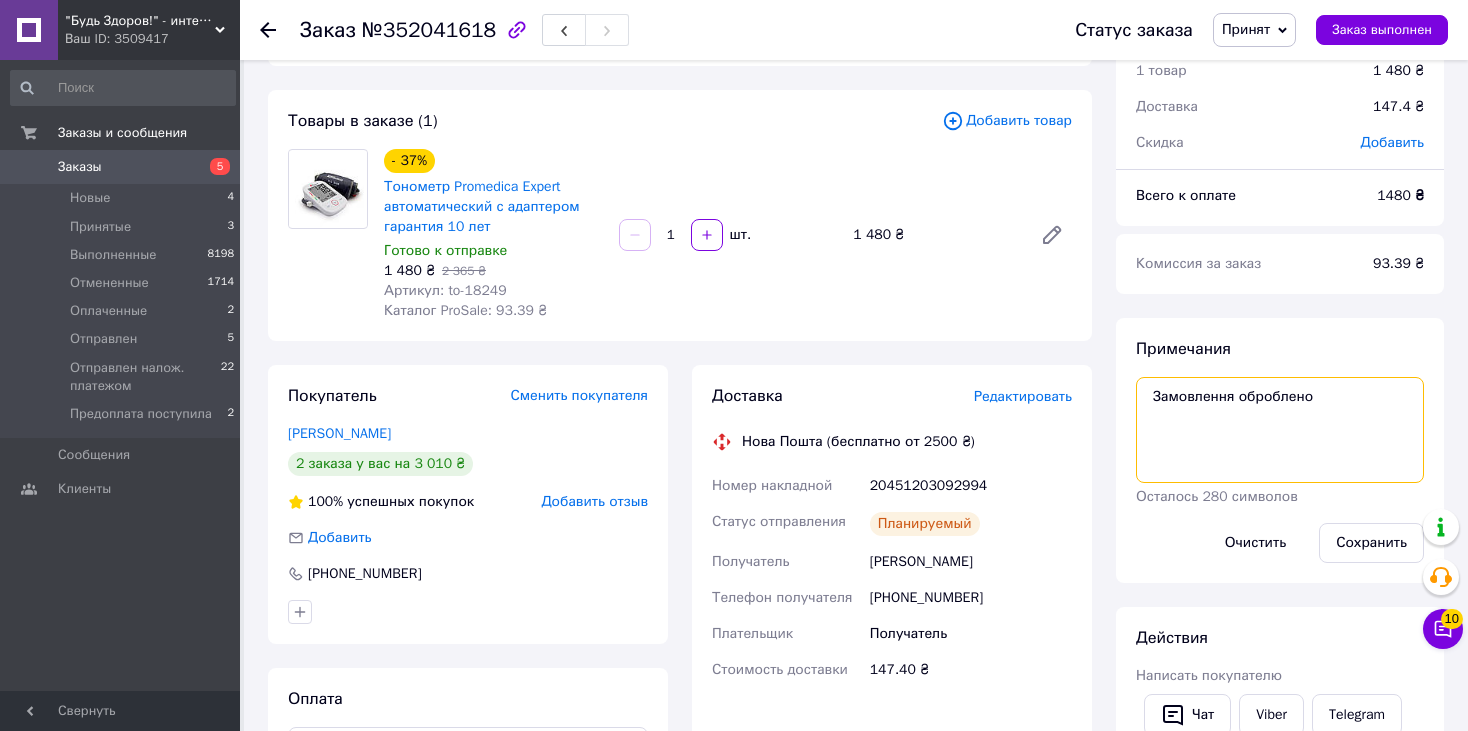 click on "Замовлення оброблено" at bounding box center (1280, 430) 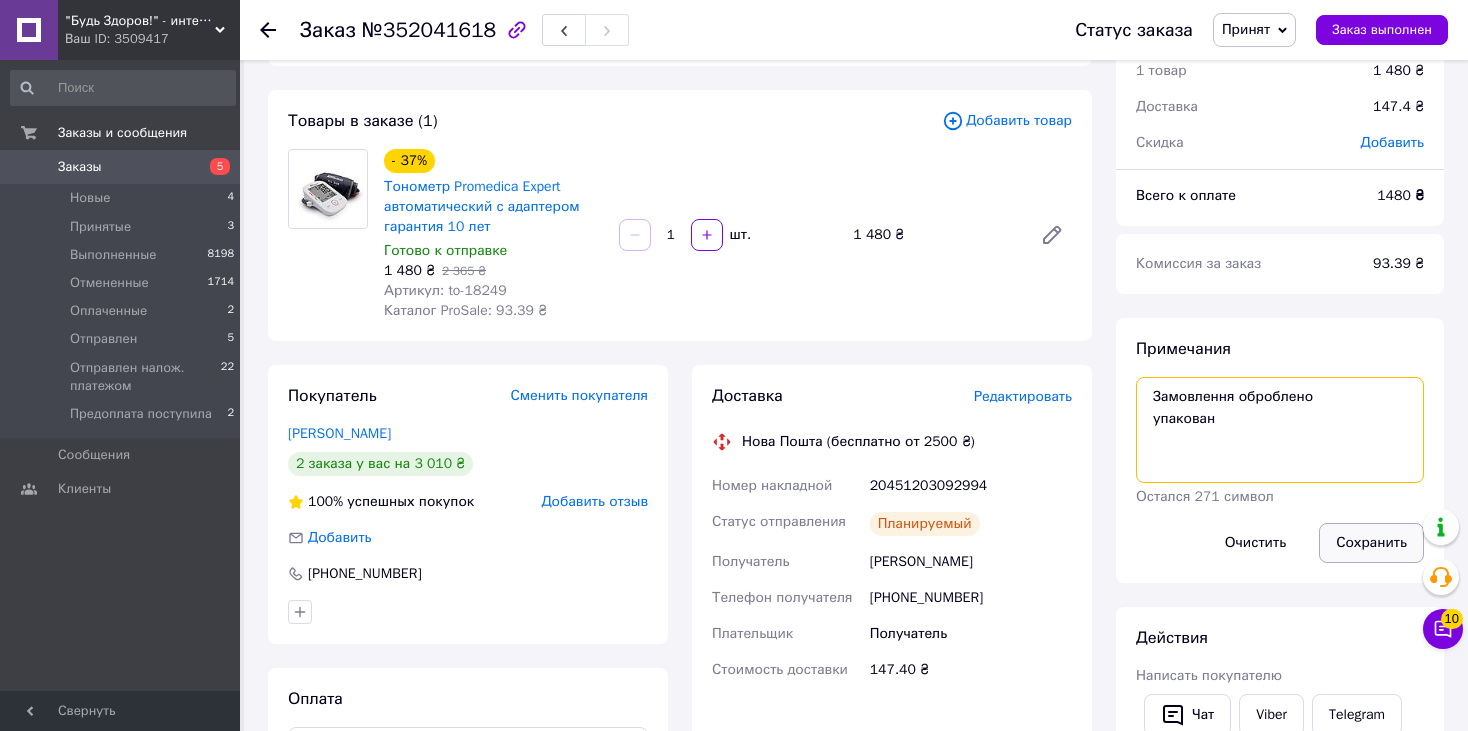 type on "Замовлення оброблено
упакован" 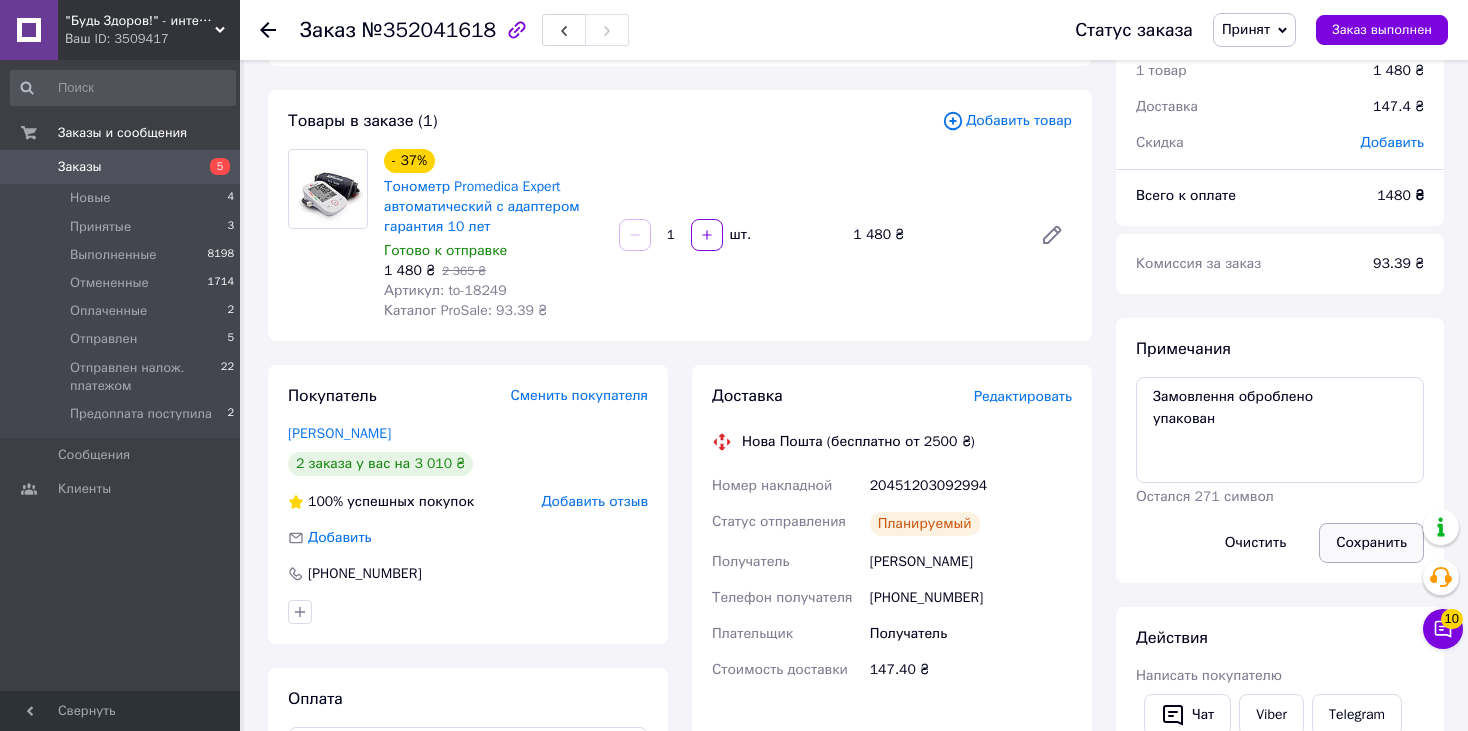 click on "Сохранить" at bounding box center (1371, 543) 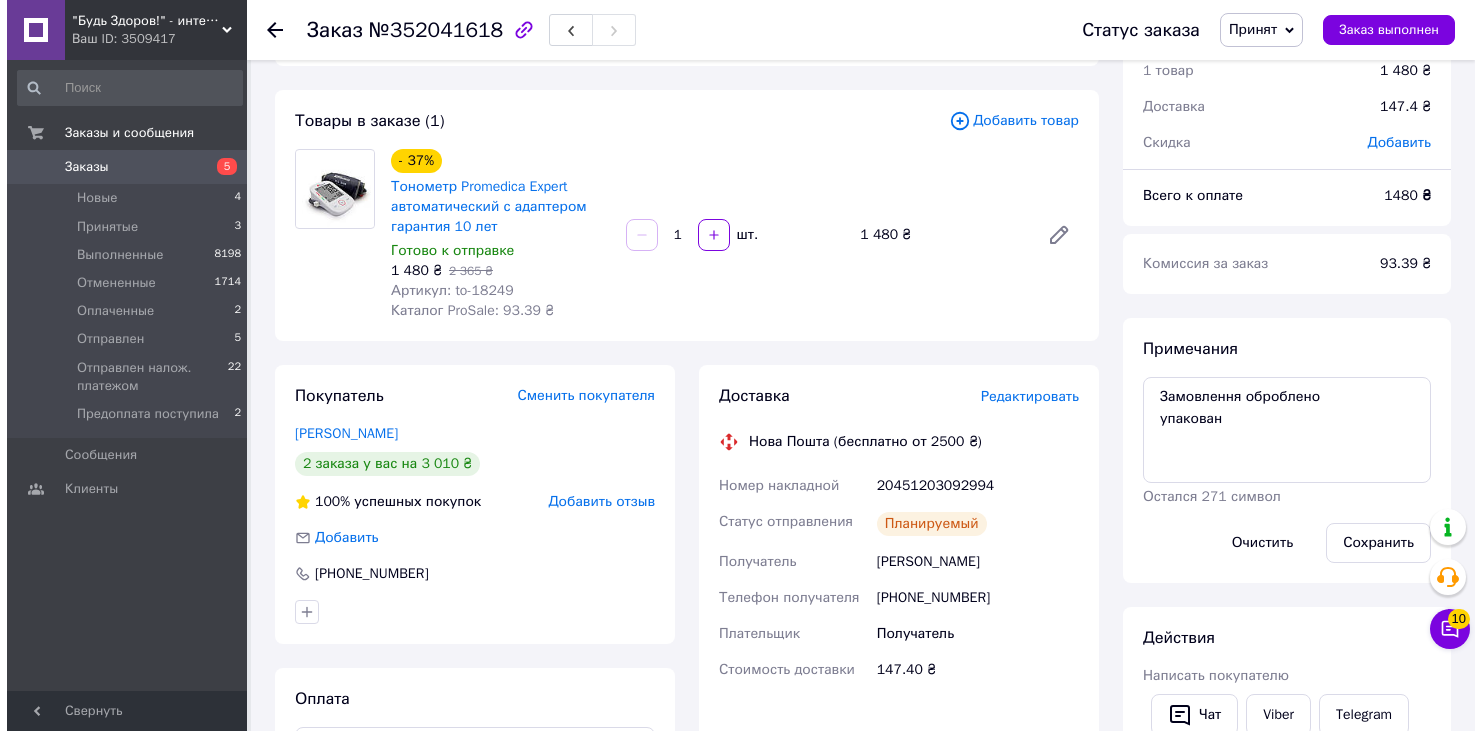scroll, scrollTop: 0, scrollLeft: 0, axis: both 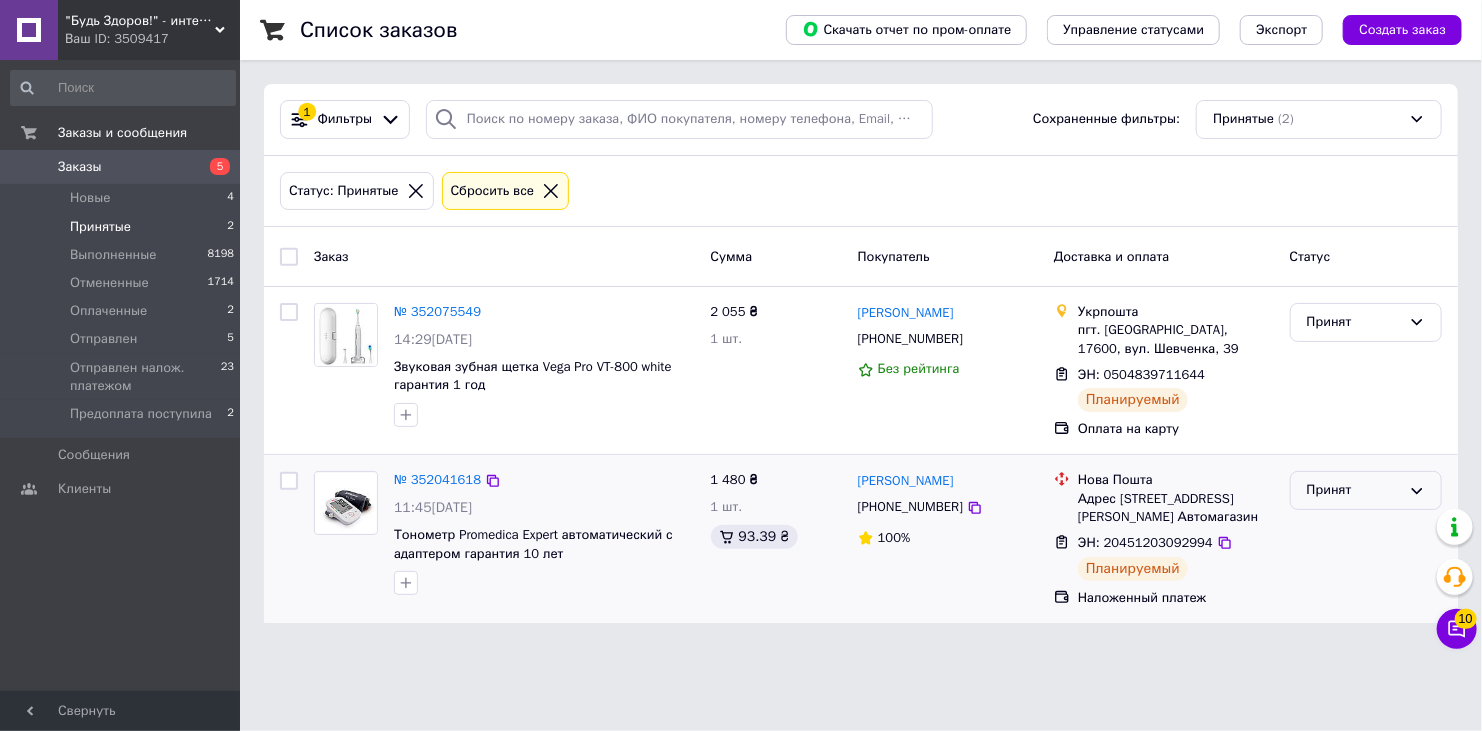 click on "Принят" at bounding box center [1354, 490] 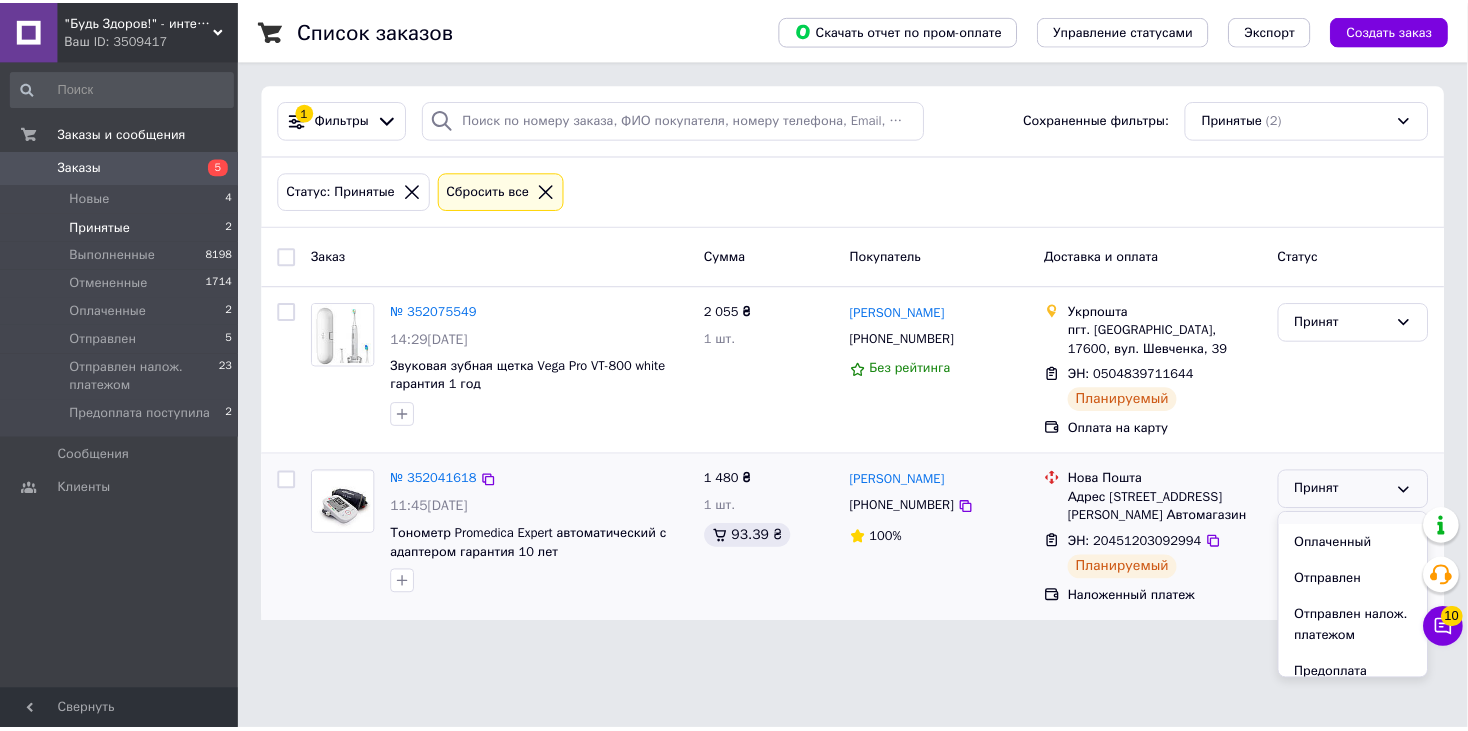 scroll, scrollTop: 95, scrollLeft: 0, axis: vertical 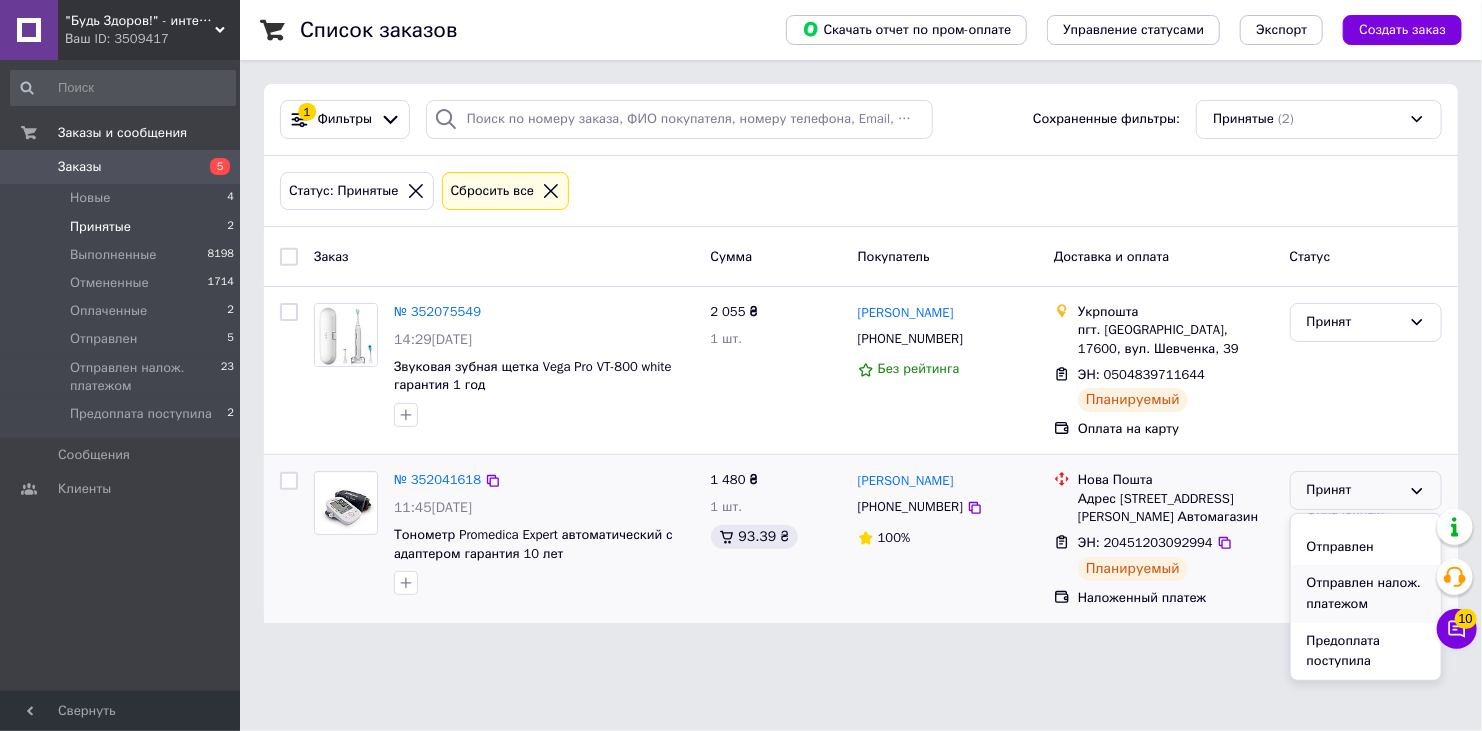 click on "Отправлен налож. платежом" at bounding box center [1366, 593] 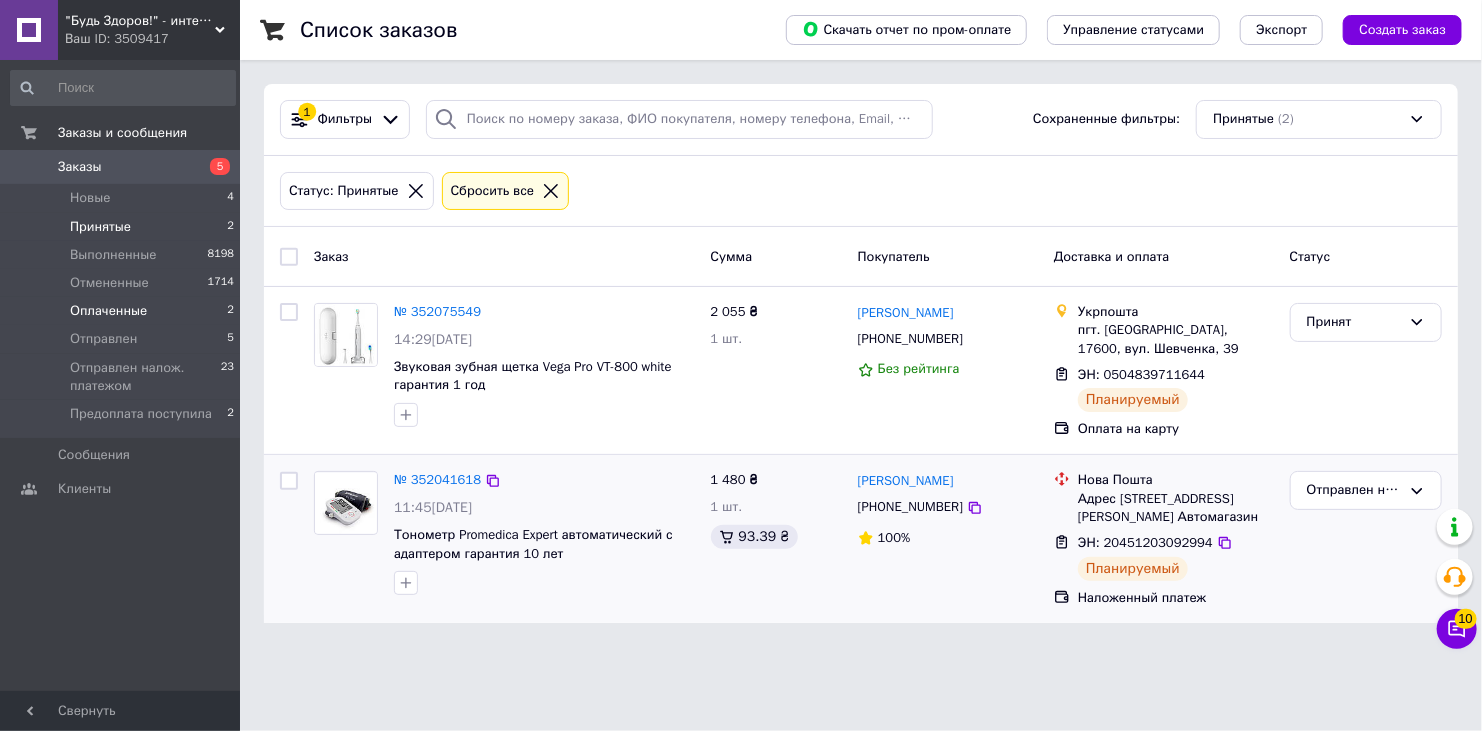 click on "Оплаченные" at bounding box center [108, 311] 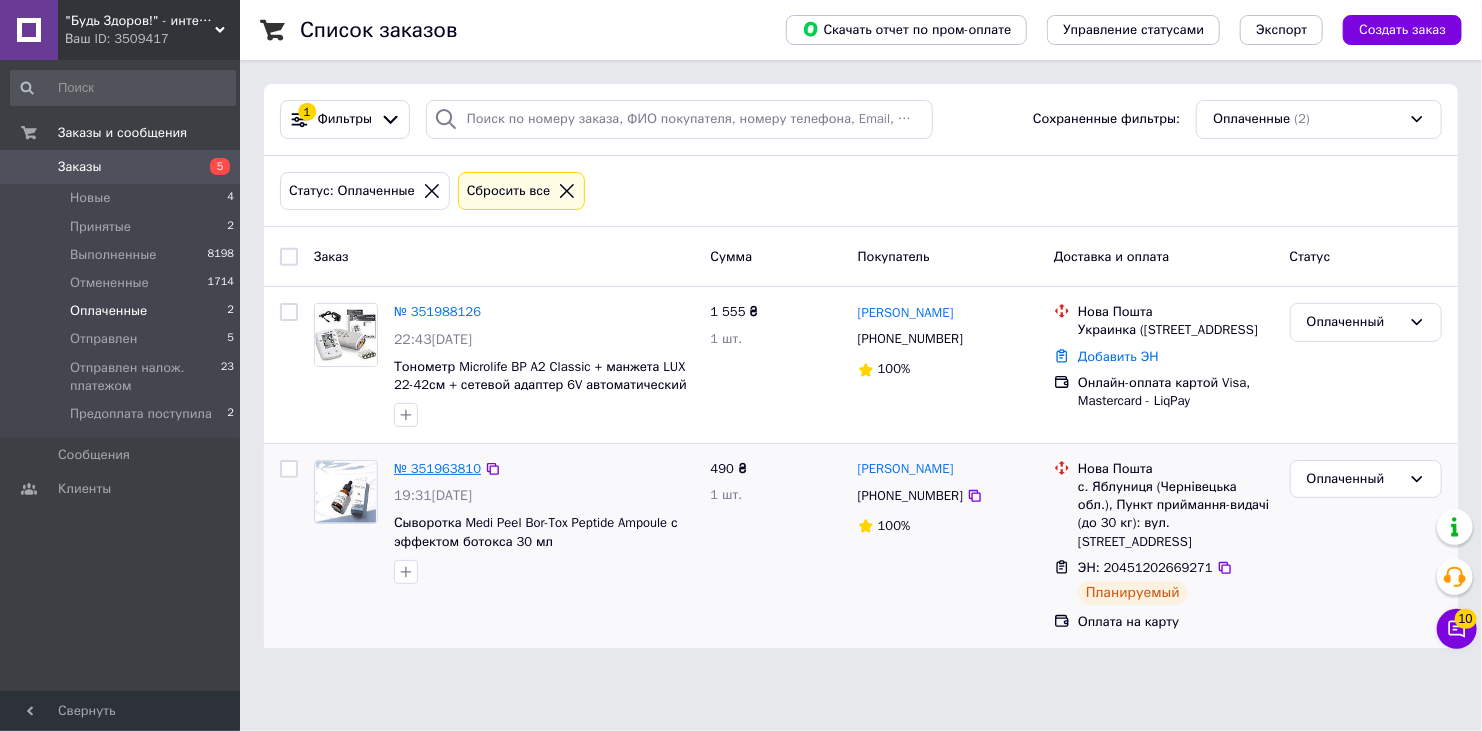 click on "№ 351963810" at bounding box center (437, 468) 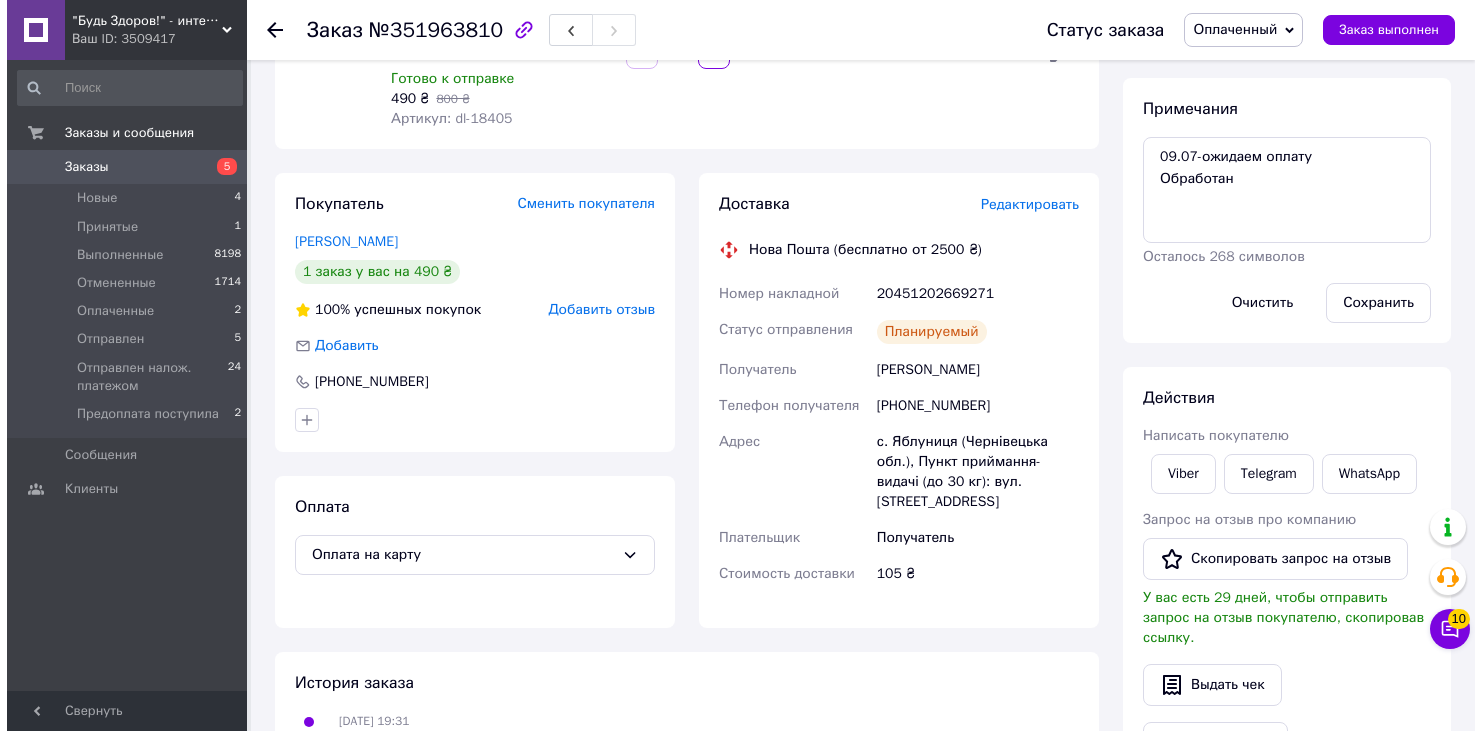 scroll, scrollTop: 0, scrollLeft: 0, axis: both 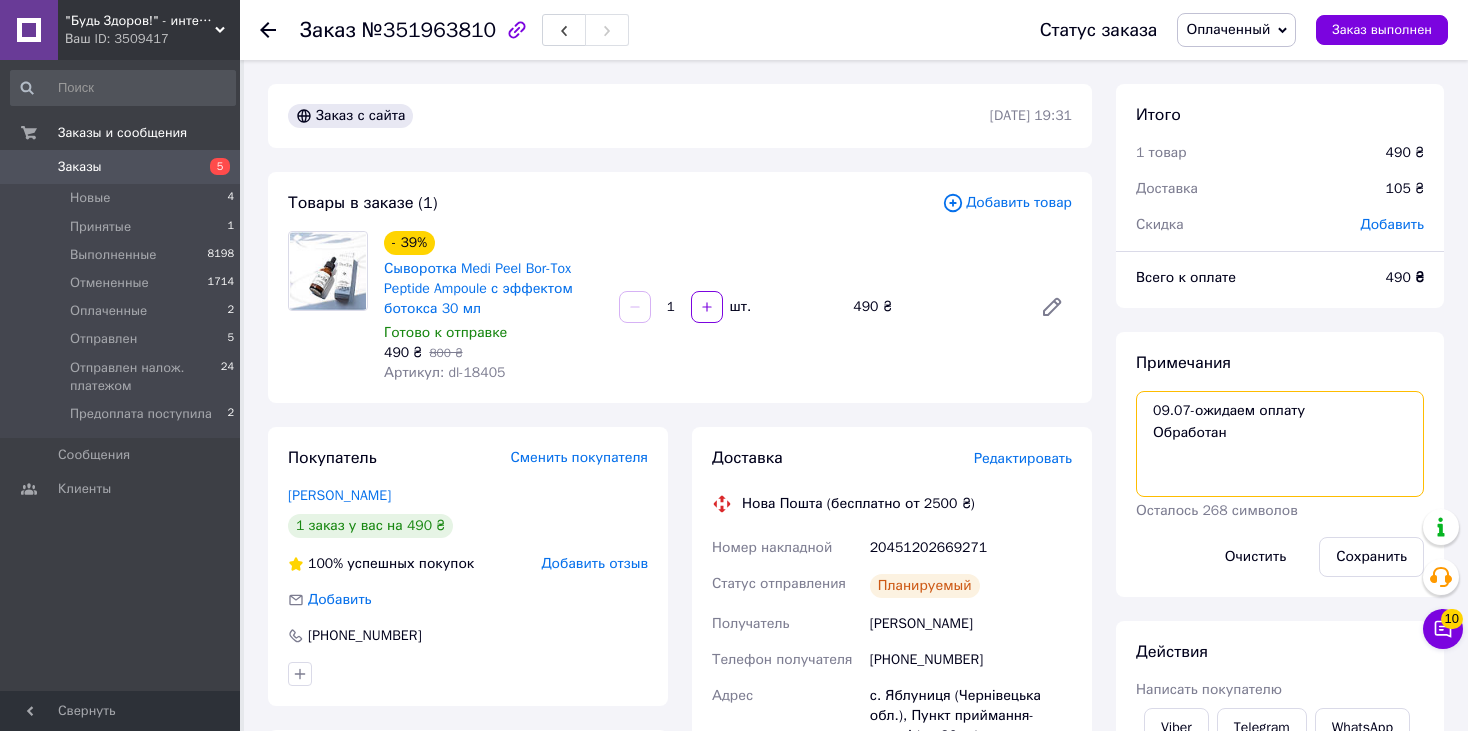 click on "09.07-ожидаем оплату
Обработан" at bounding box center (1280, 444) 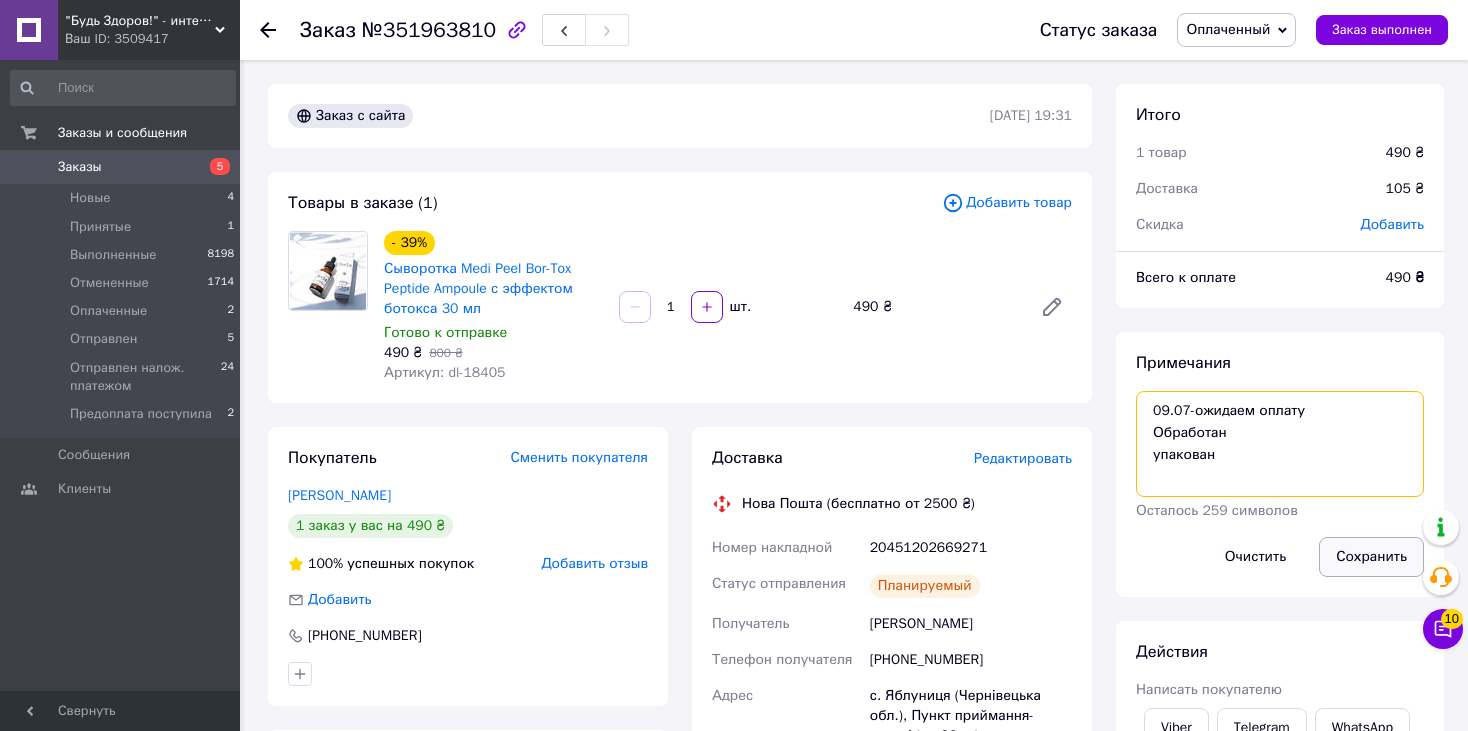 type on "09.07-ожидаем оплату
Обработан
упакован" 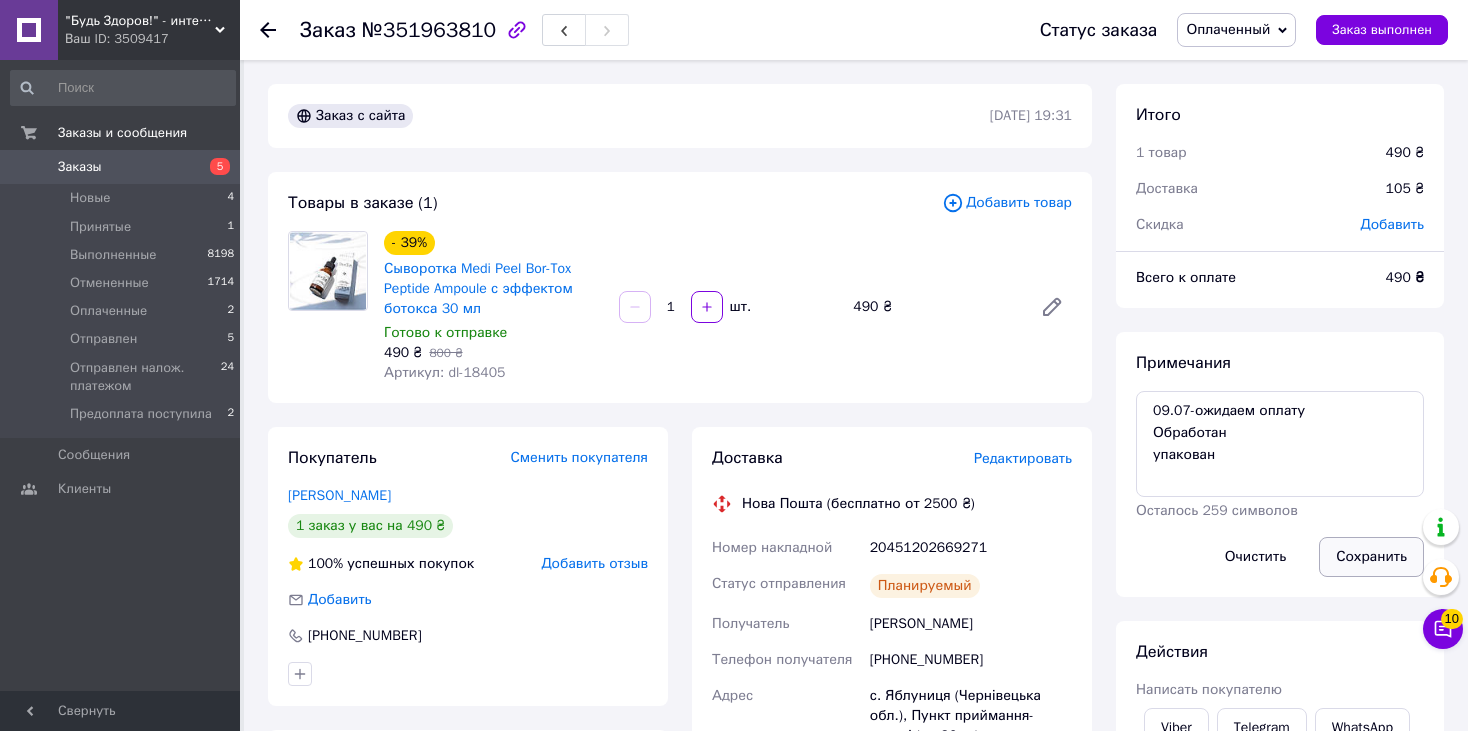 drag, startPoint x: 1359, startPoint y: 551, endPoint x: 1377, endPoint y: 542, distance: 20.12461 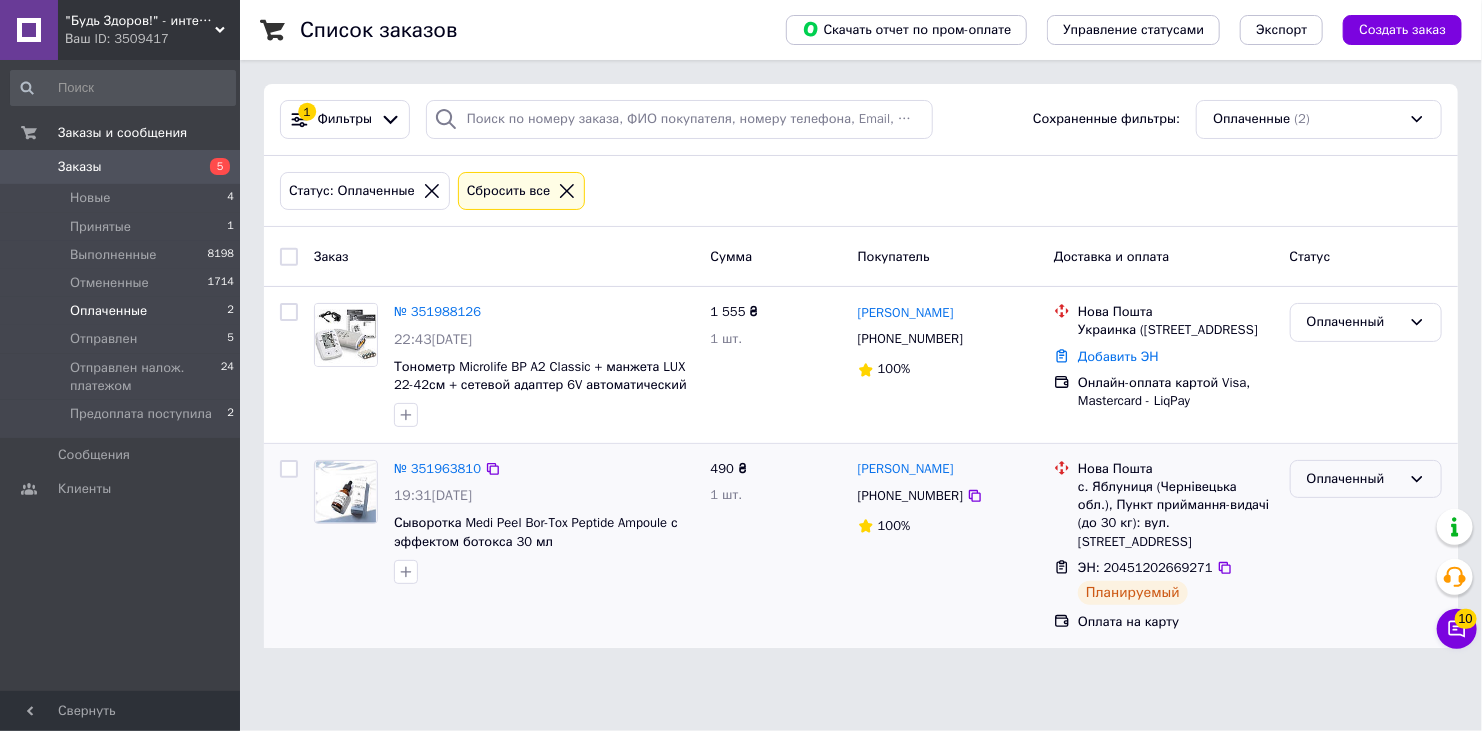 click 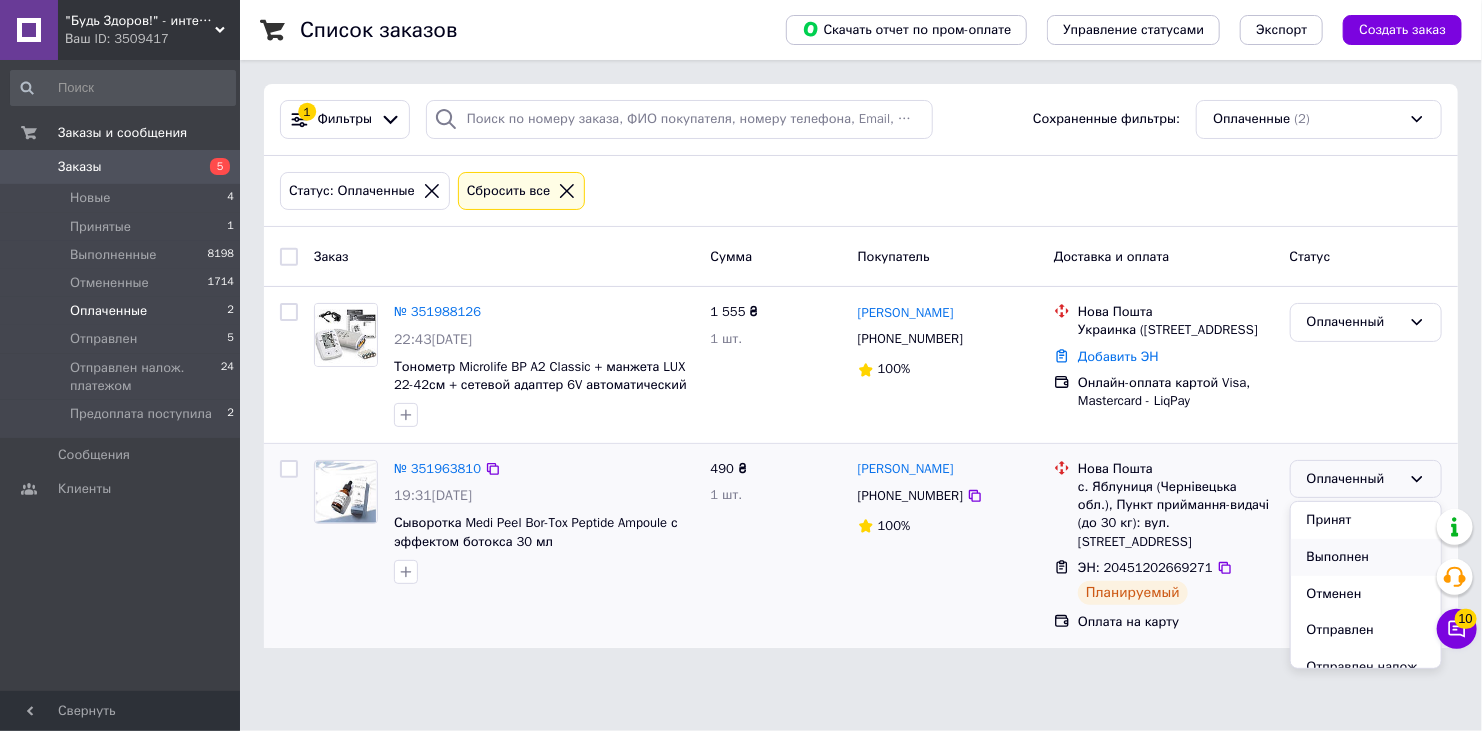 click on "Выполнен" at bounding box center (1366, 557) 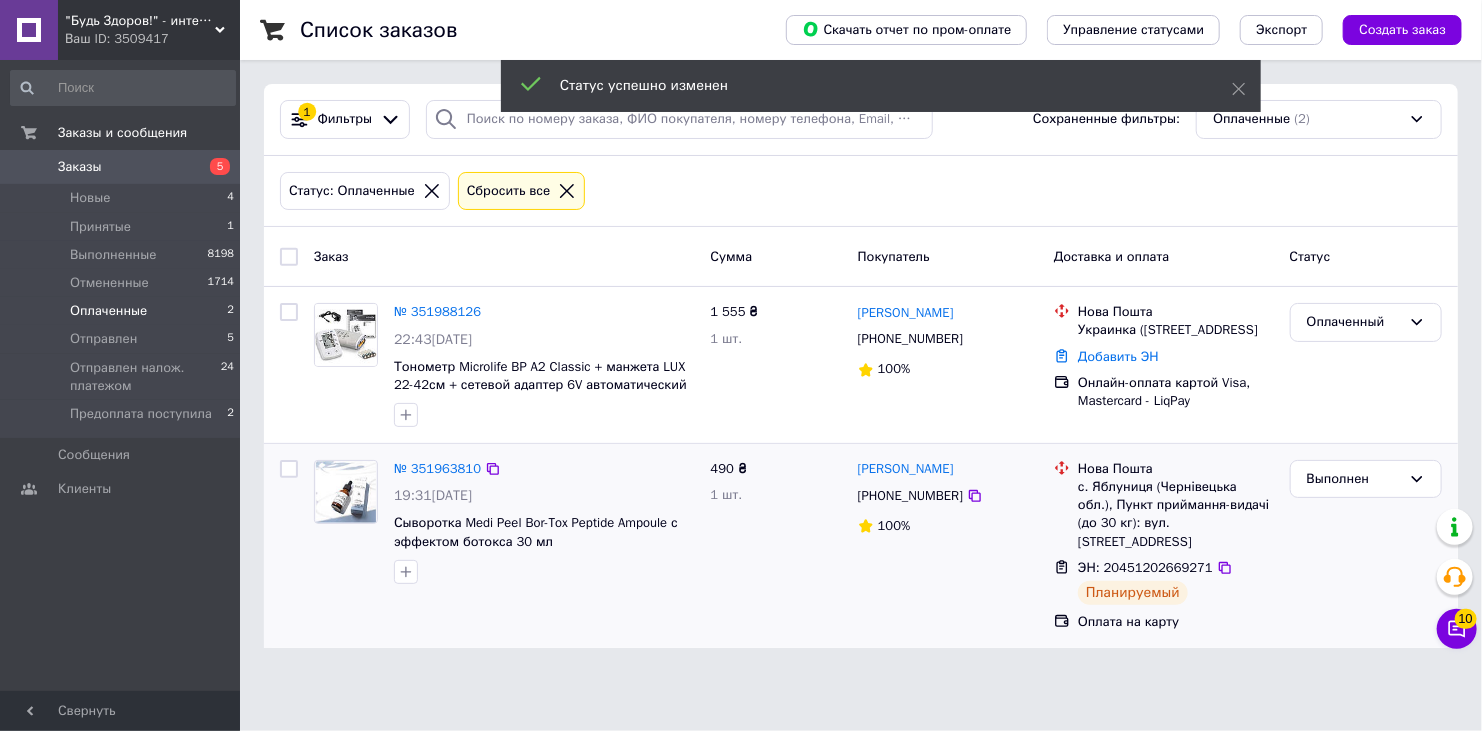 click 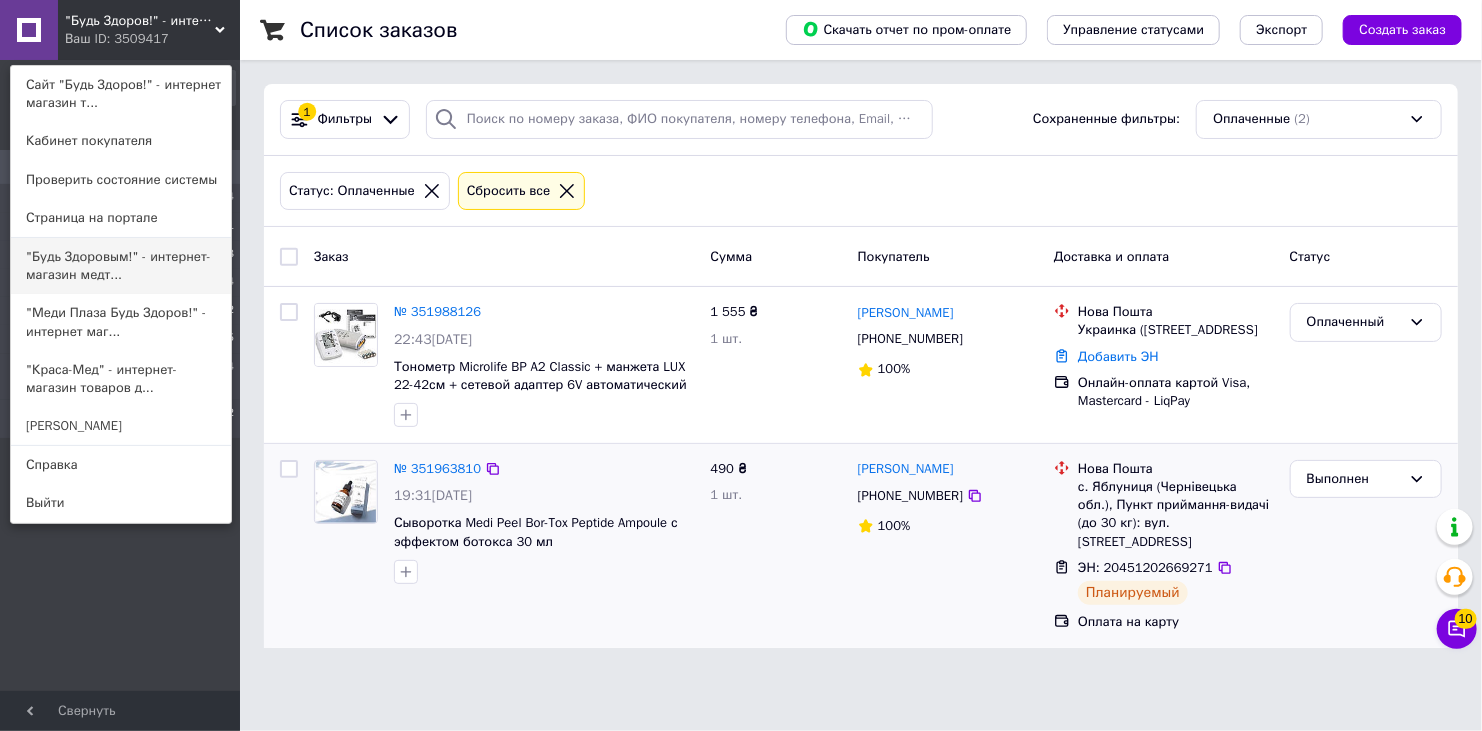 click on ""Будь Здоровым!" - интернет-магазин медт..." at bounding box center [121, 266] 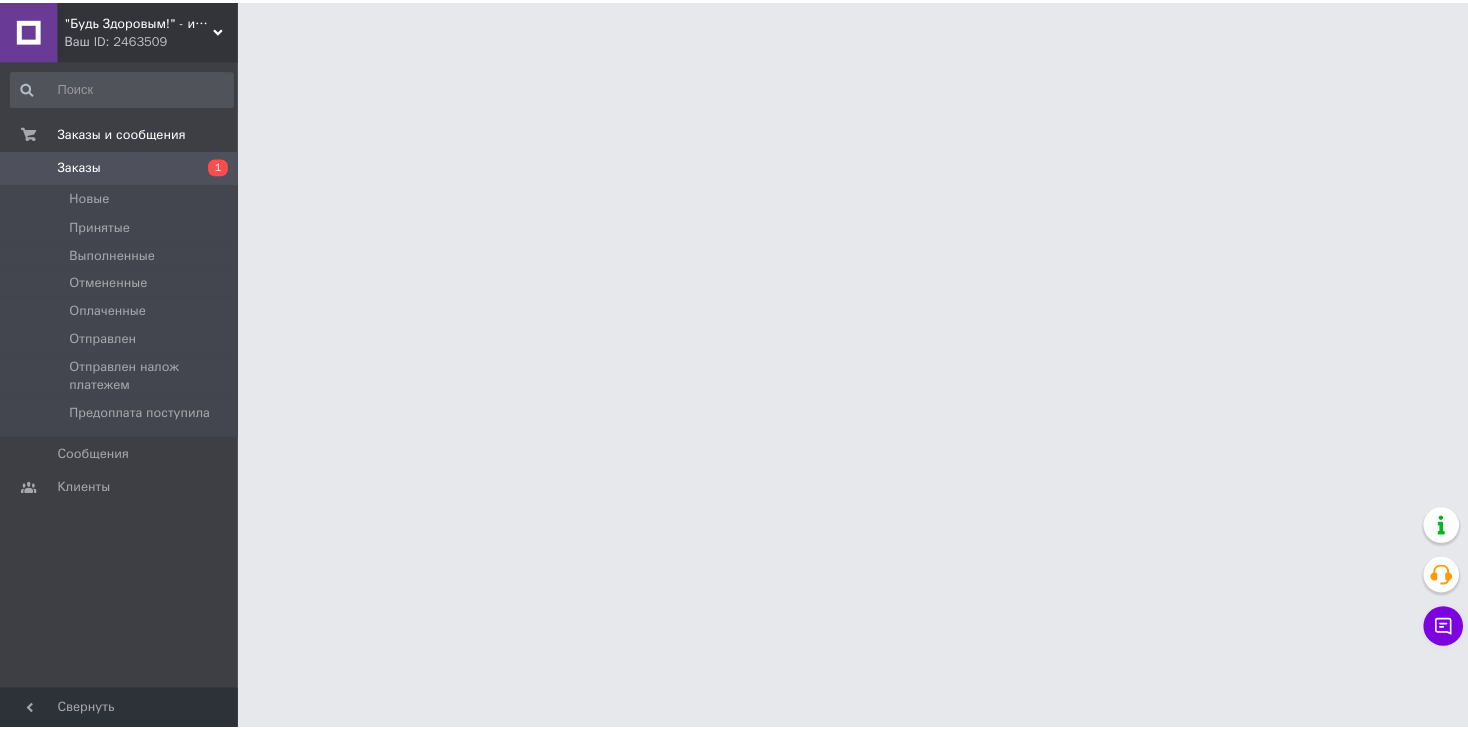 scroll, scrollTop: 0, scrollLeft: 0, axis: both 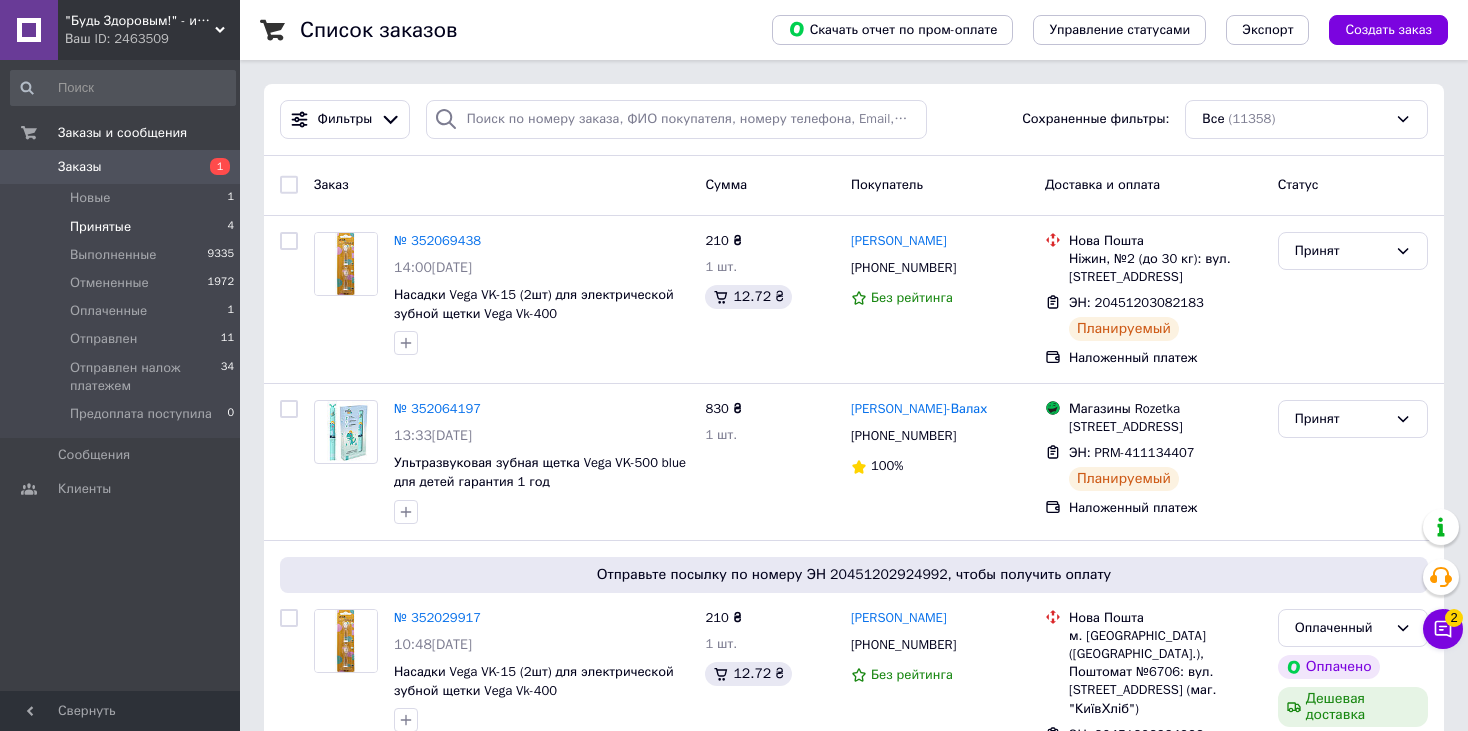 click on "Принятые" at bounding box center [100, 227] 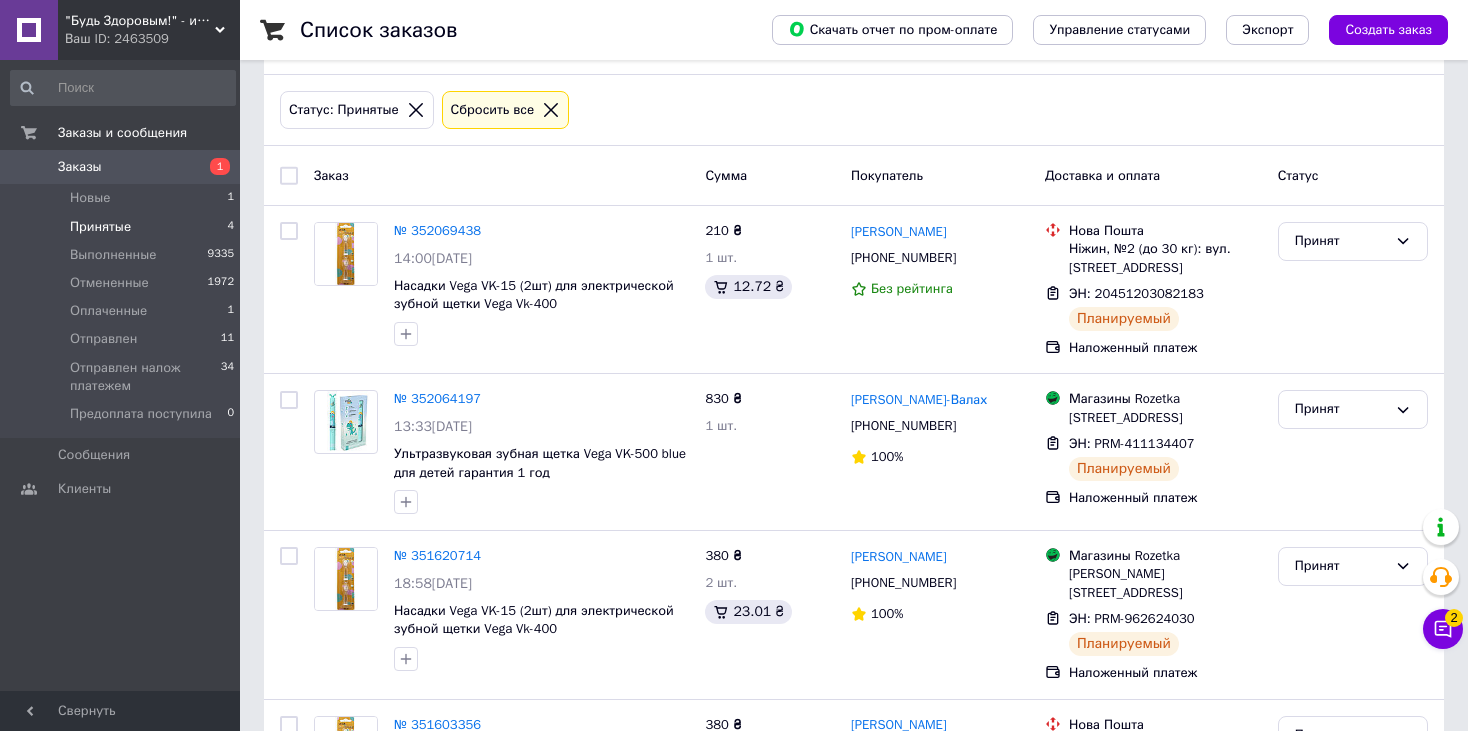 scroll, scrollTop: 0, scrollLeft: 0, axis: both 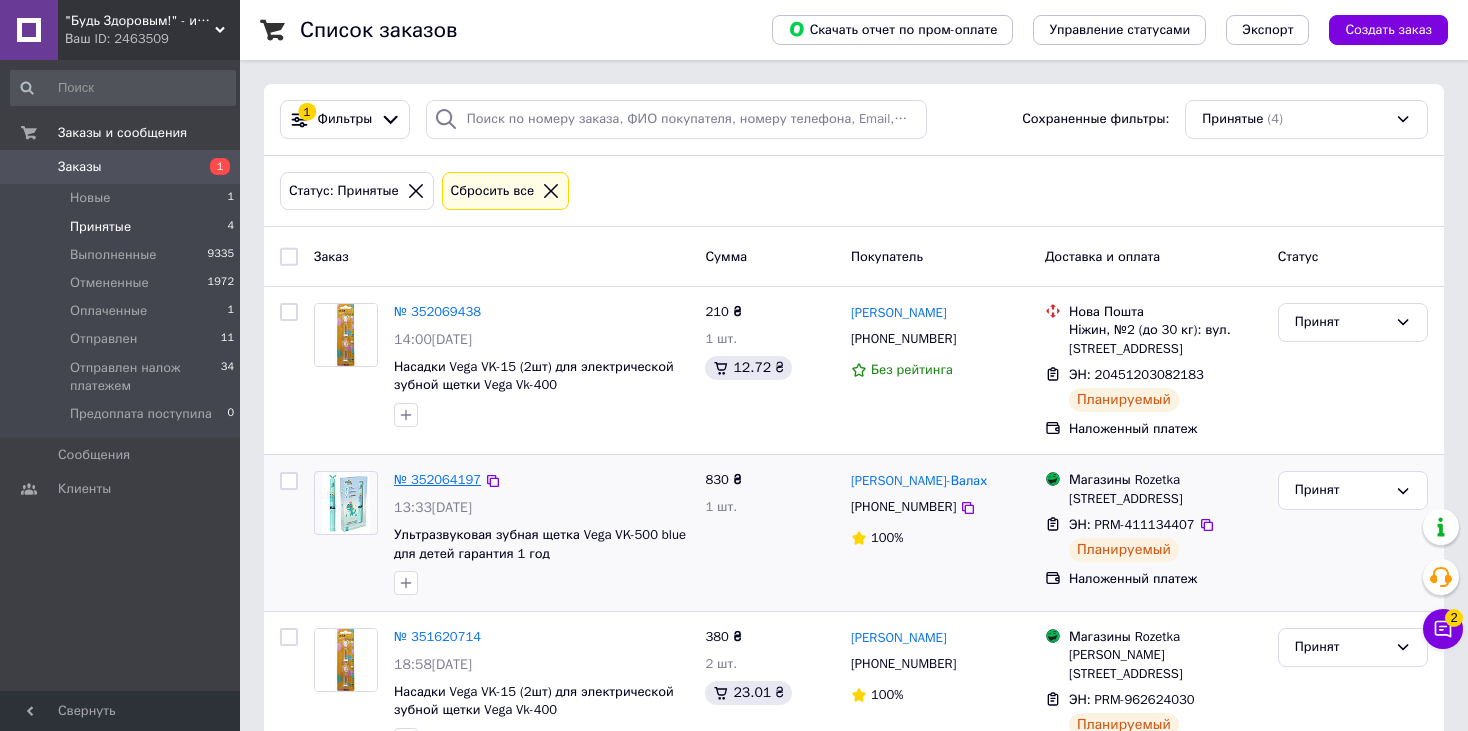 click on "№ 352064197" at bounding box center (437, 479) 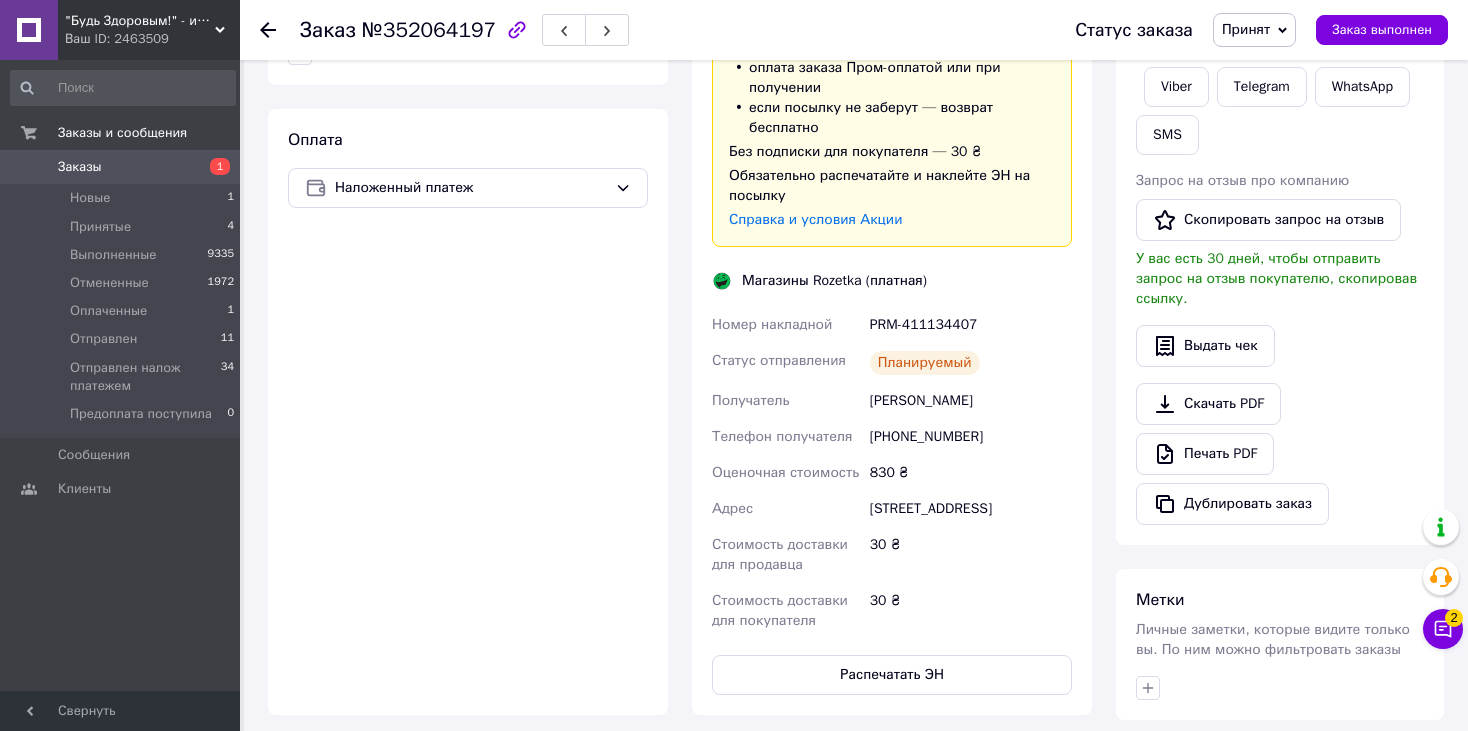 scroll, scrollTop: 800, scrollLeft: 0, axis: vertical 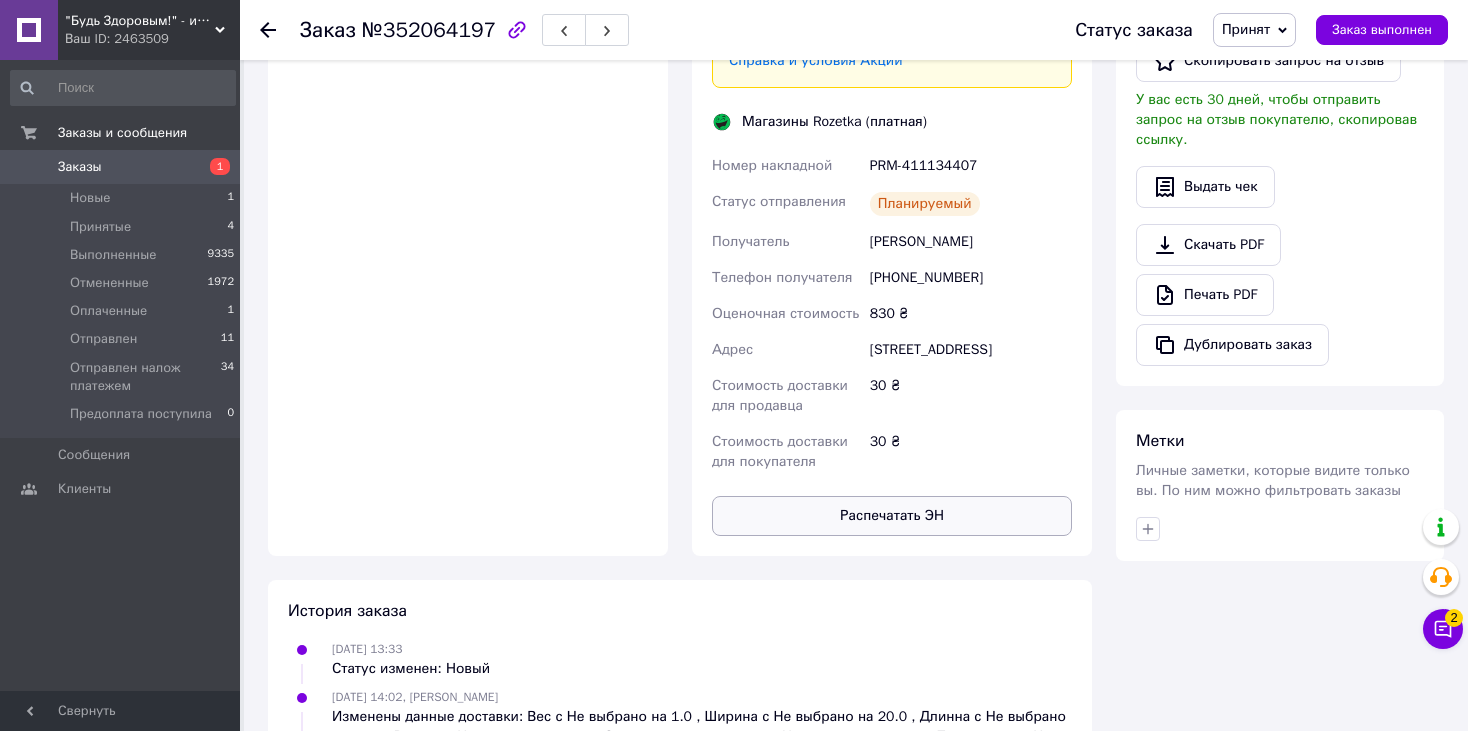 click on "Распечатать ЭН" at bounding box center (892, 516) 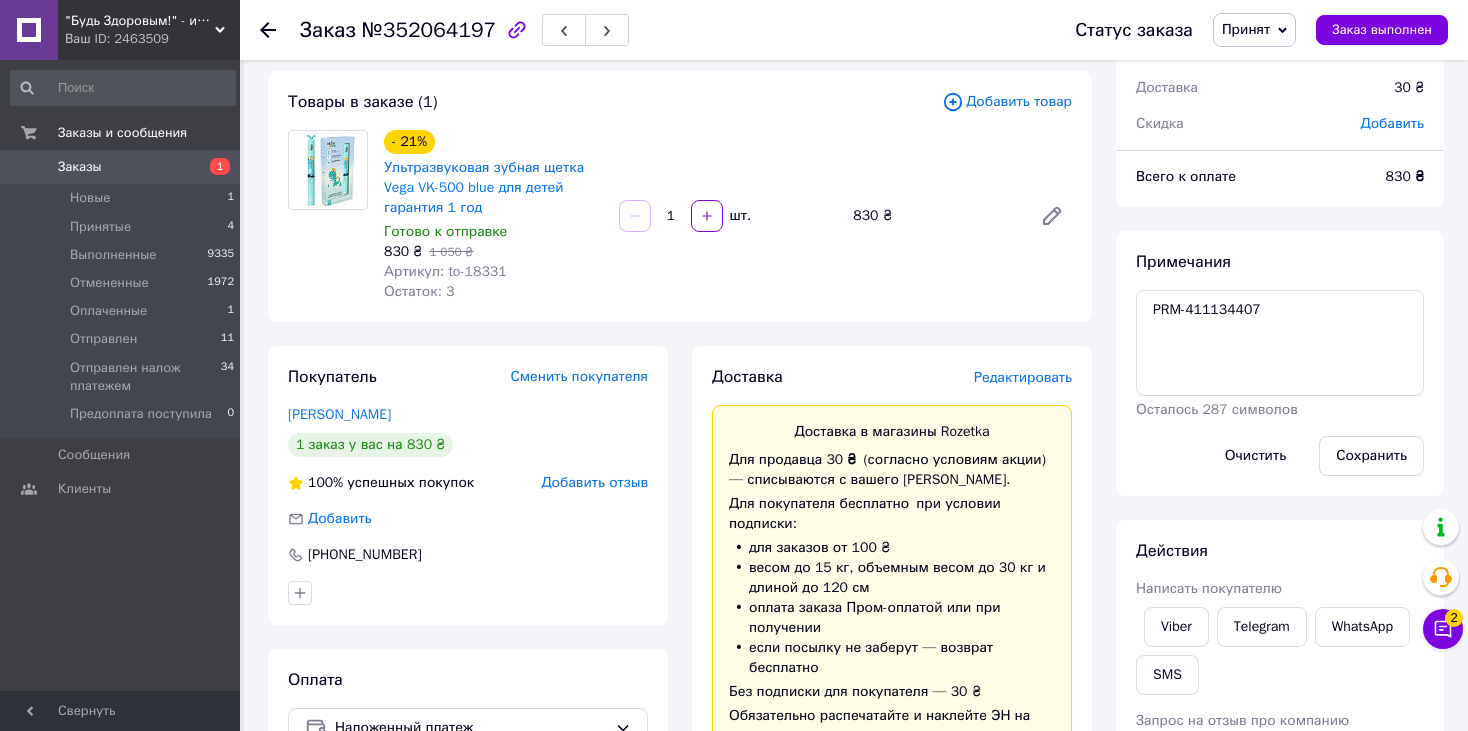 scroll, scrollTop: 100, scrollLeft: 0, axis: vertical 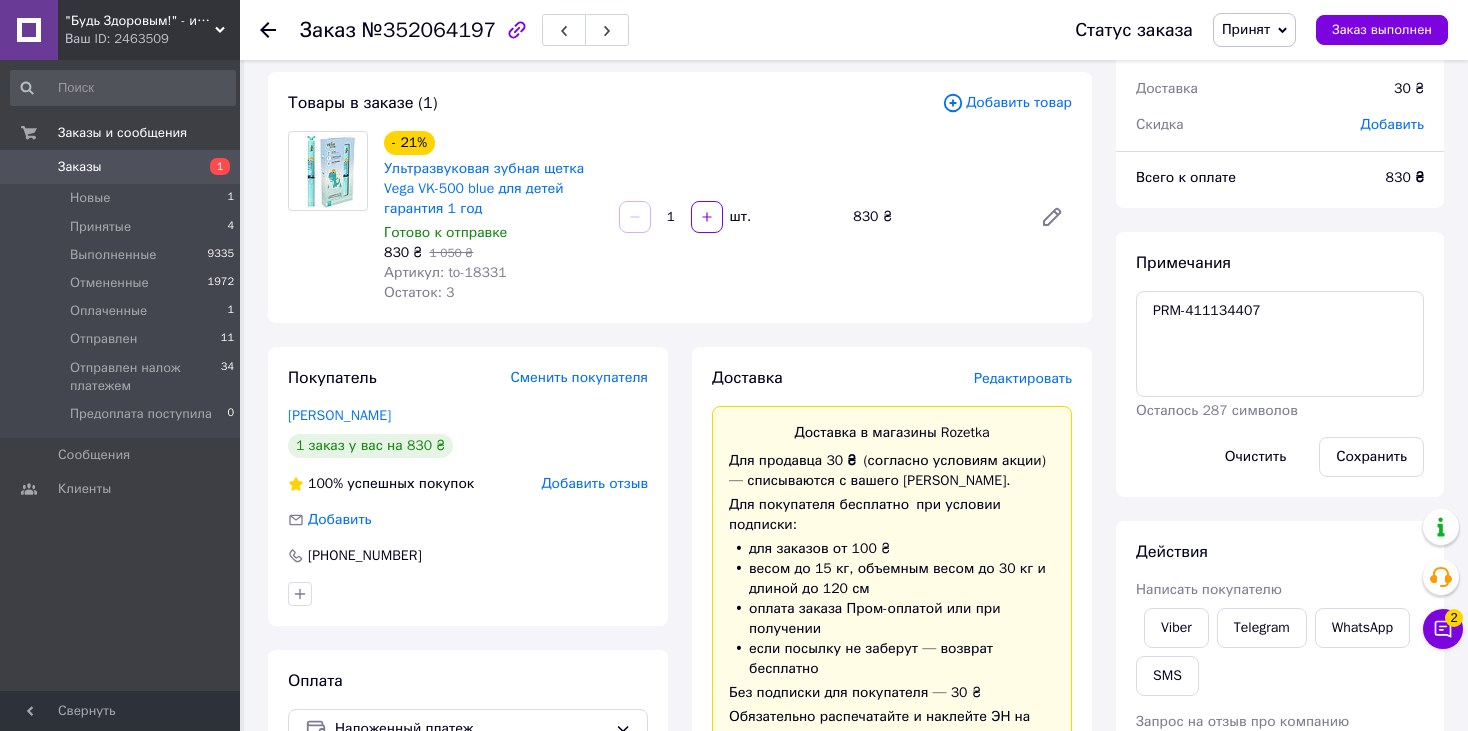click on "Примечания PRM-411134407 Осталось 287 символов Очистить Сохранить" at bounding box center (1280, 364) 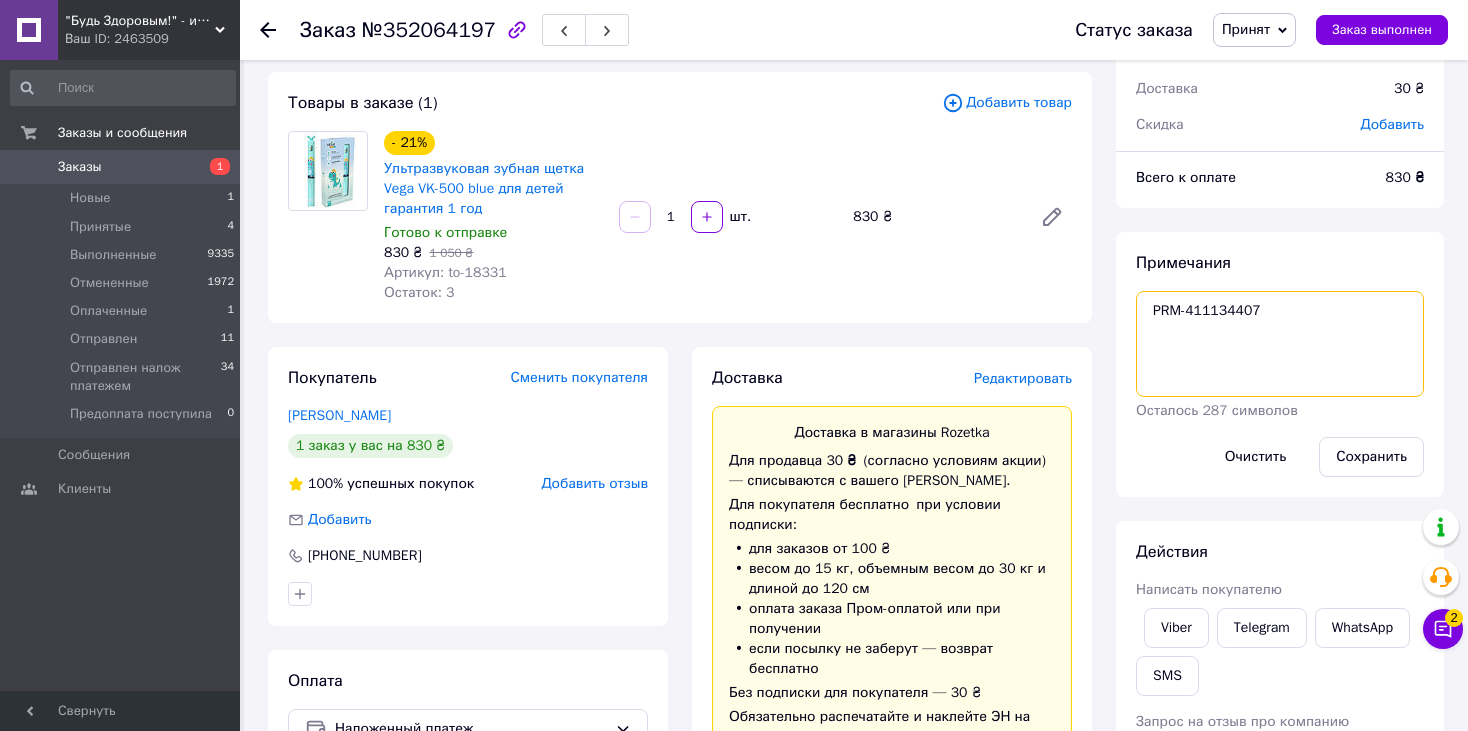 click on "PRM-411134407" at bounding box center (1280, 344) 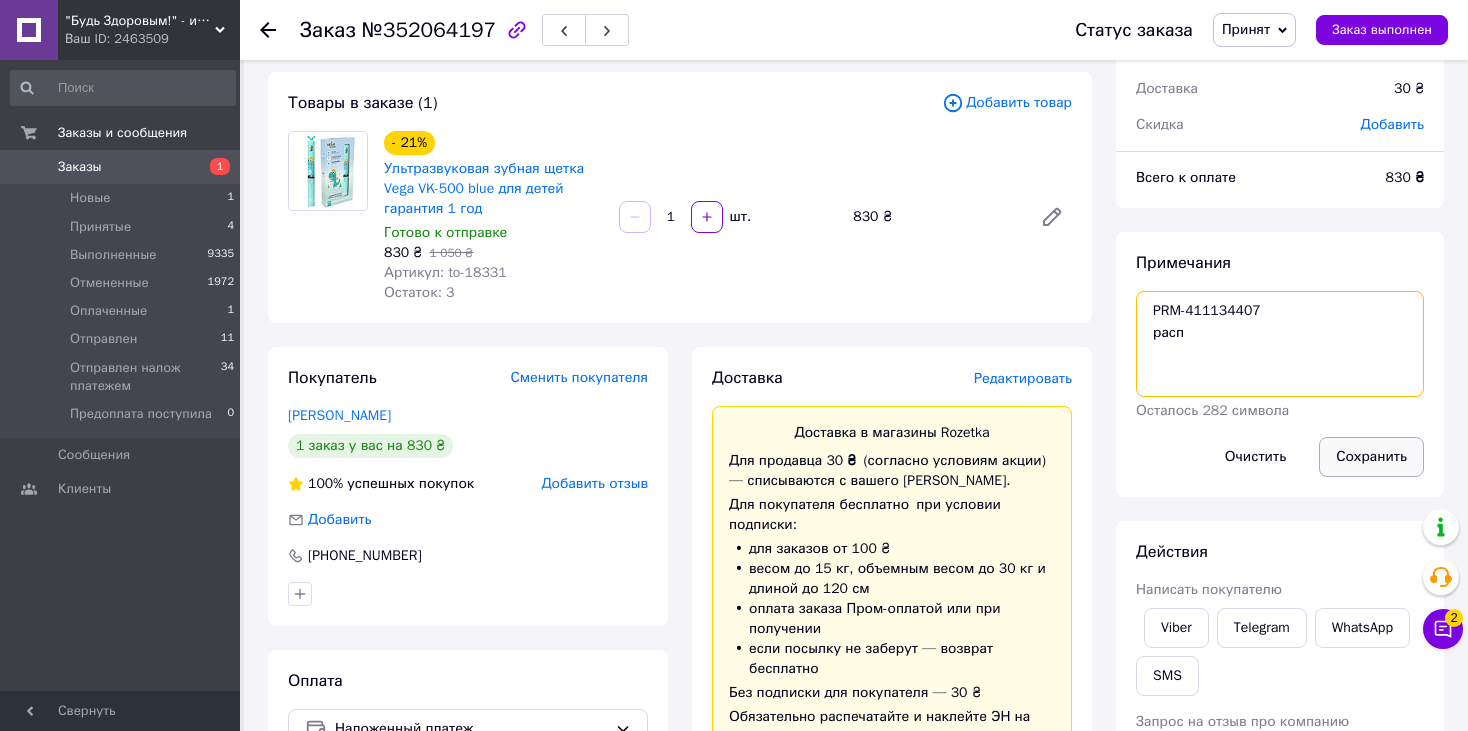 type on "PRM-411134407
расп" 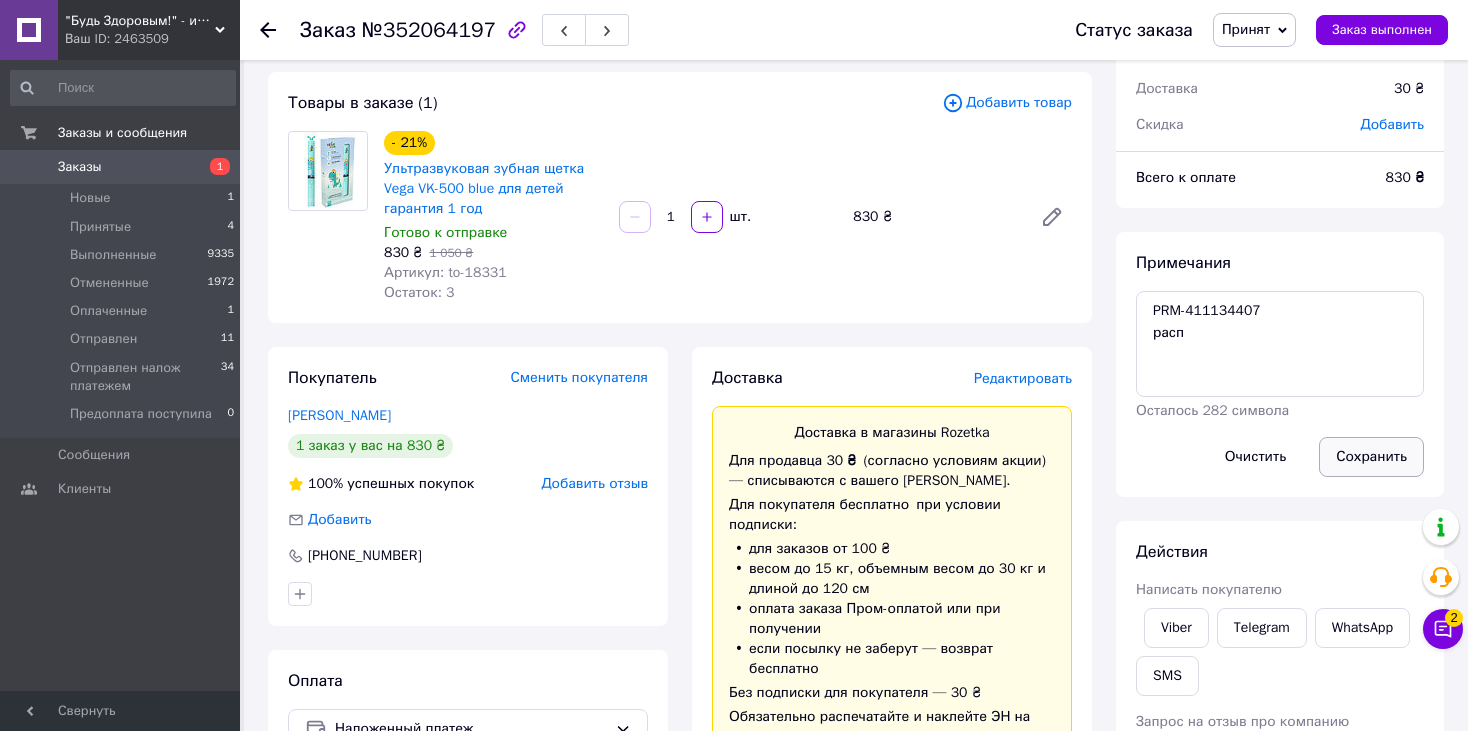 click on "Сохранить" at bounding box center (1371, 457) 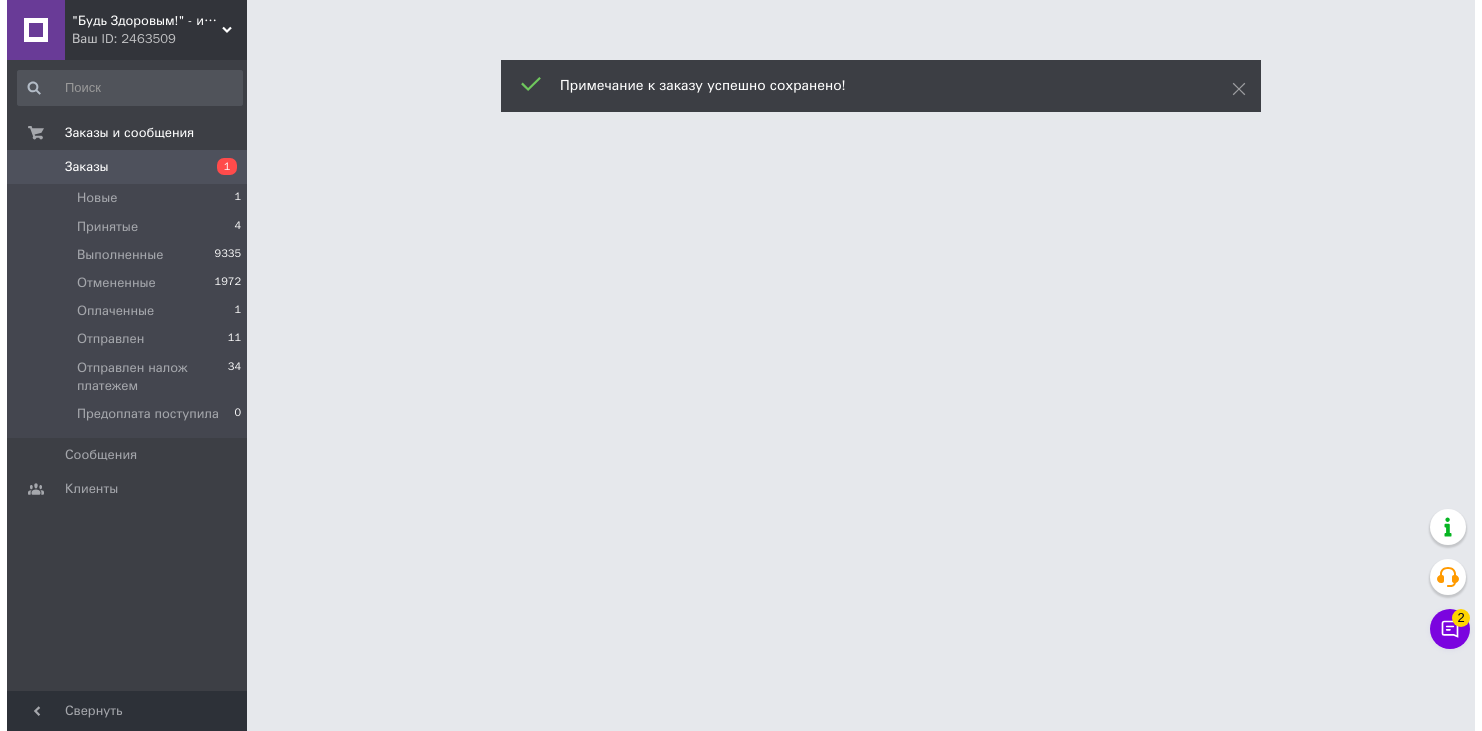 scroll, scrollTop: 0, scrollLeft: 0, axis: both 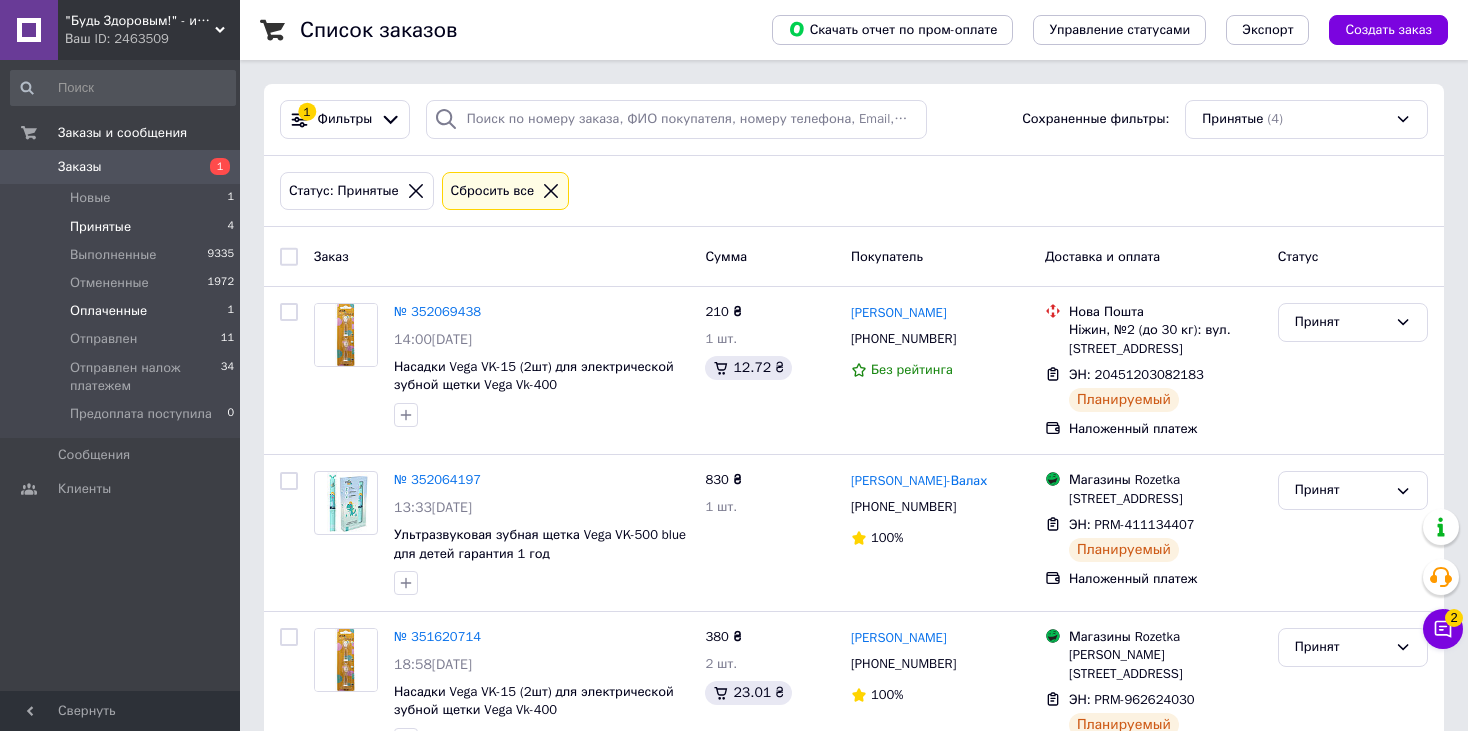 click on "Оплаченные" at bounding box center [108, 311] 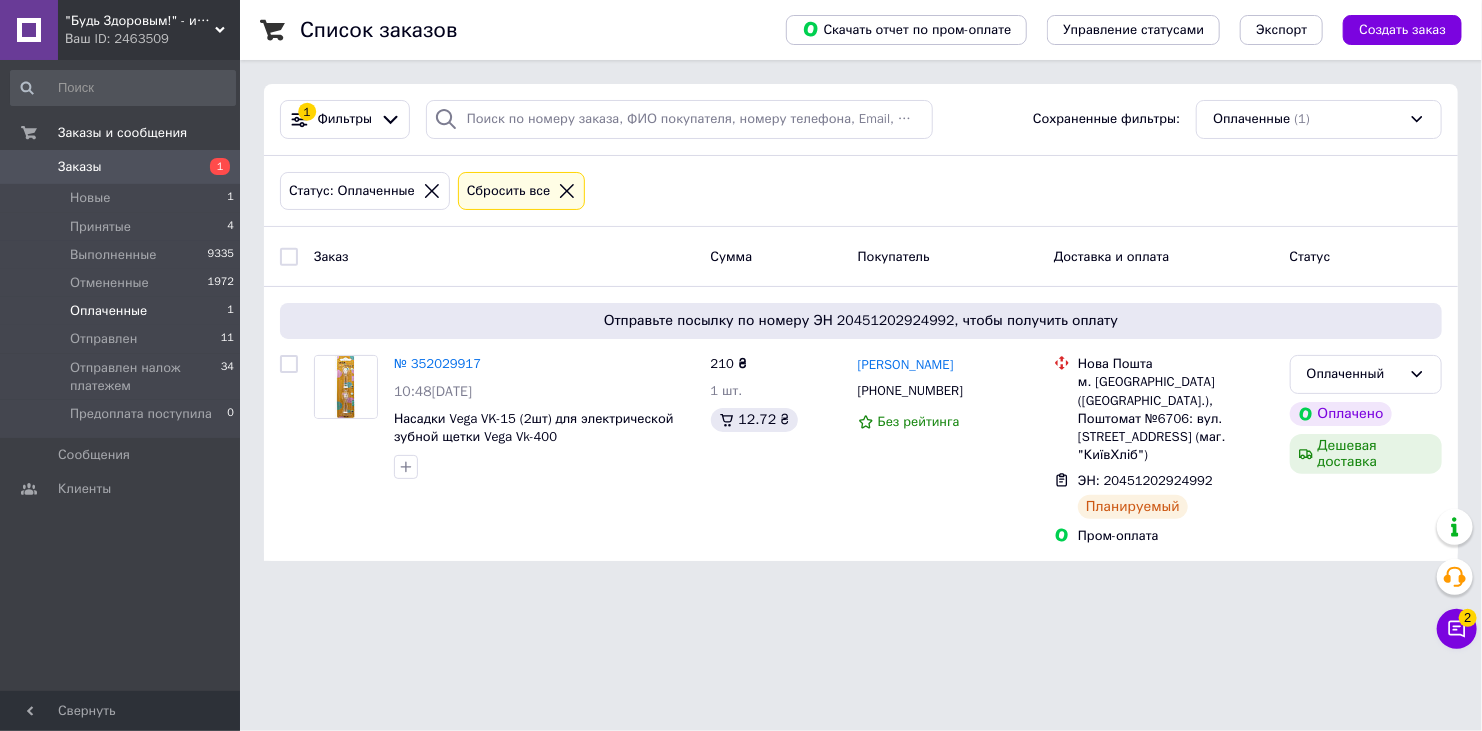 click on ""Будь Здоровым!" - интернет-магазин медтехники для дома. Ваш ID: 2463509" at bounding box center [149, 30] 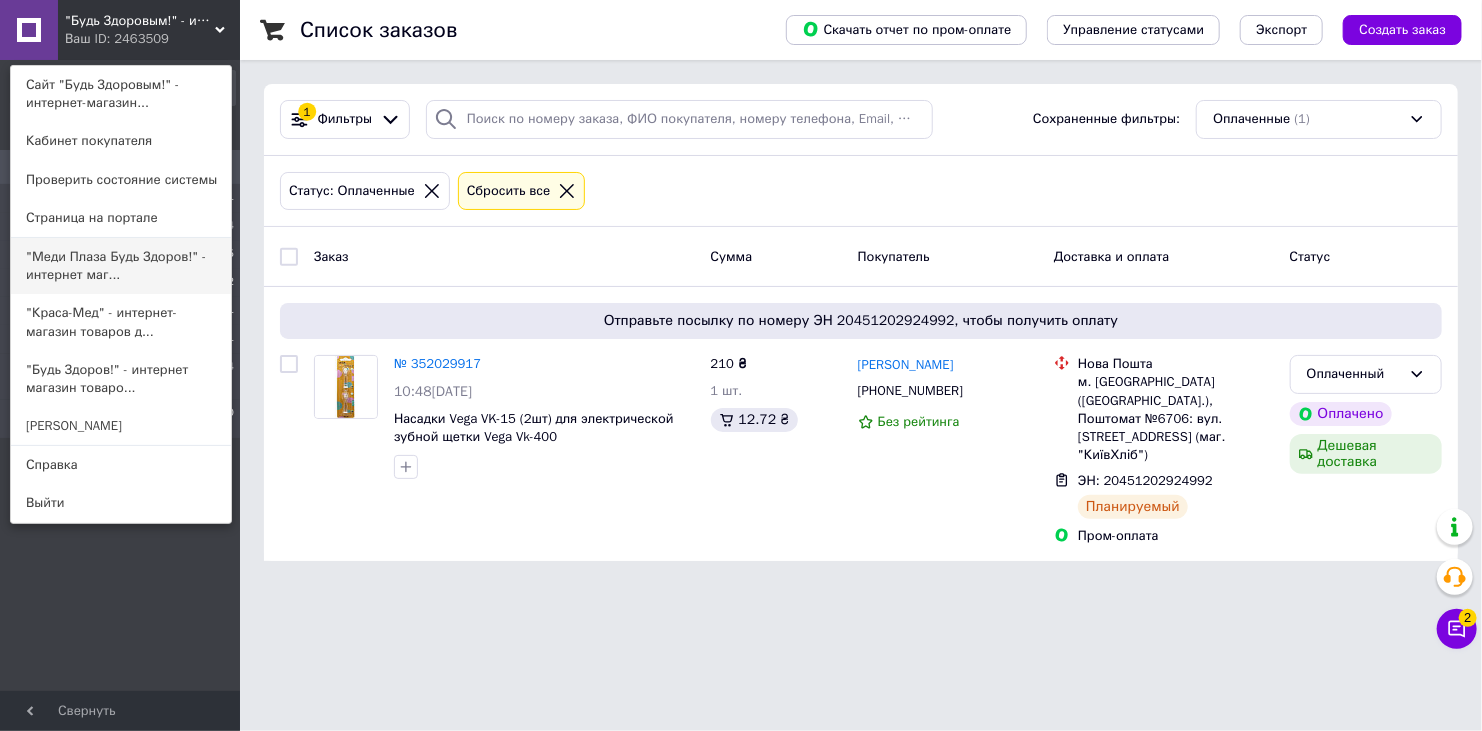 click on ""Меди Плаза Будь Здоров!" - интернет маг..." at bounding box center (121, 266) 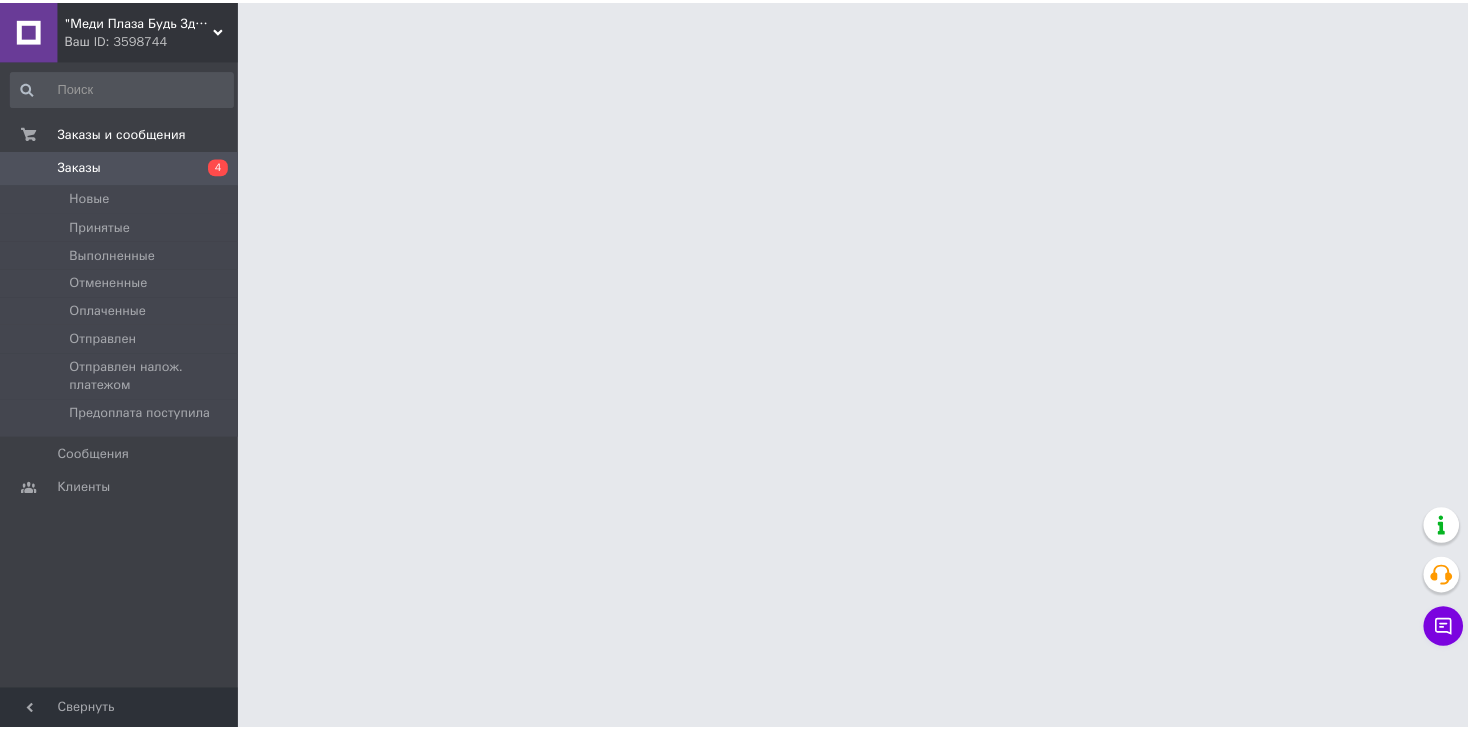 scroll, scrollTop: 0, scrollLeft: 0, axis: both 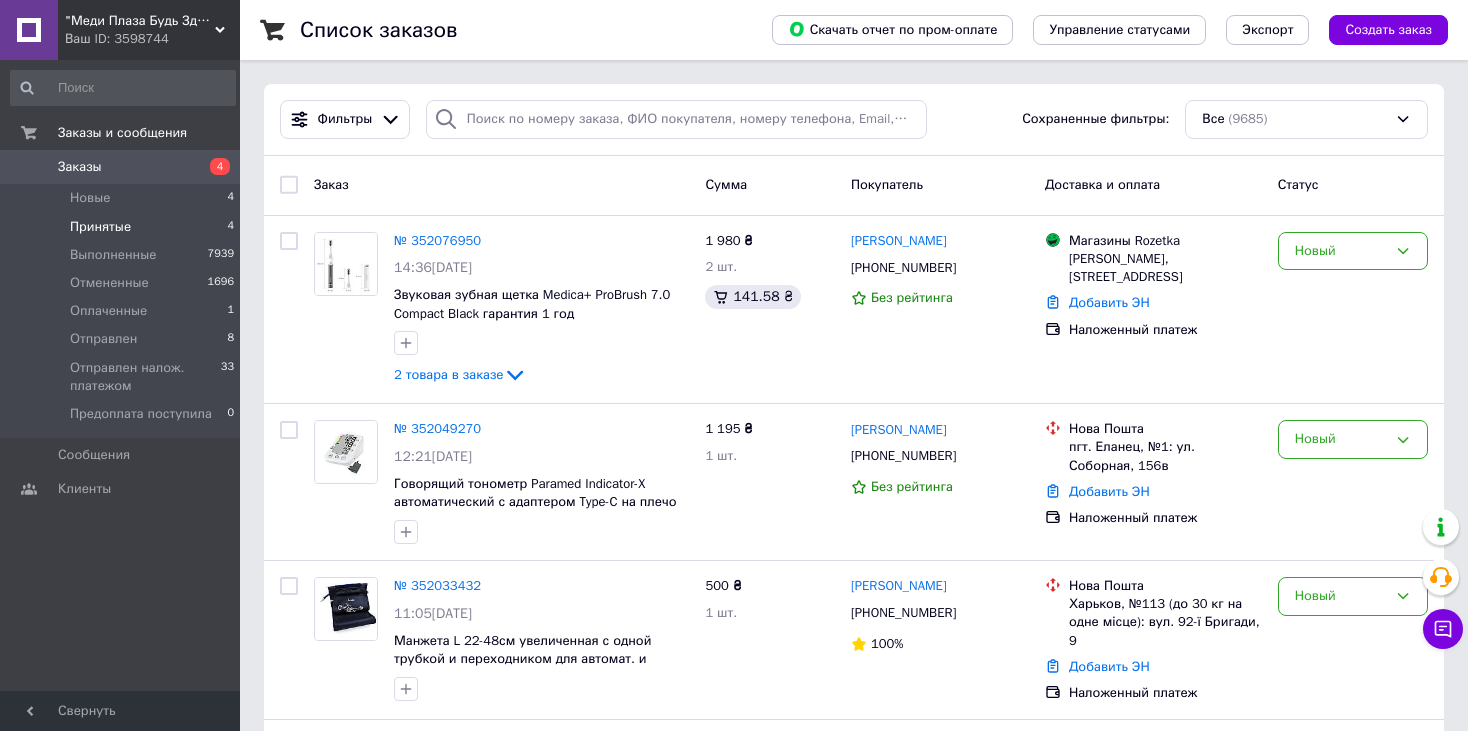 click on "Принятые" at bounding box center [100, 227] 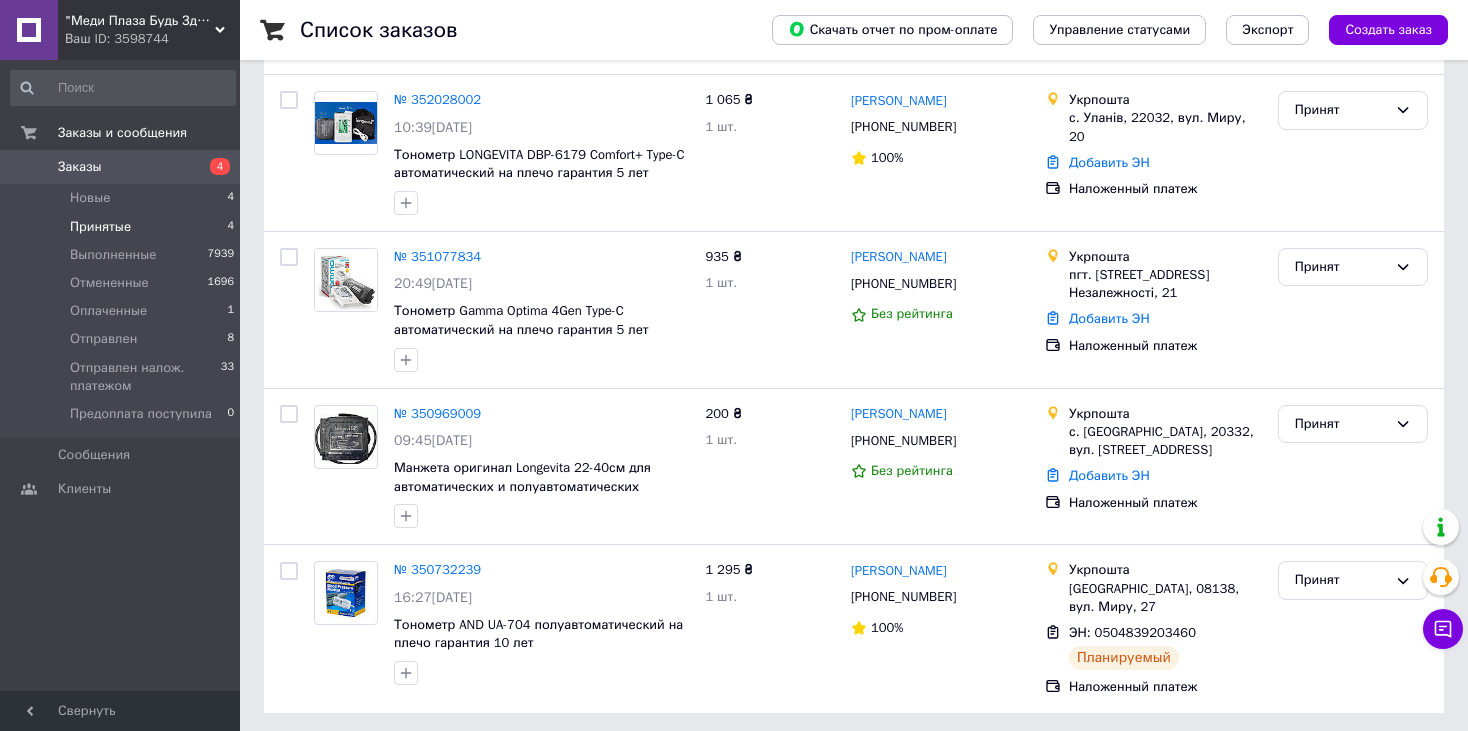 scroll, scrollTop: 216, scrollLeft: 0, axis: vertical 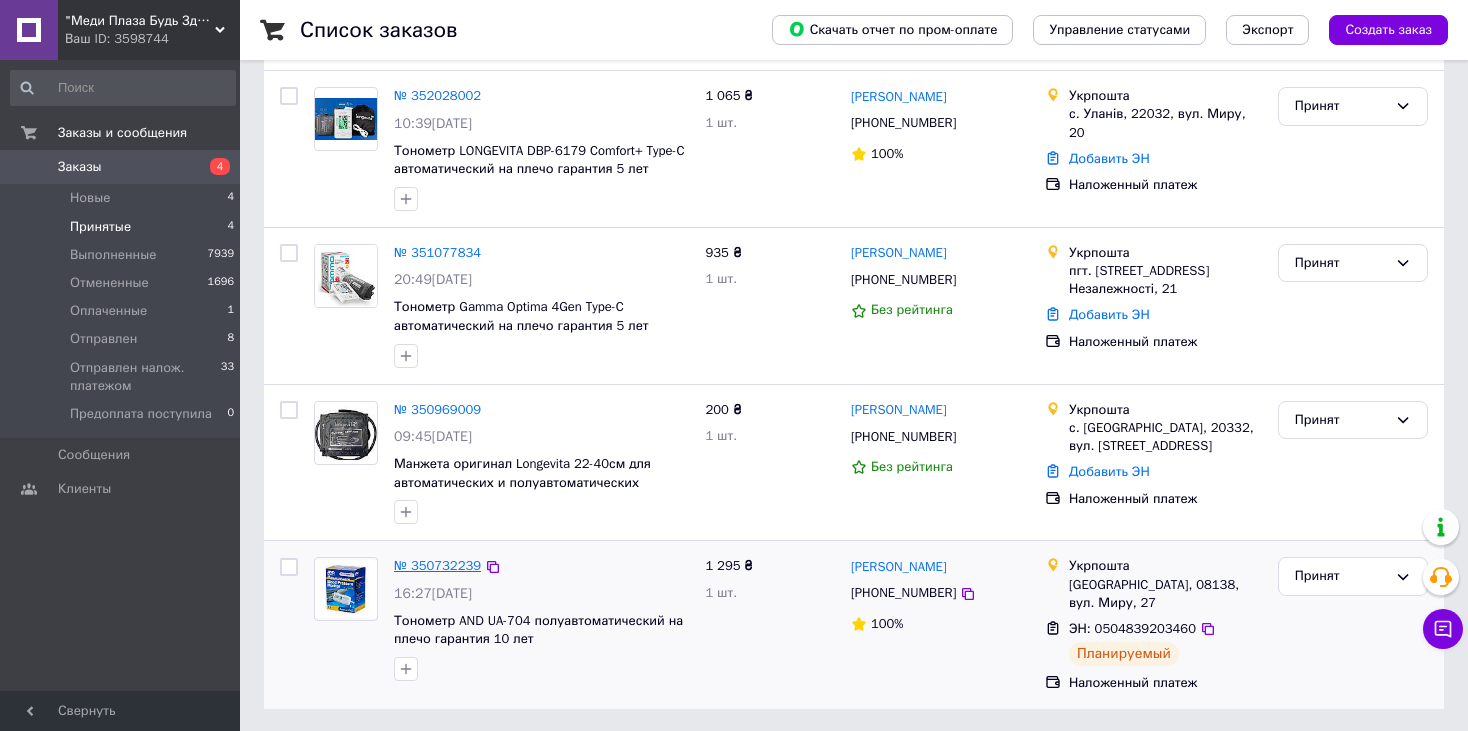 click on "№ 350732239" at bounding box center (437, 565) 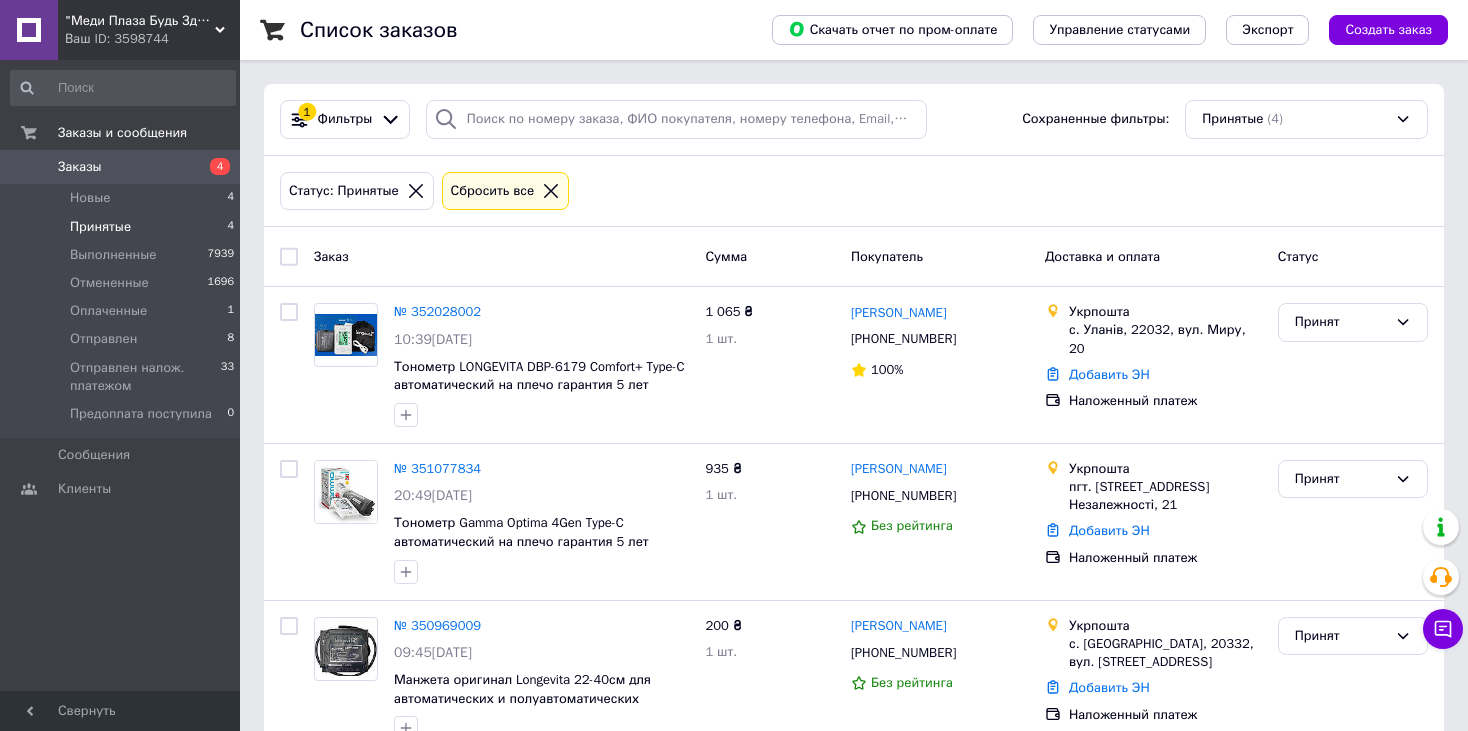 scroll, scrollTop: 216, scrollLeft: 0, axis: vertical 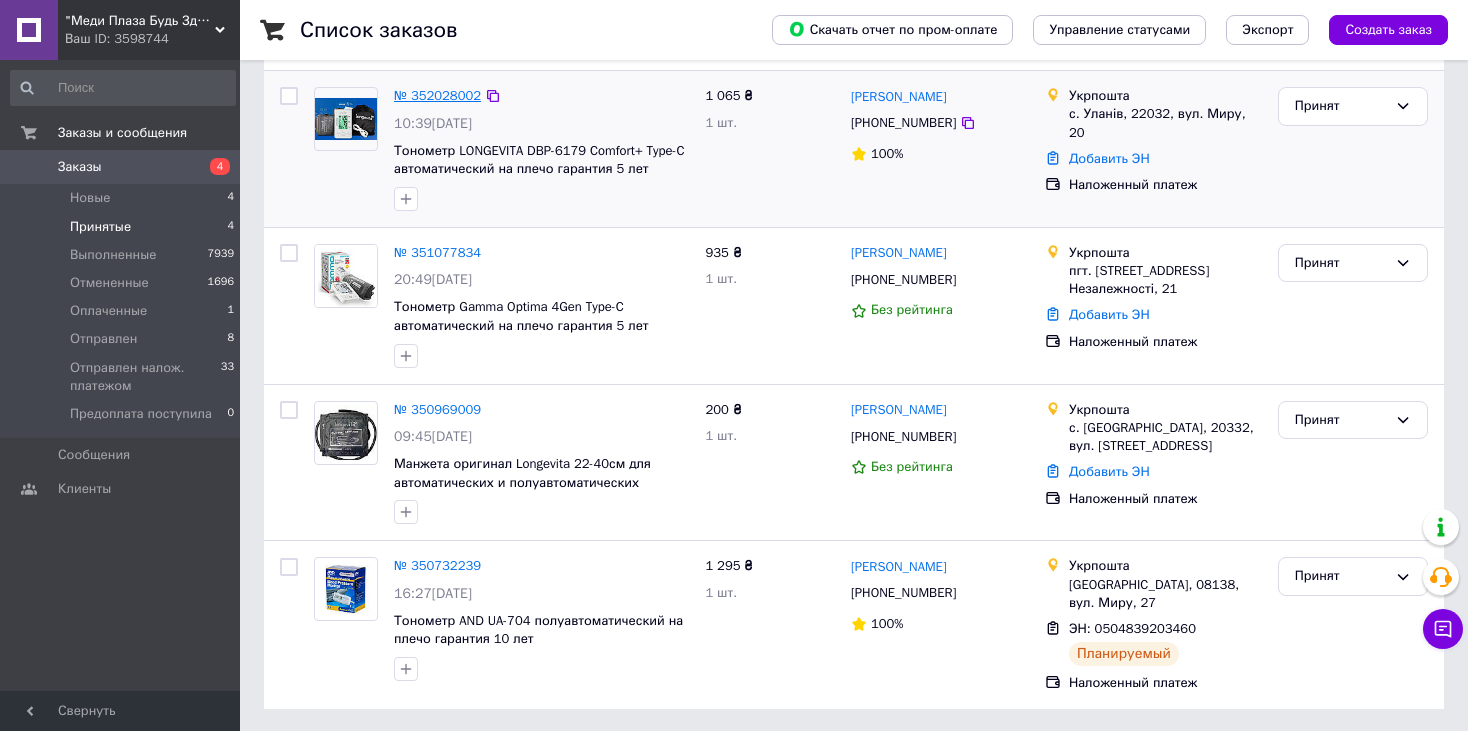 click on "№ 352028002" at bounding box center (437, 95) 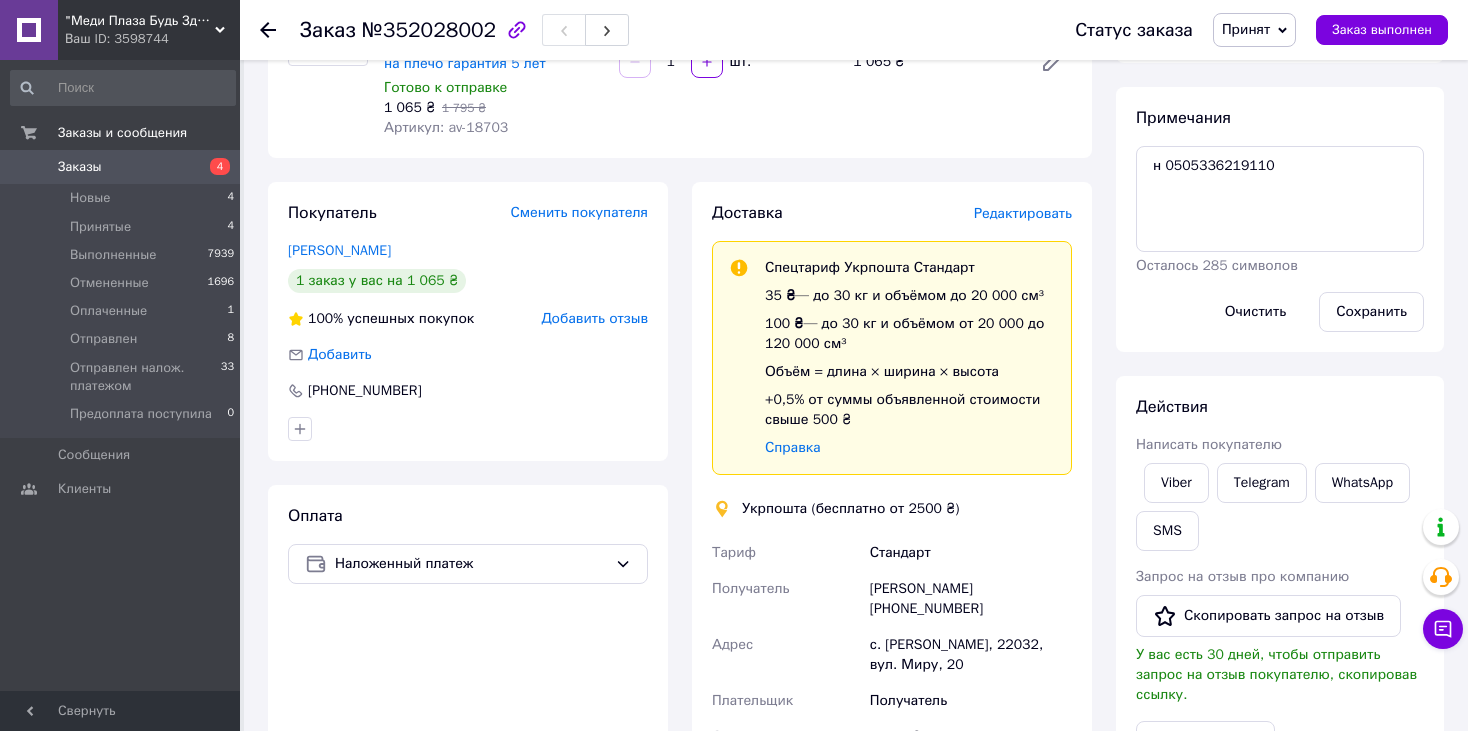 scroll, scrollTop: 172, scrollLeft: 0, axis: vertical 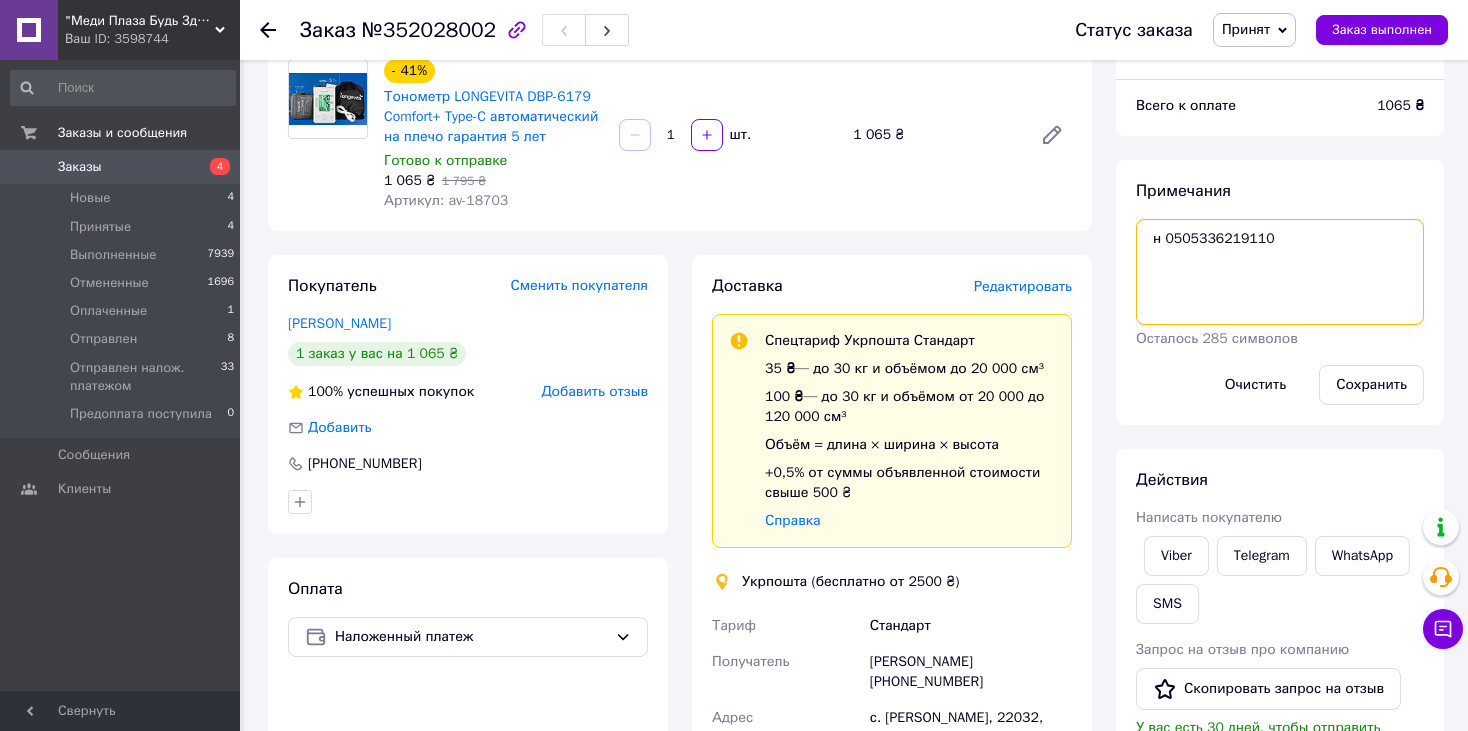 drag, startPoint x: 1285, startPoint y: 242, endPoint x: 1167, endPoint y: 231, distance: 118.511604 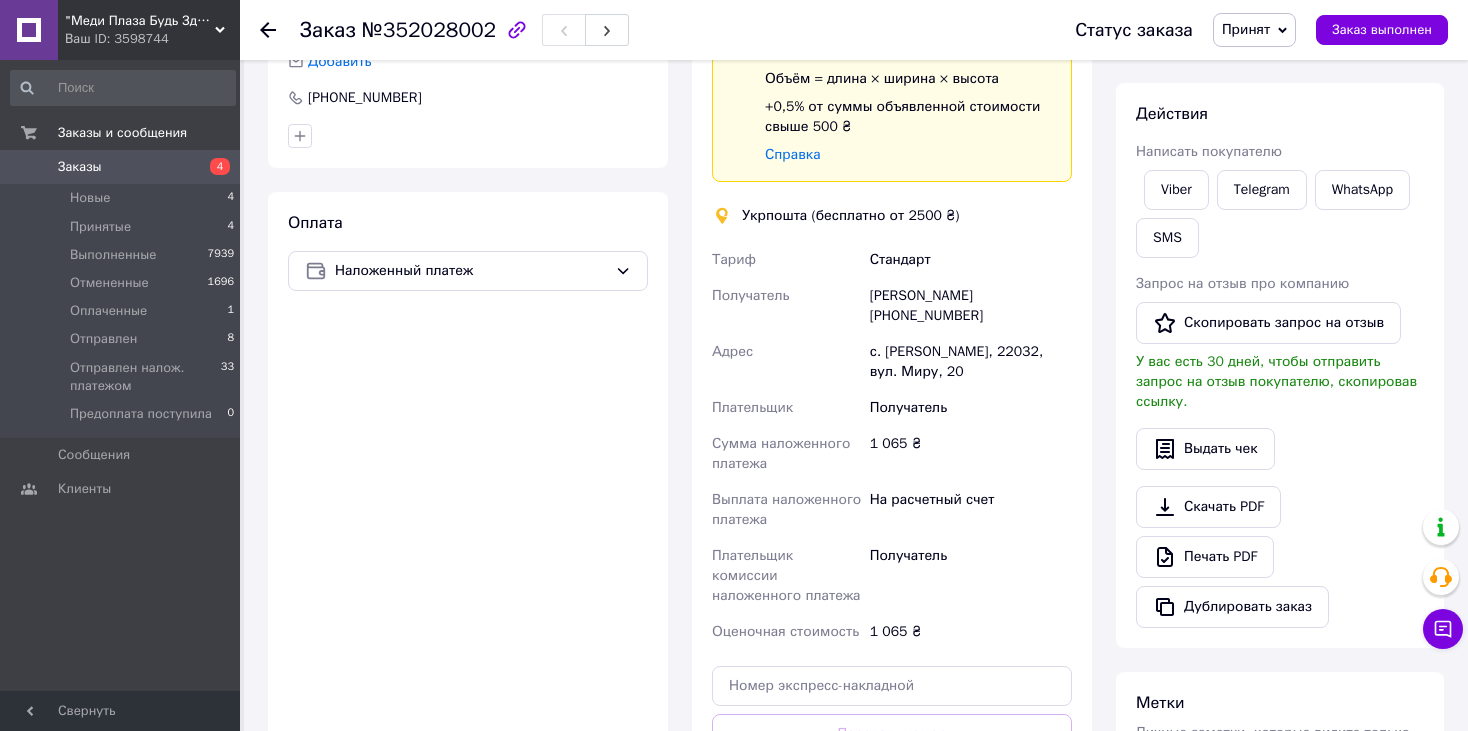 scroll, scrollTop: 572, scrollLeft: 0, axis: vertical 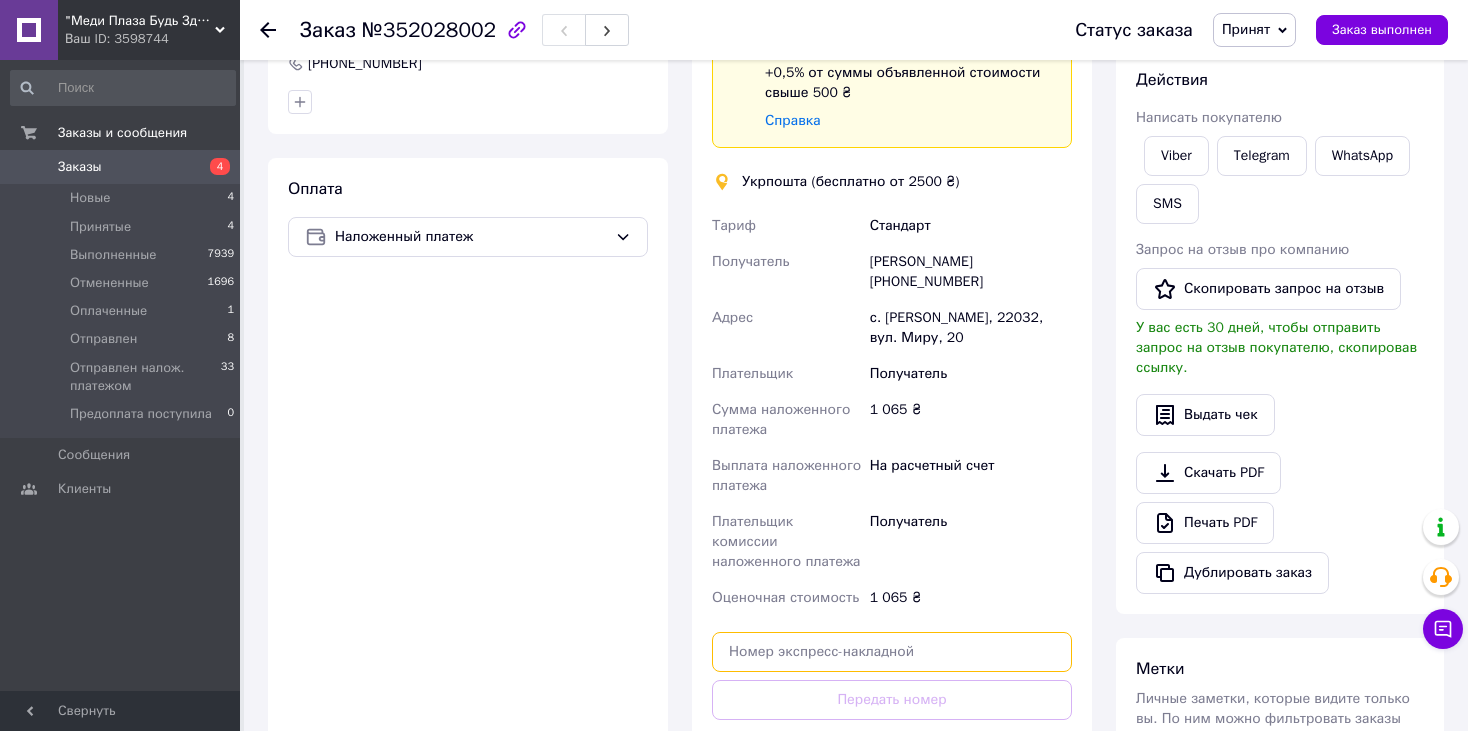 click at bounding box center (892, 652) 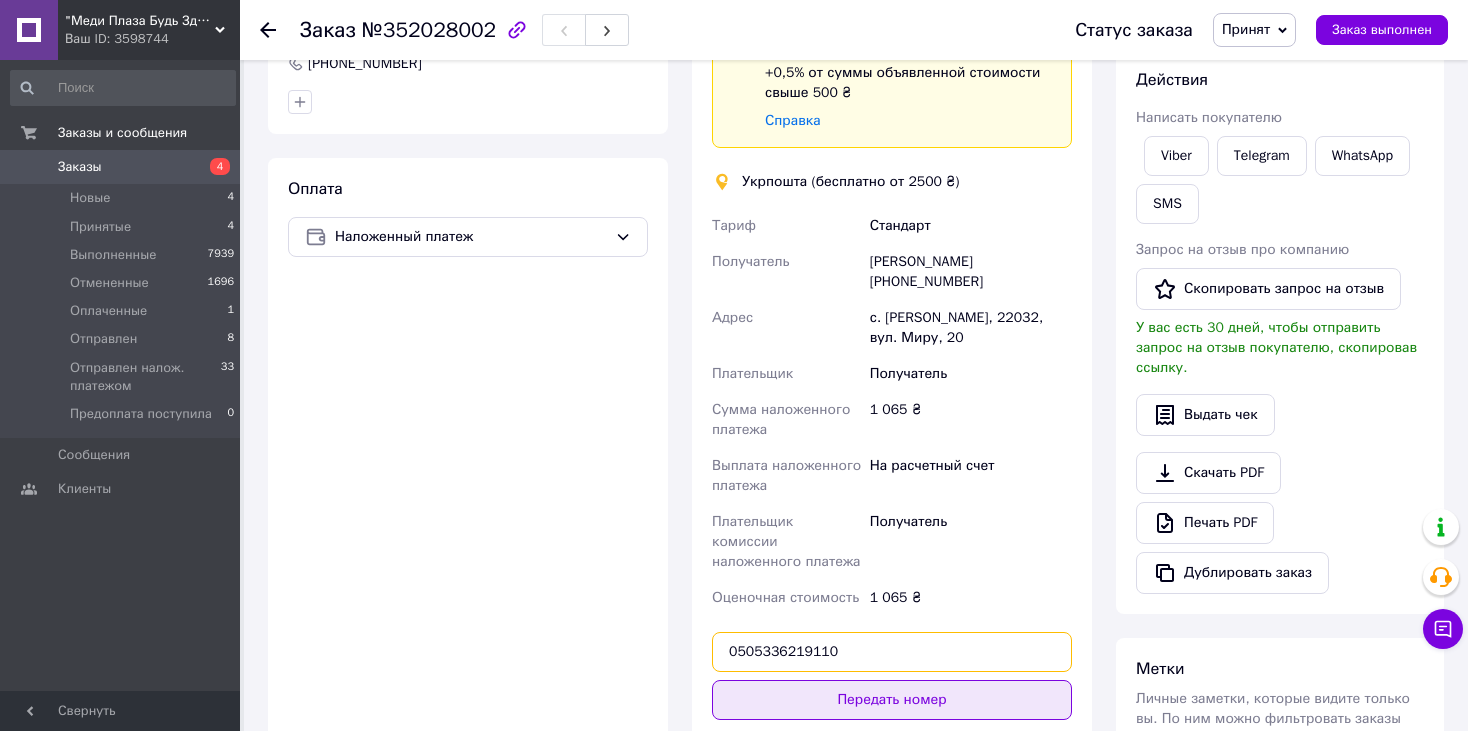 type on "0505336219110" 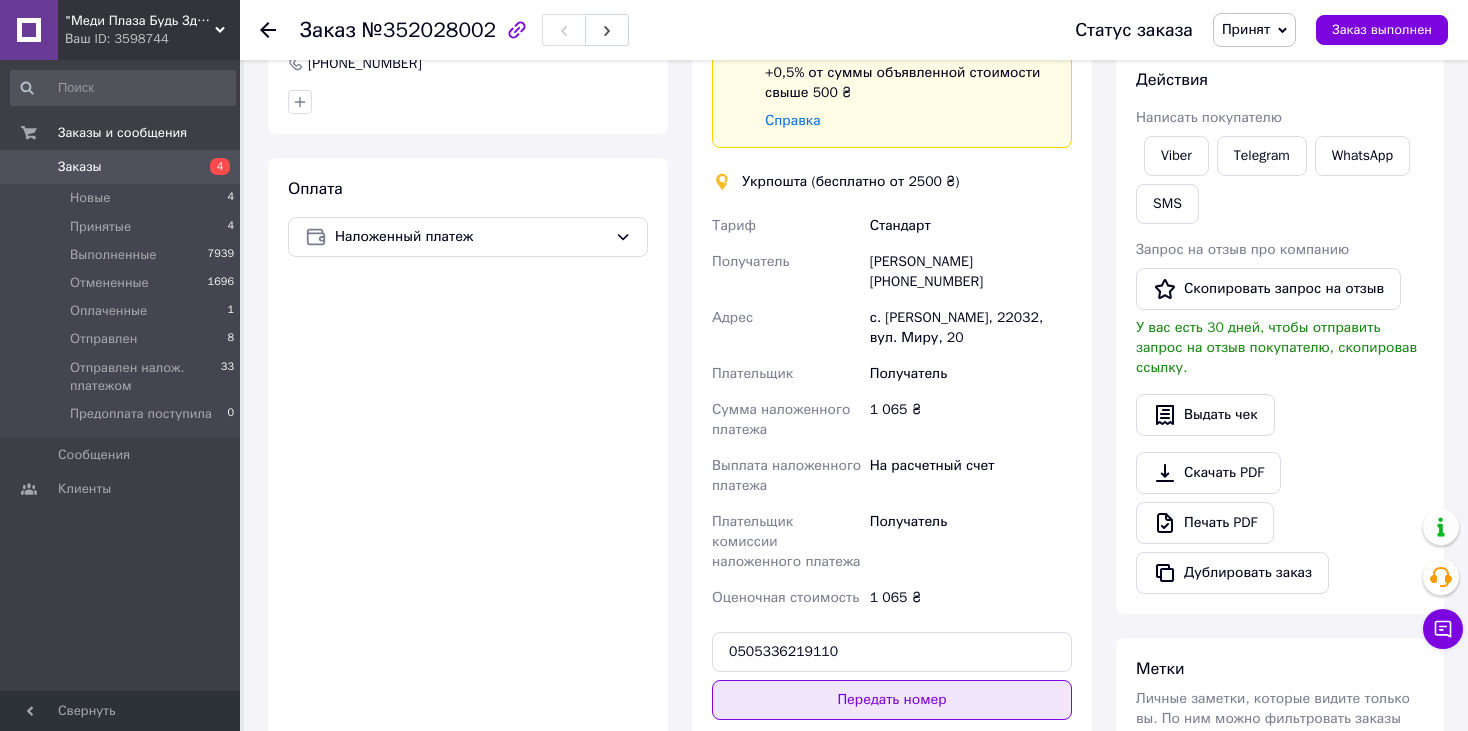 click on "Передать номер" at bounding box center [892, 700] 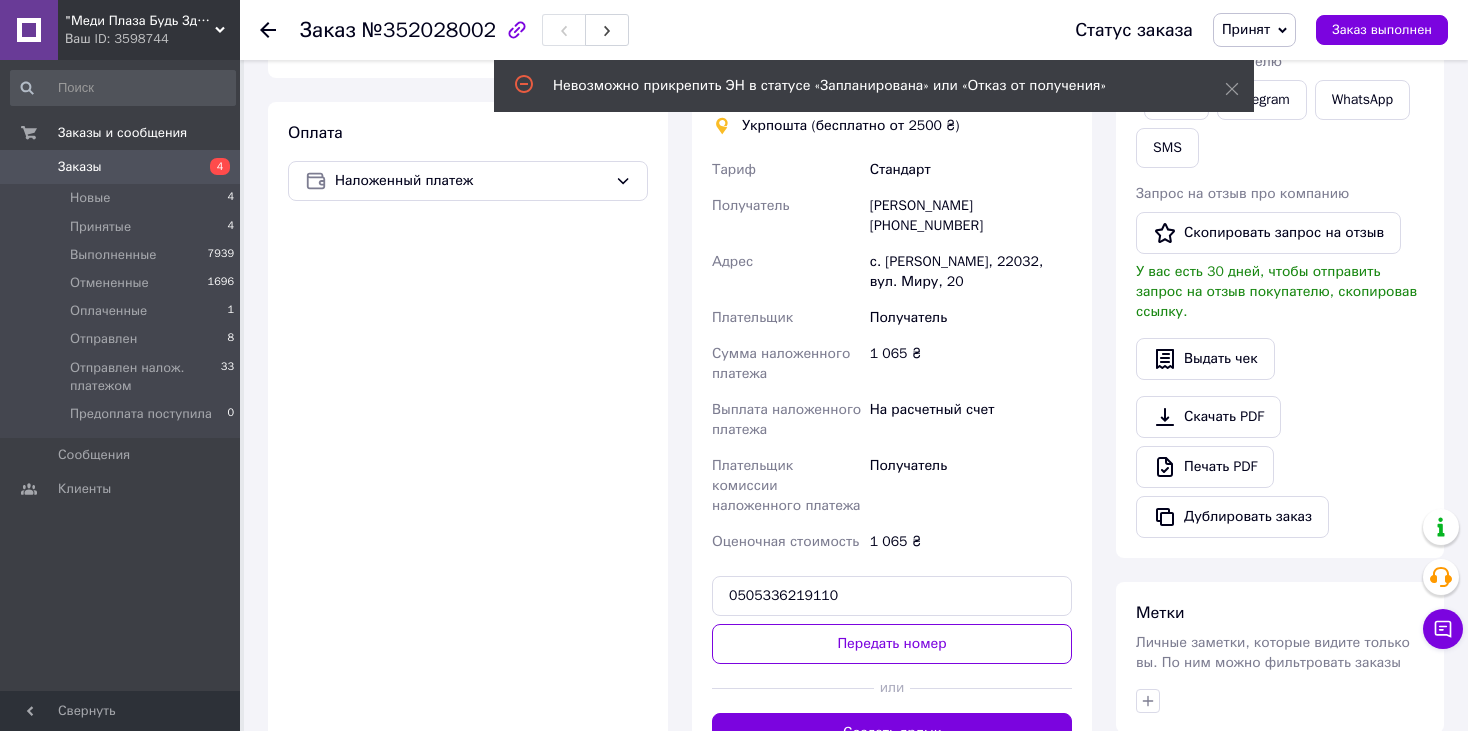 scroll, scrollTop: 672, scrollLeft: 0, axis: vertical 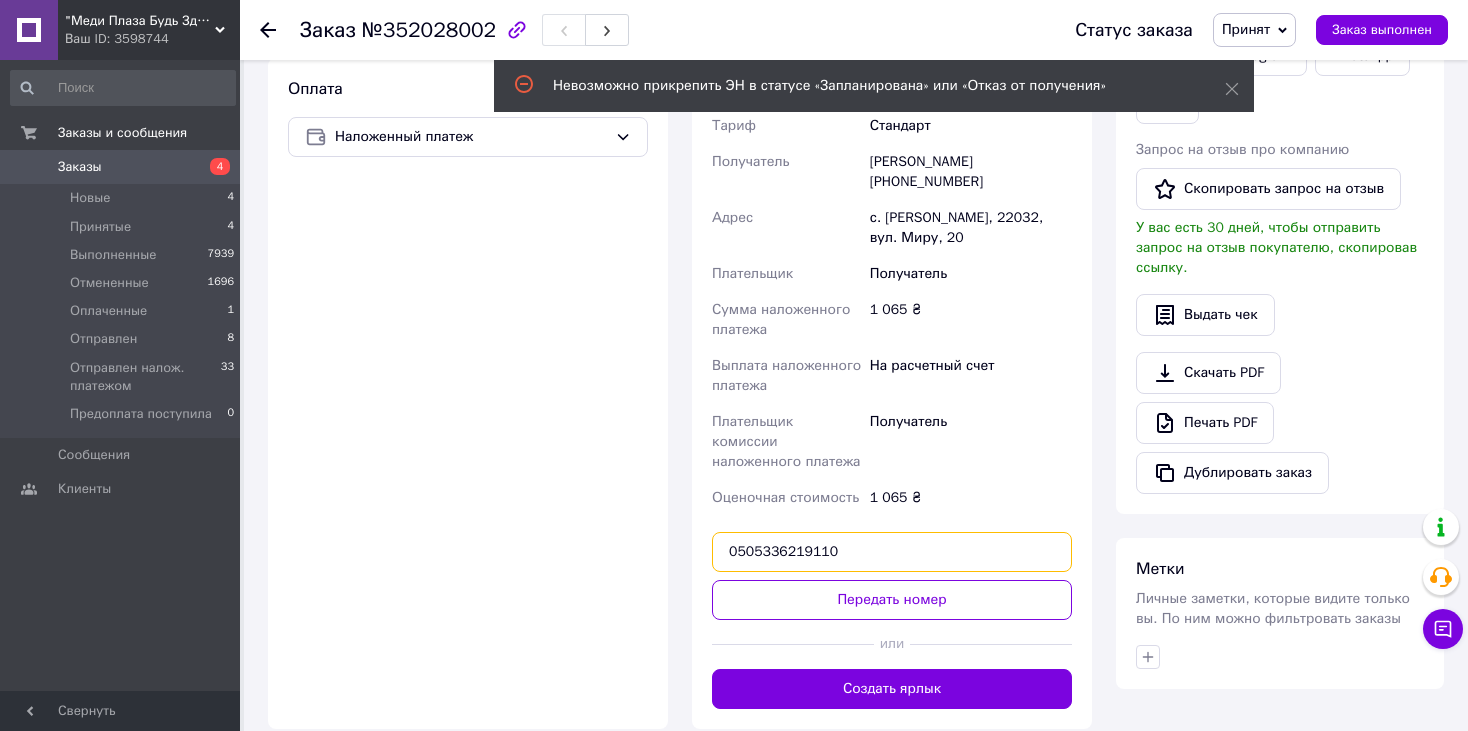 drag, startPoint x: 842, startPoint y: 491, endPoint x: 660, endPoint y: 484, distance: 182.13457 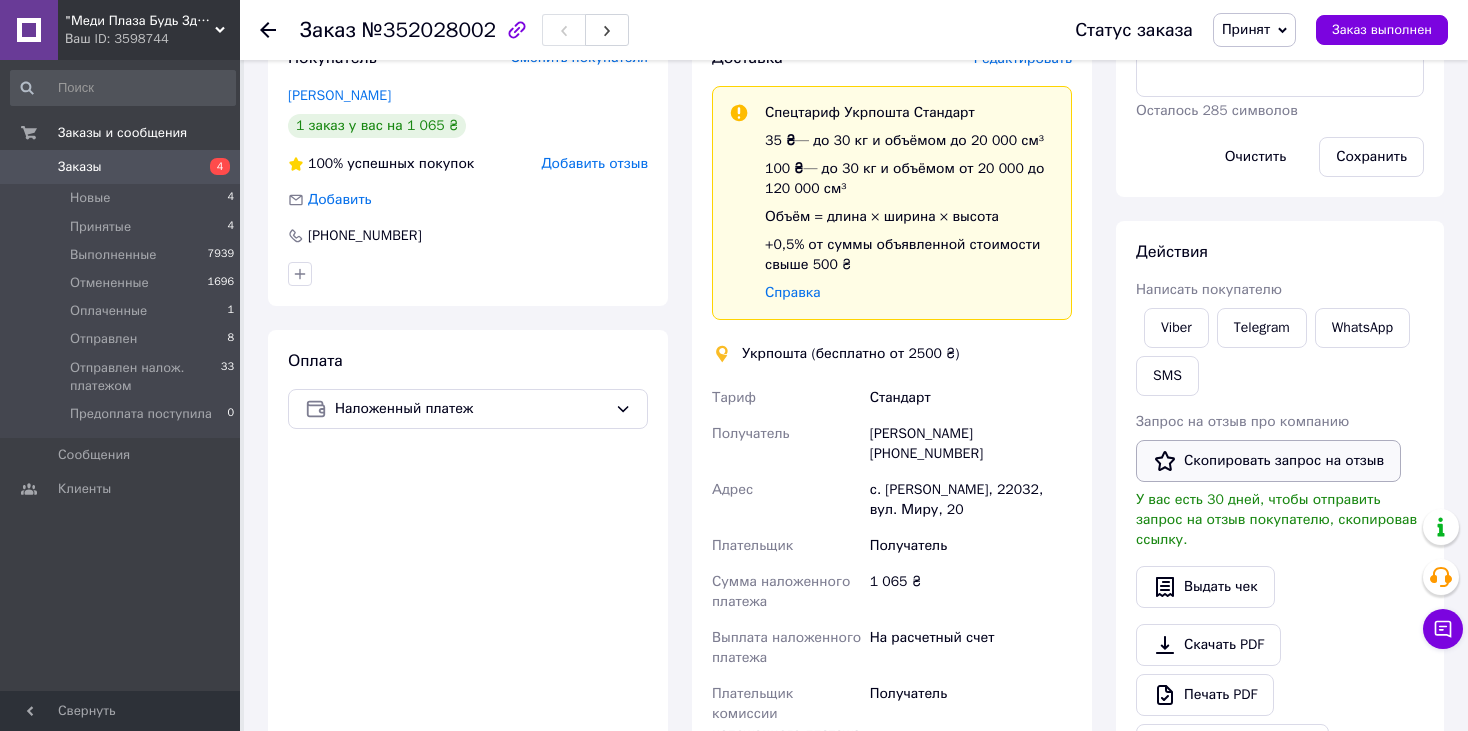 scroll, scrollTop: 100, scrollLeft: 0, axis: vertical 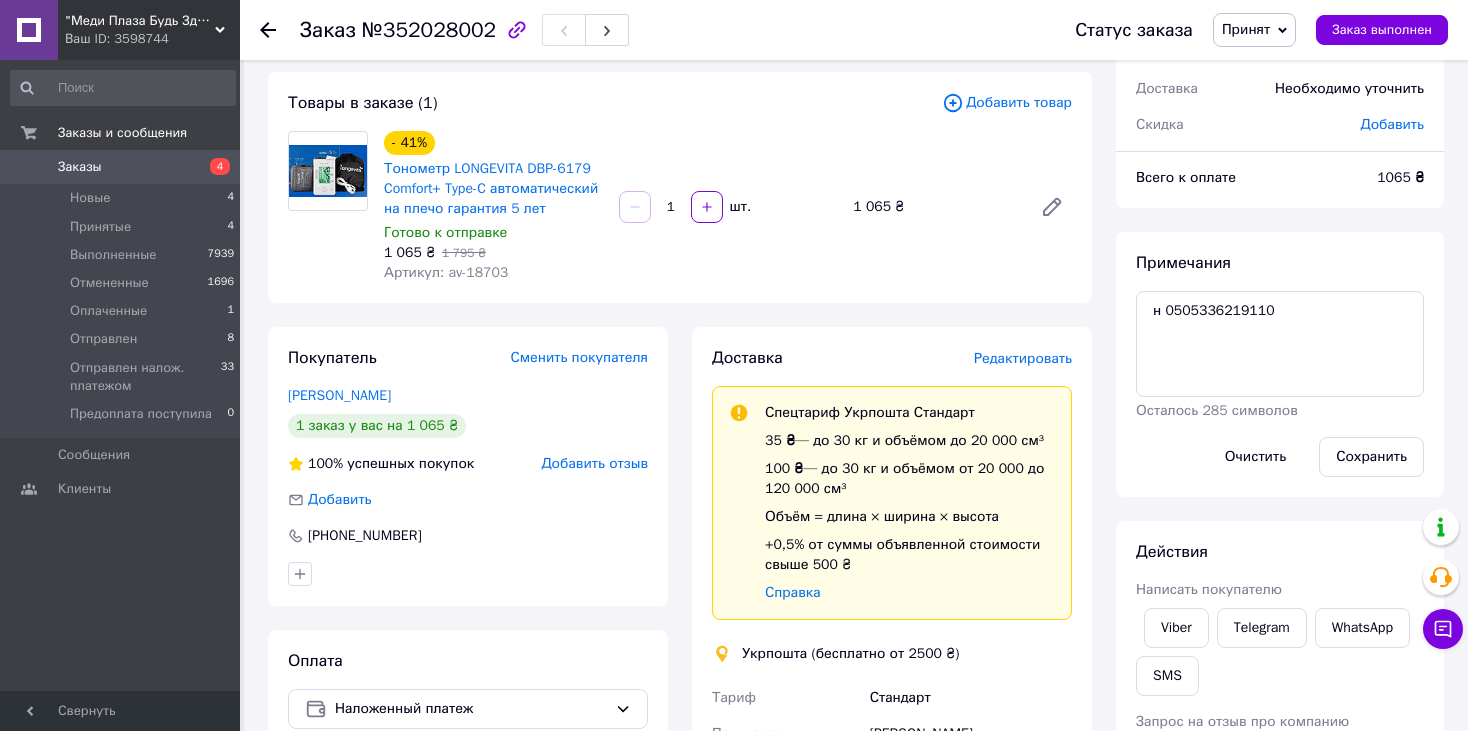 type 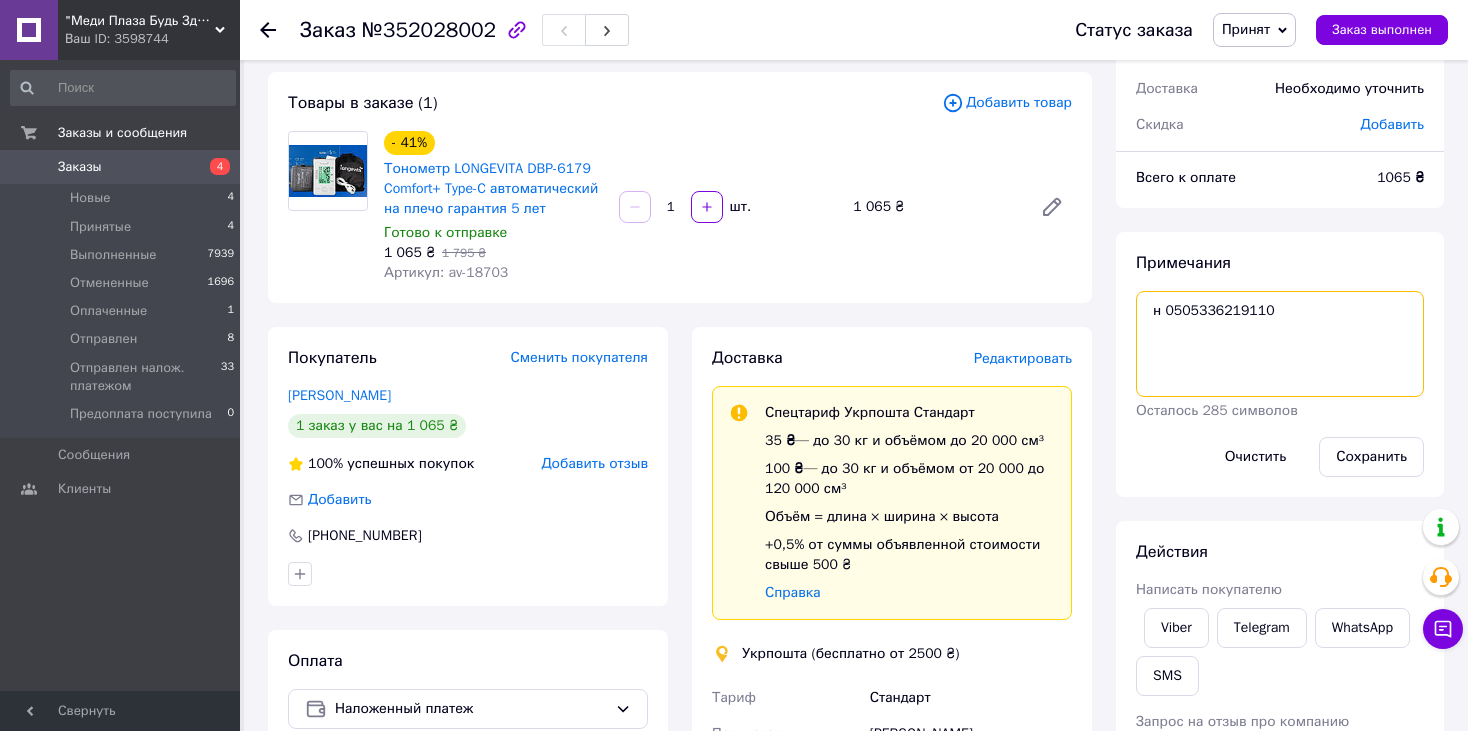 click on "н 0505336219110" at bounding box center [1280, 344] 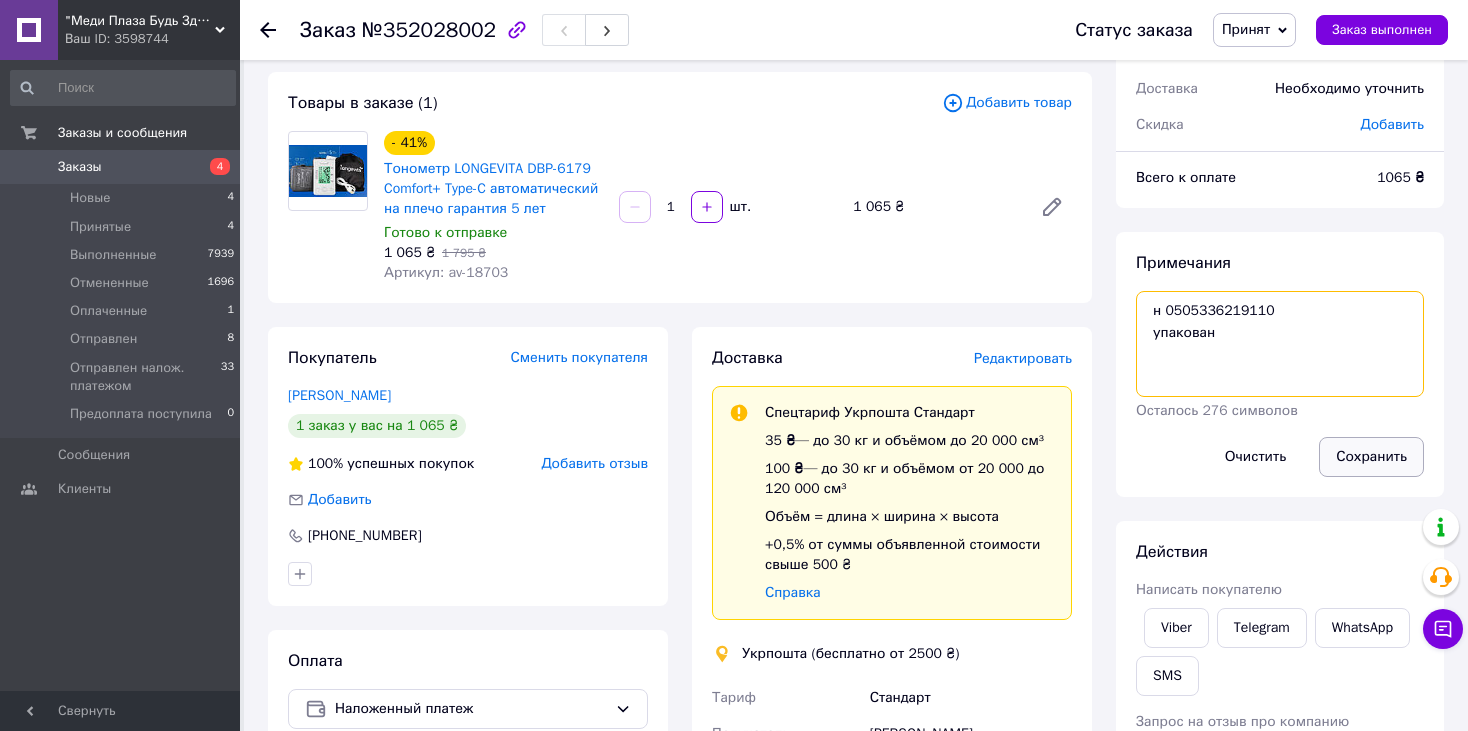 type on "н 0505336219110
упакован" 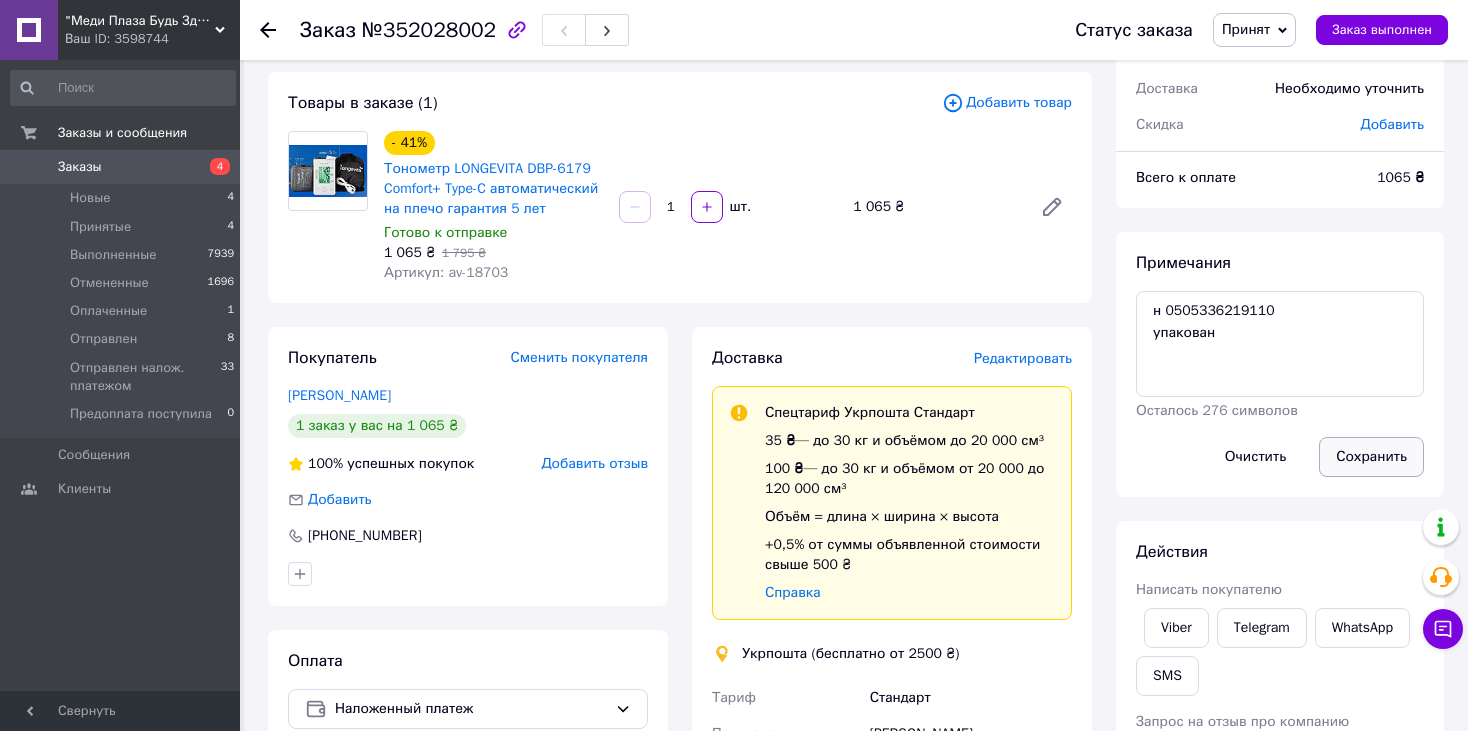 click on "Сохранить" at bounding box center [1371, 457] 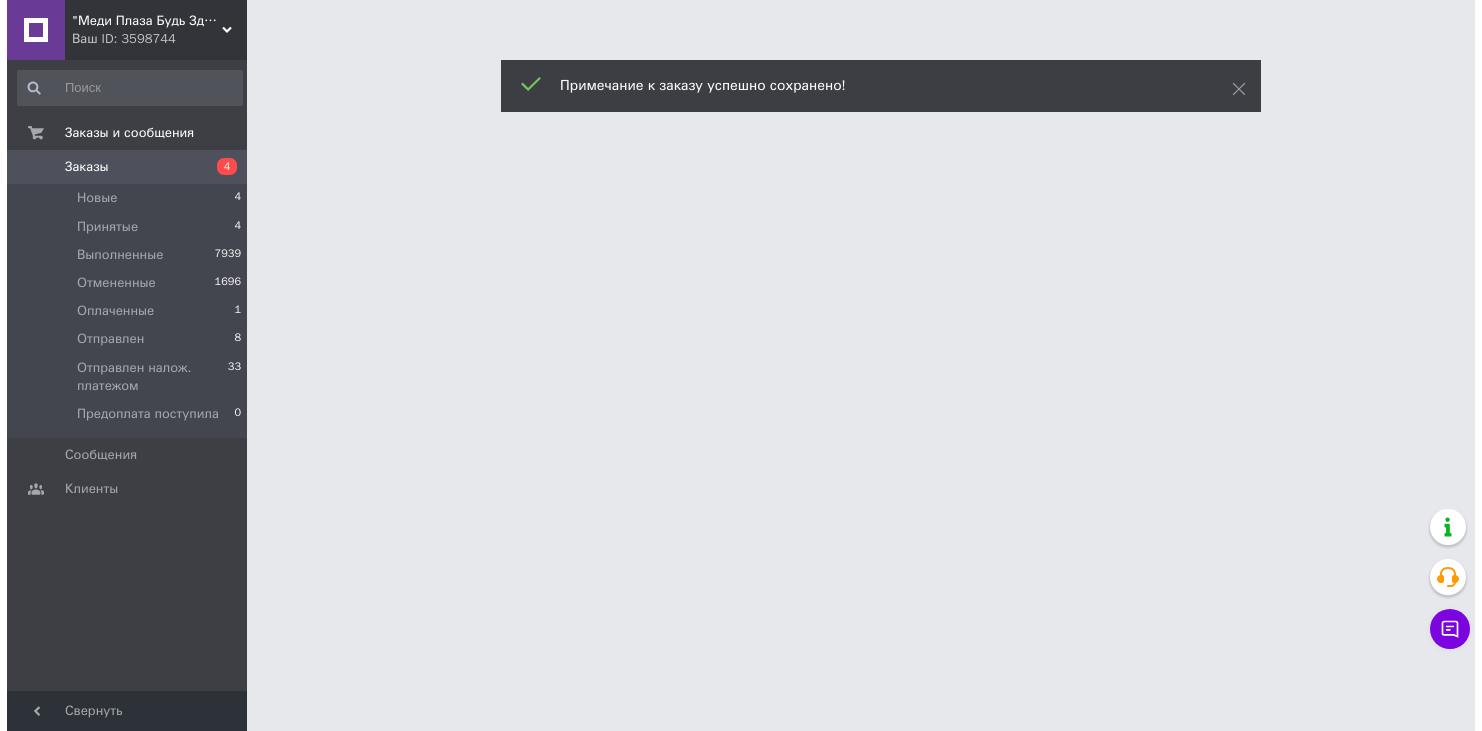 scroll, scrollTop: 0, scrollLeft: 0, axis: both 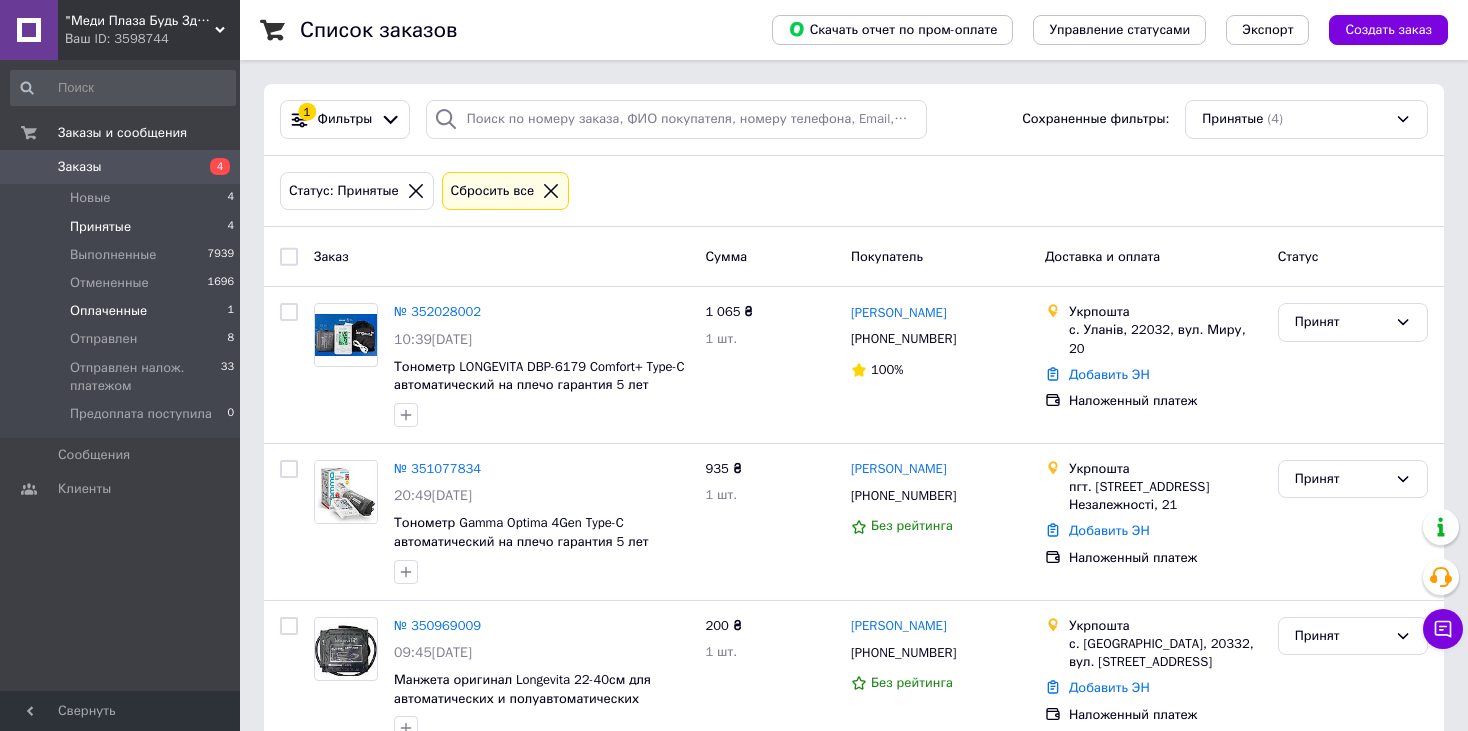 click on "Оплаченные" at bounding box center (108, 311) 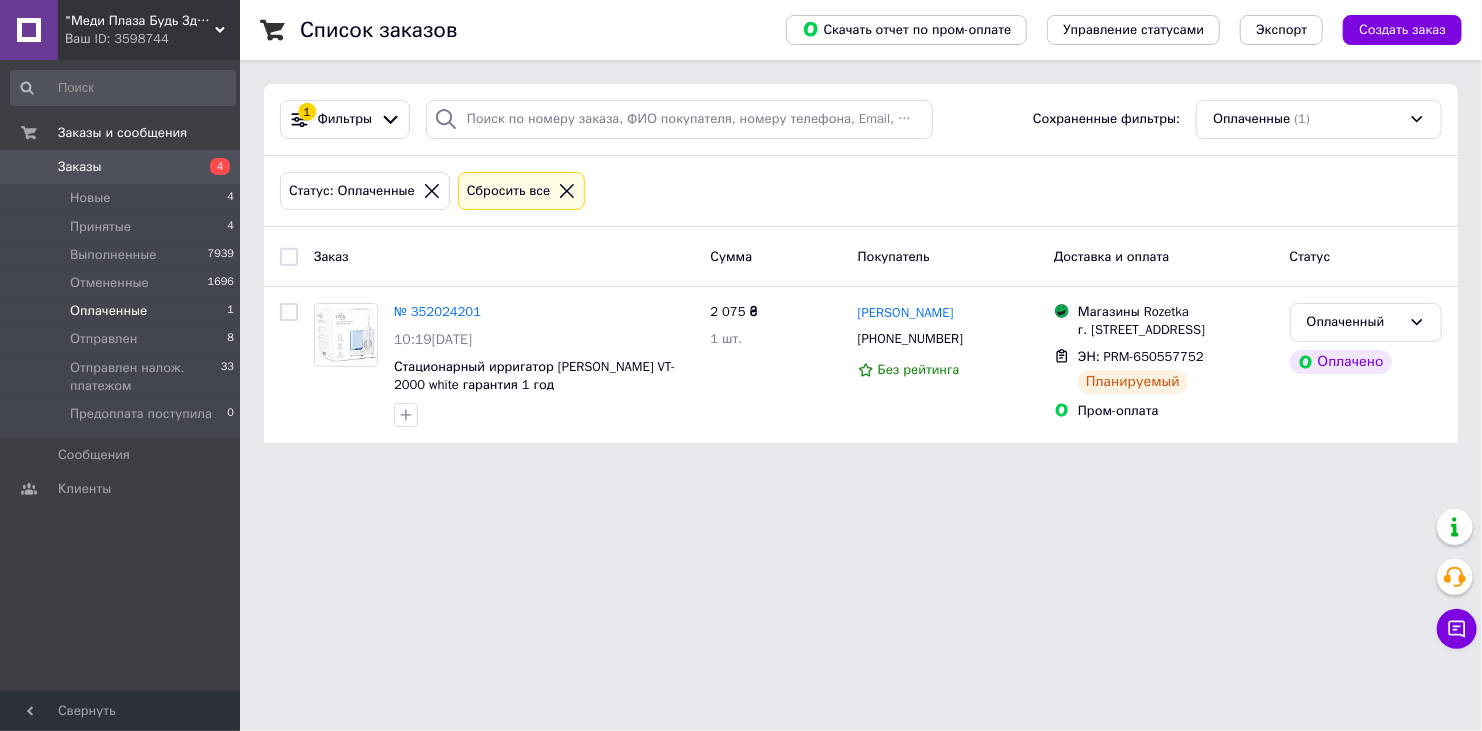 click 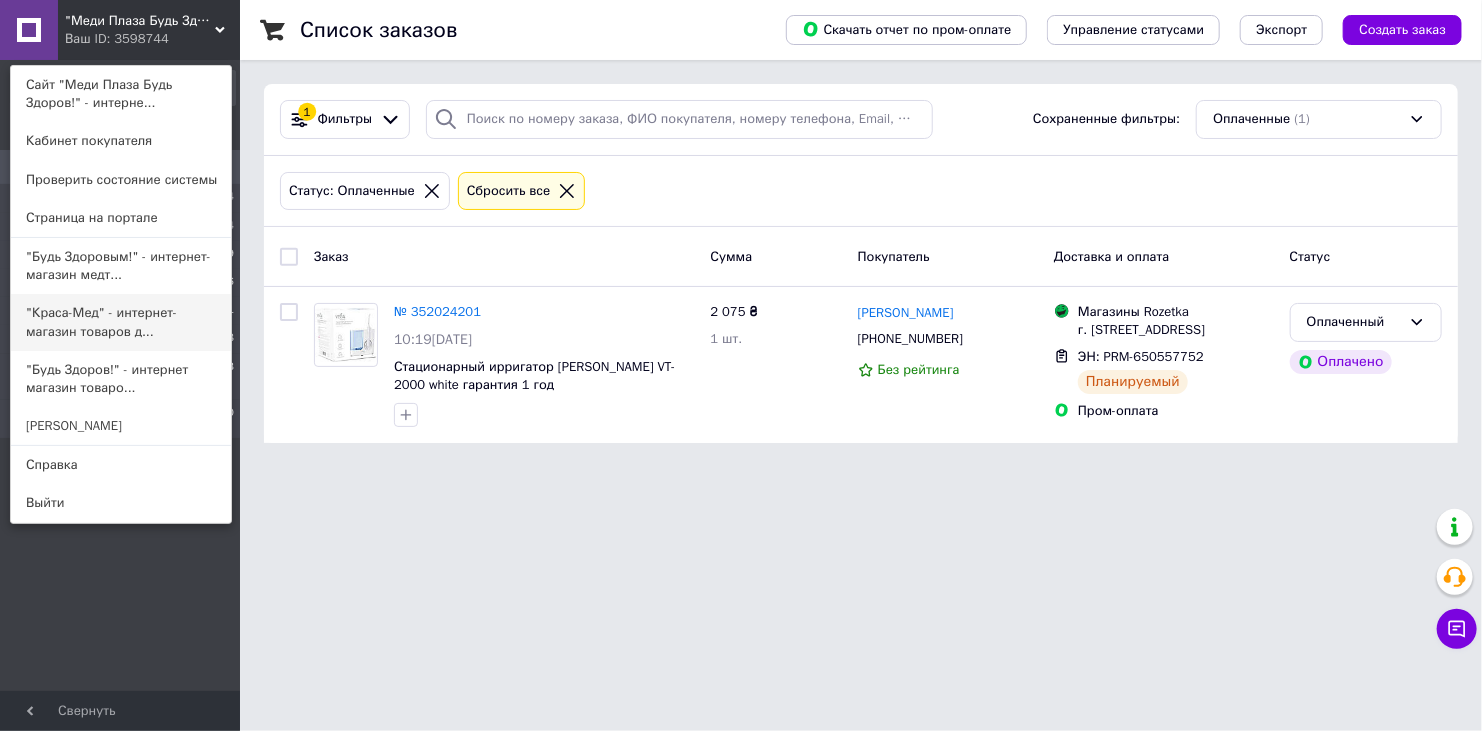 click on ""Краса-Мед" - интернет-магазин товаров д..." at bounding box center [121, 322] 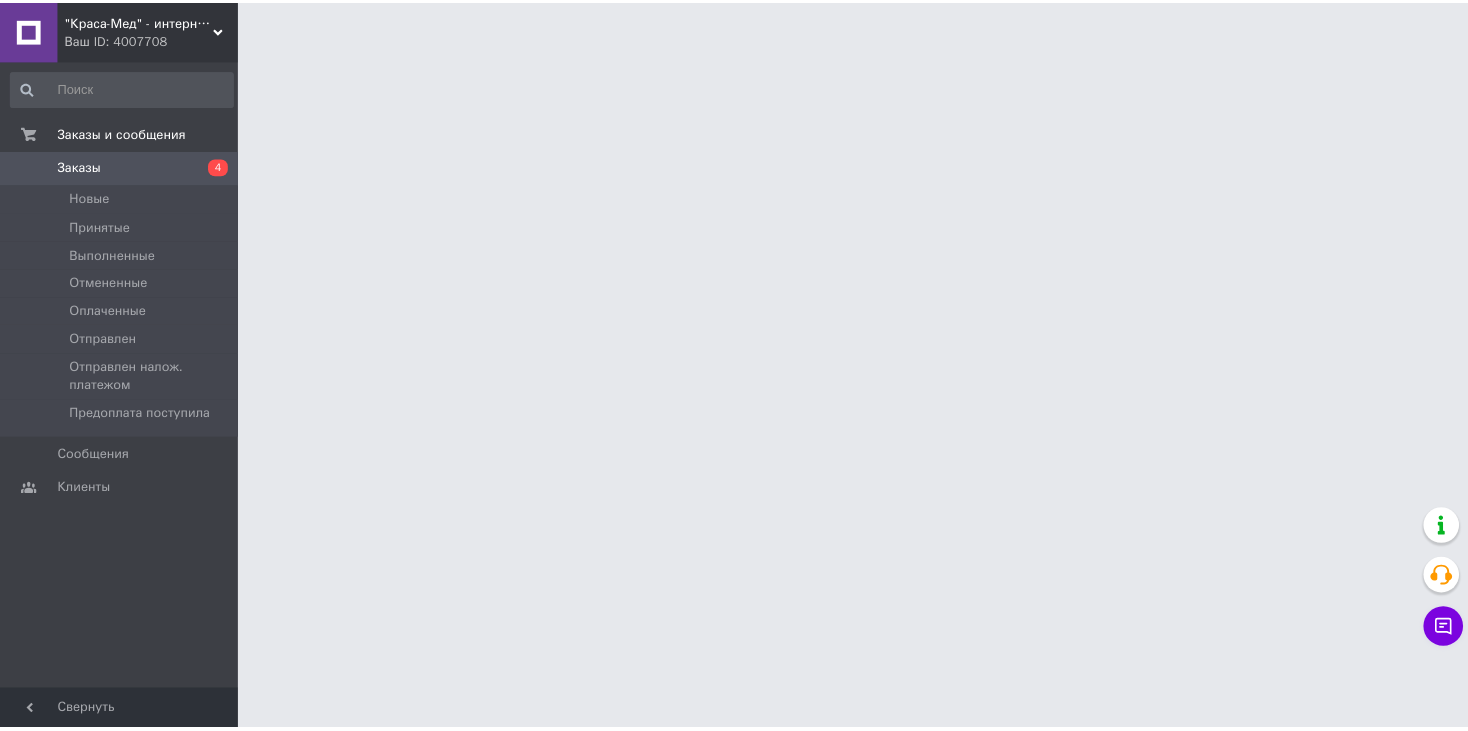 scroll, scrollTop: 0, scrollLeft: 0, axis: both 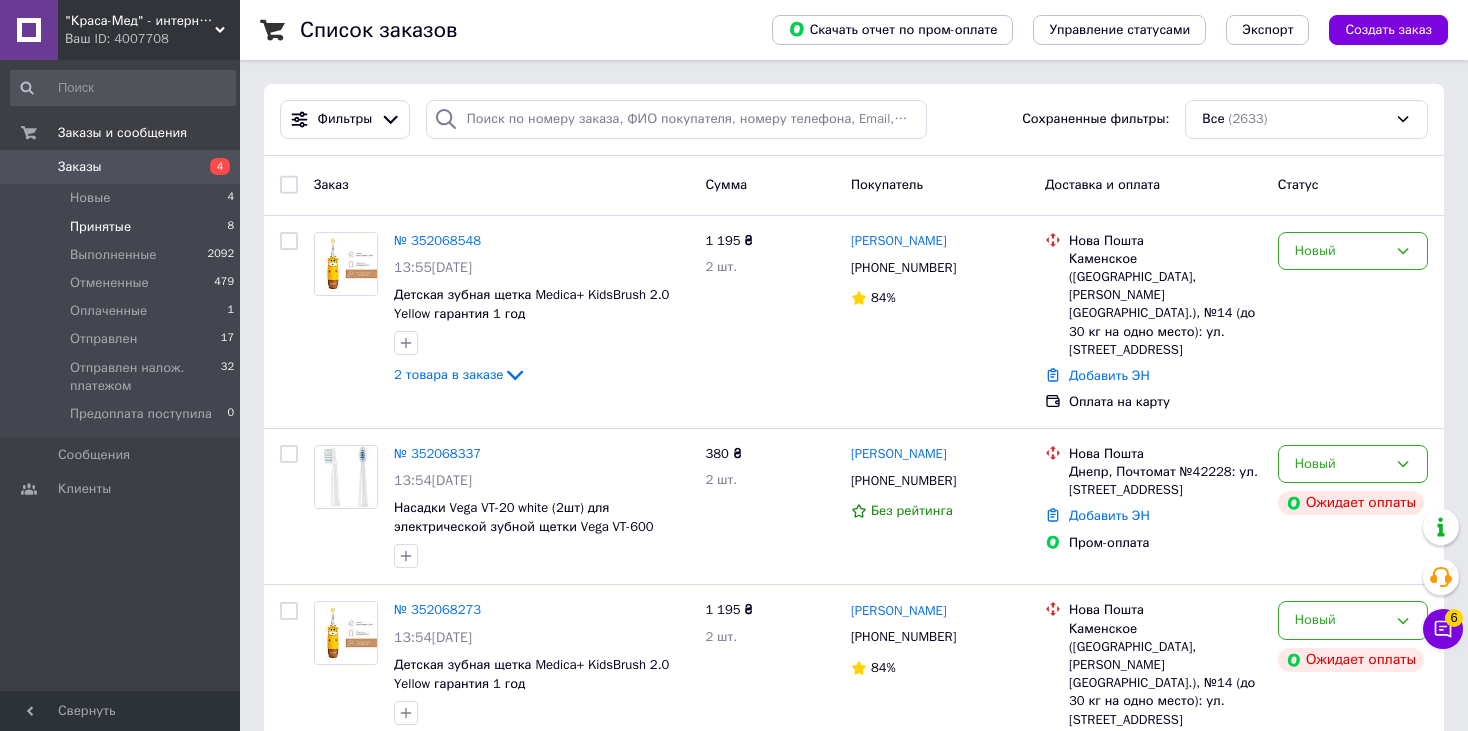 click on "Принятые" at bounding box center [100, 227] 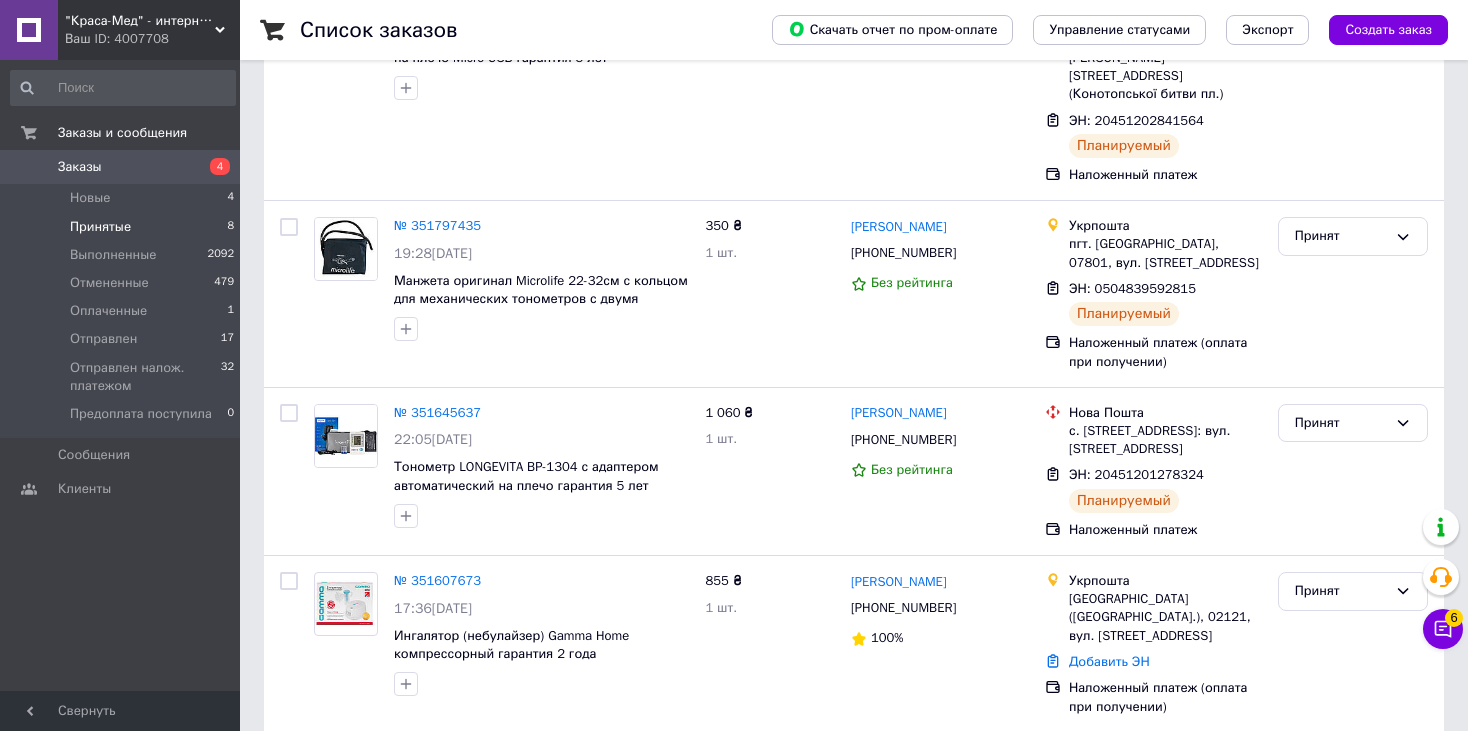 scroll, scrollTop: 1031, scrollLeft: 0, axis: vertical 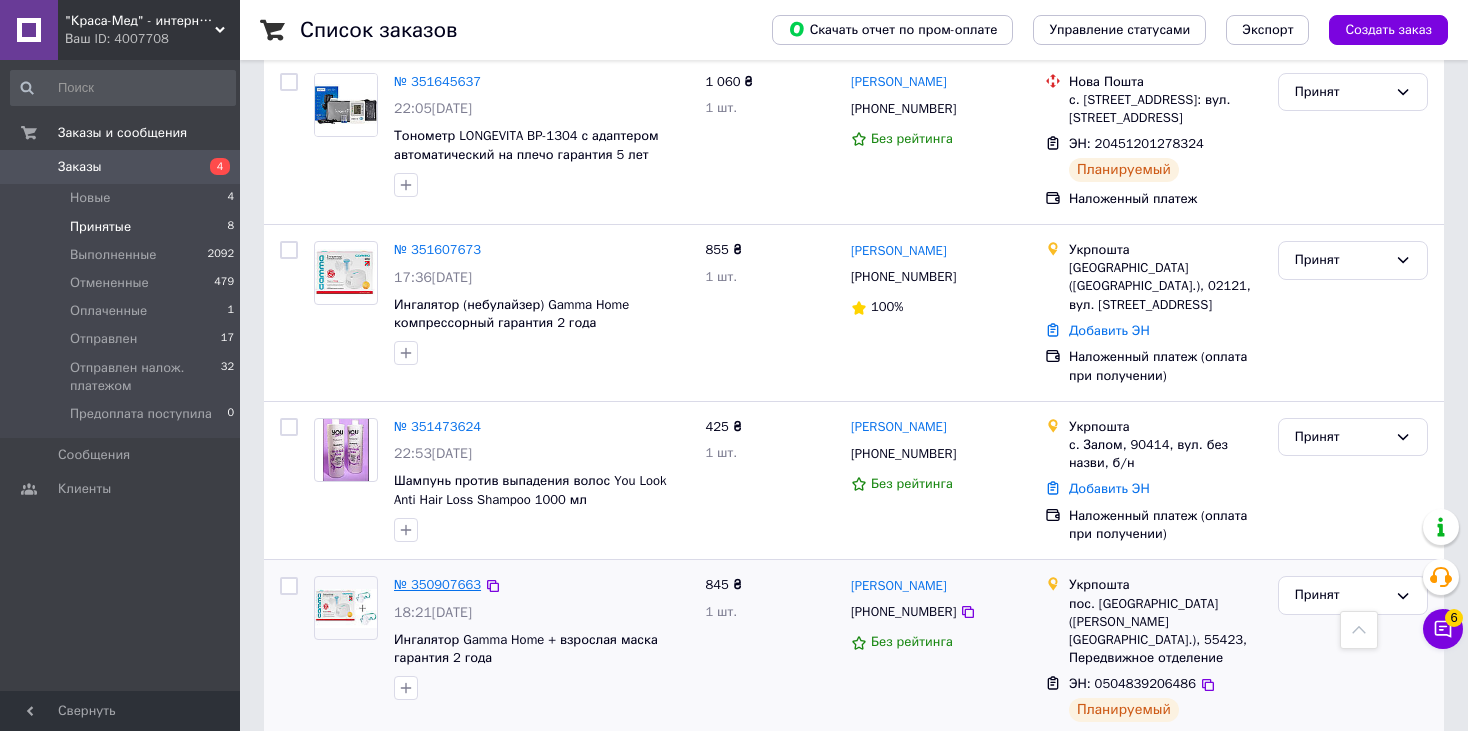 click on "№ 350907663" at bounding box center [437, 584] 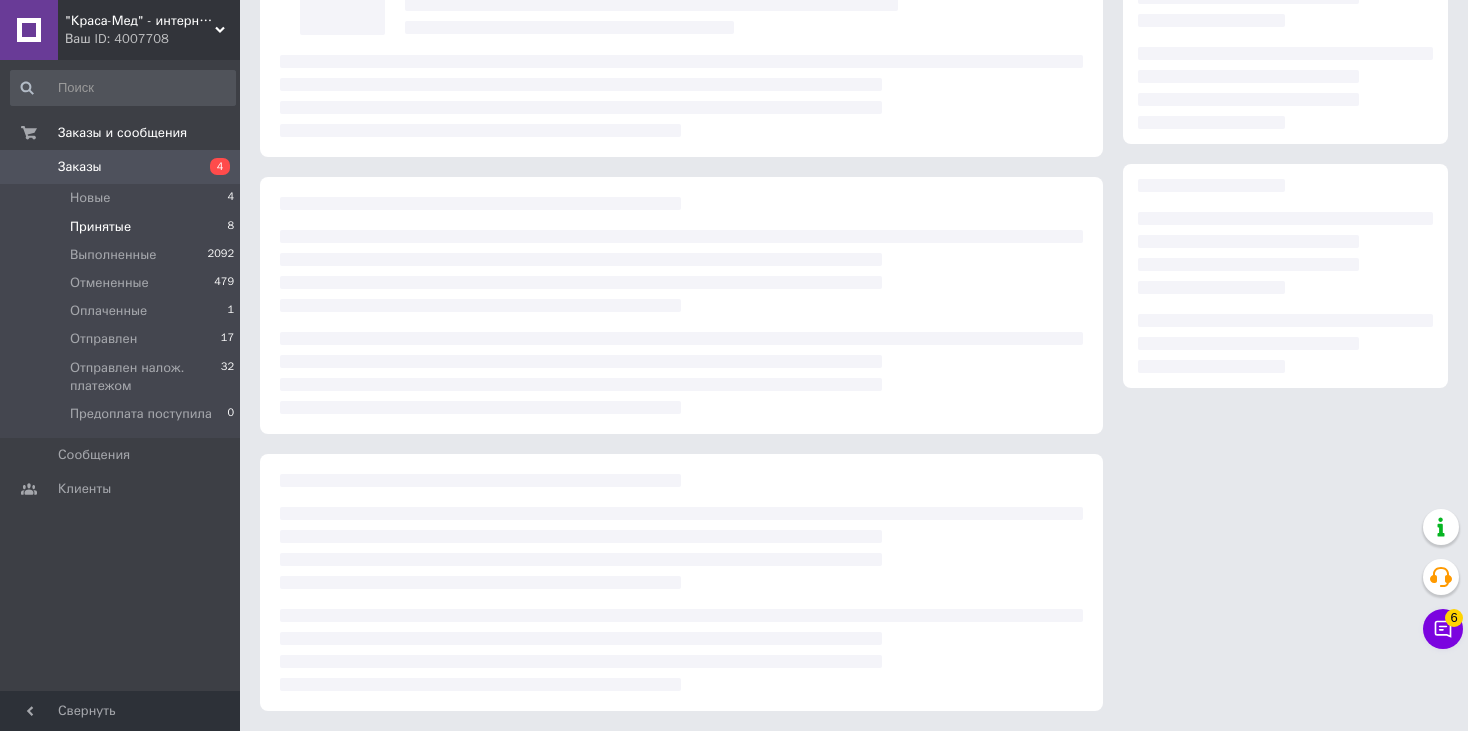 scroll, scrollTop: 0, scrollLeft: 0, axis: both 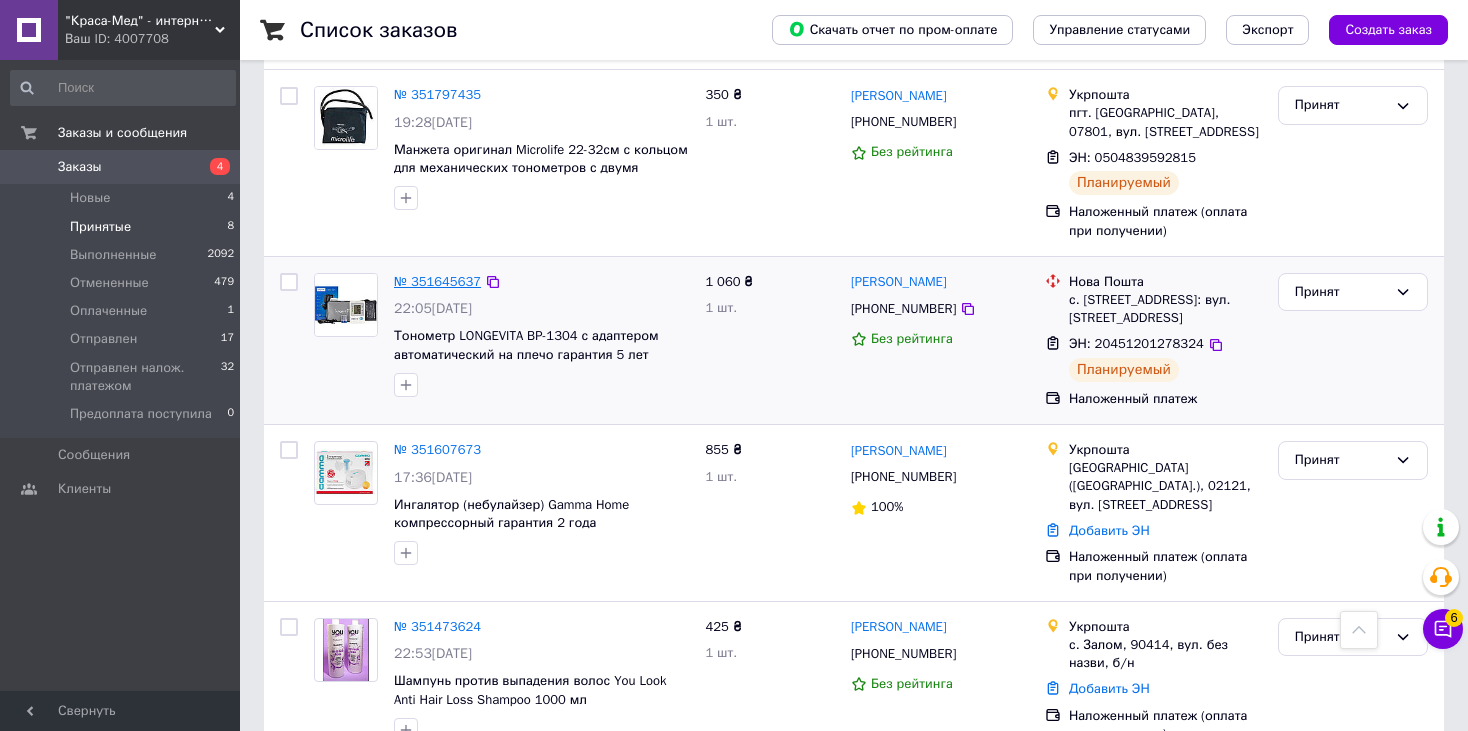 click on "№ 351645637" at bounding box center (437, 281) 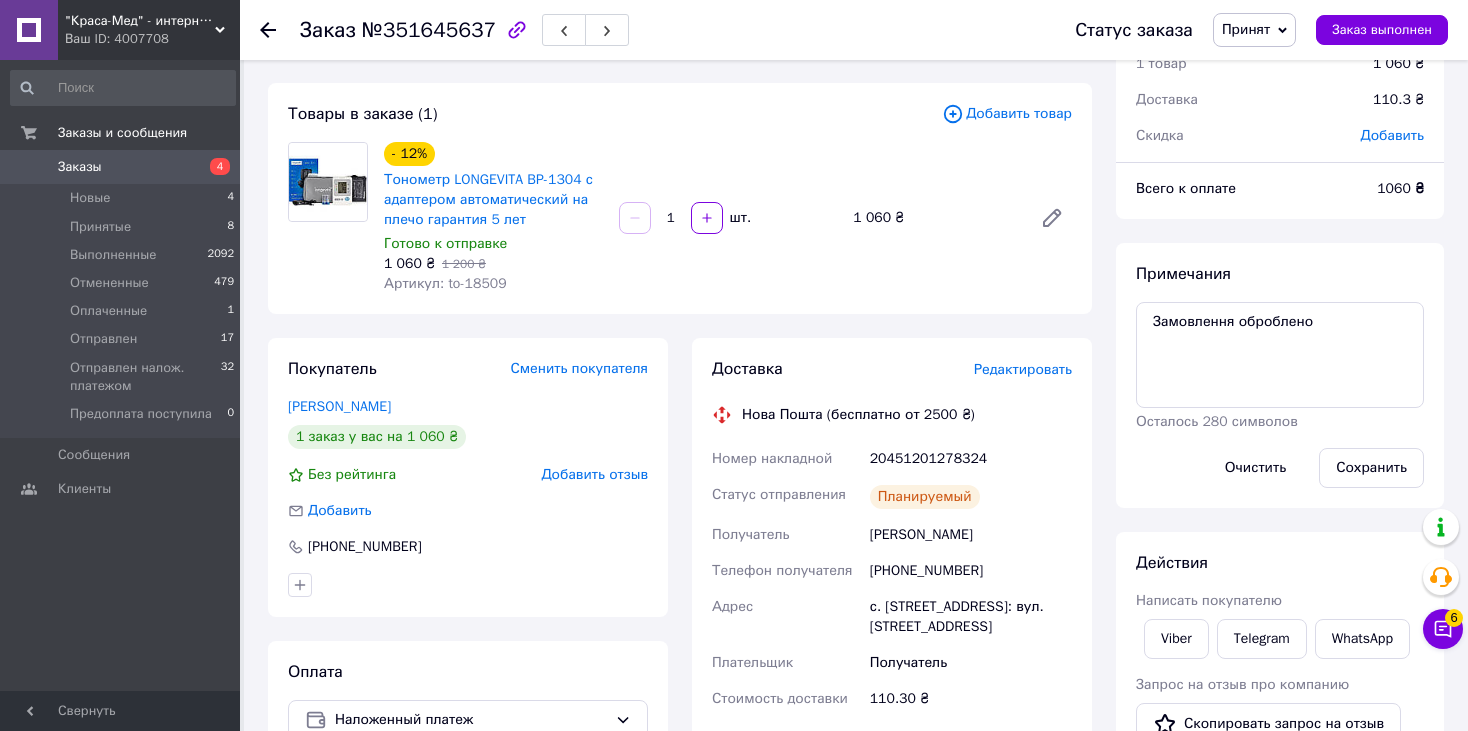 scroll, scrollTop: 83, scrollLeft: 0, axis: vertical 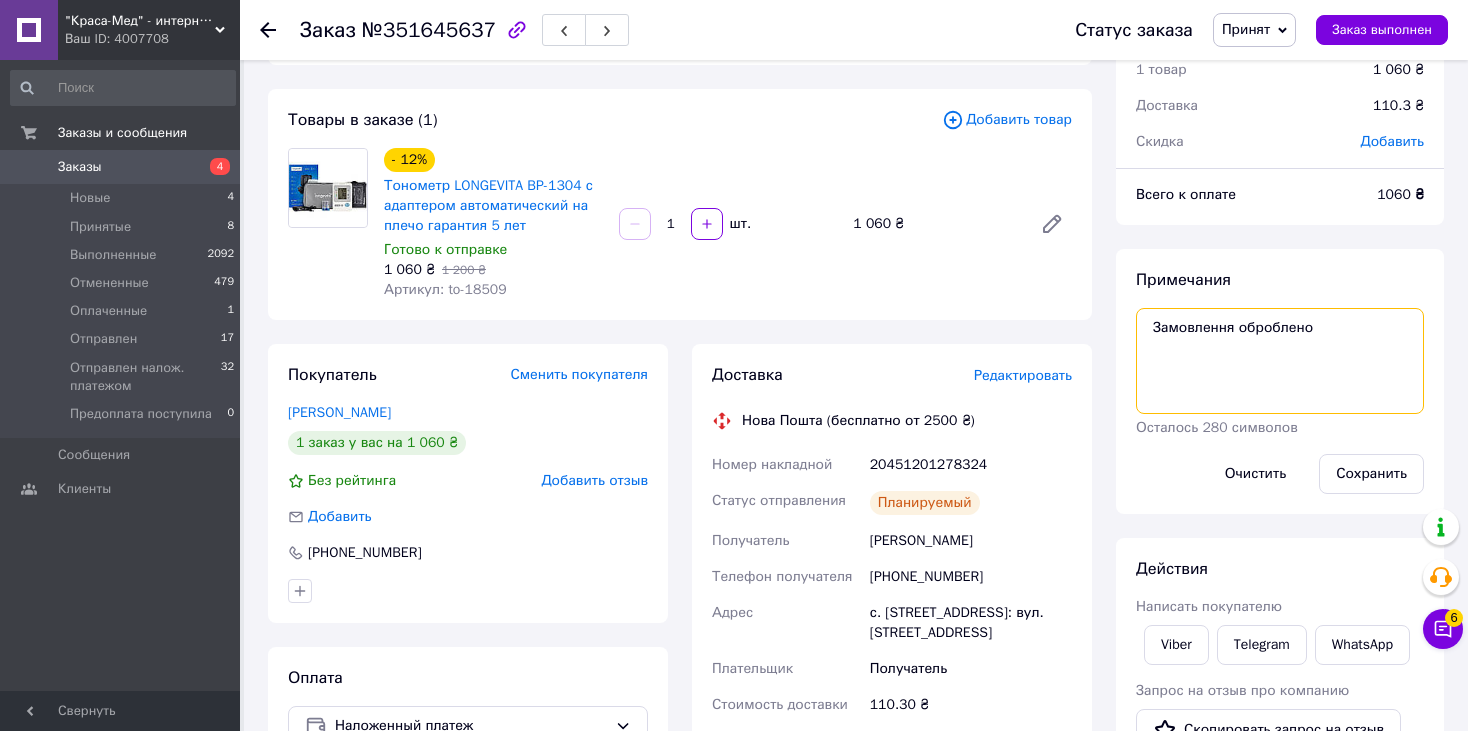 click on "Замовлення оброблено" at bounding box center (1280, 361) 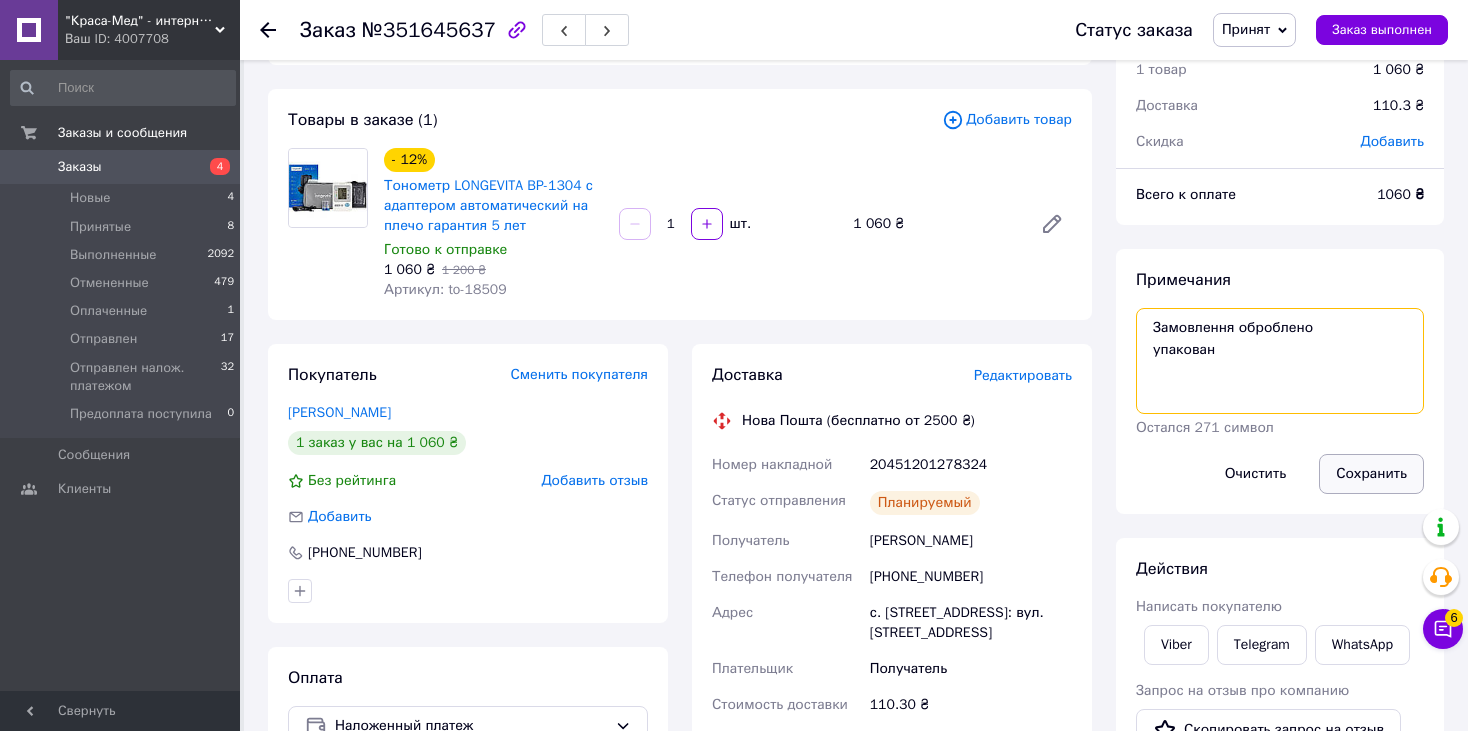 type on "Замовлення оброблено
упакован" 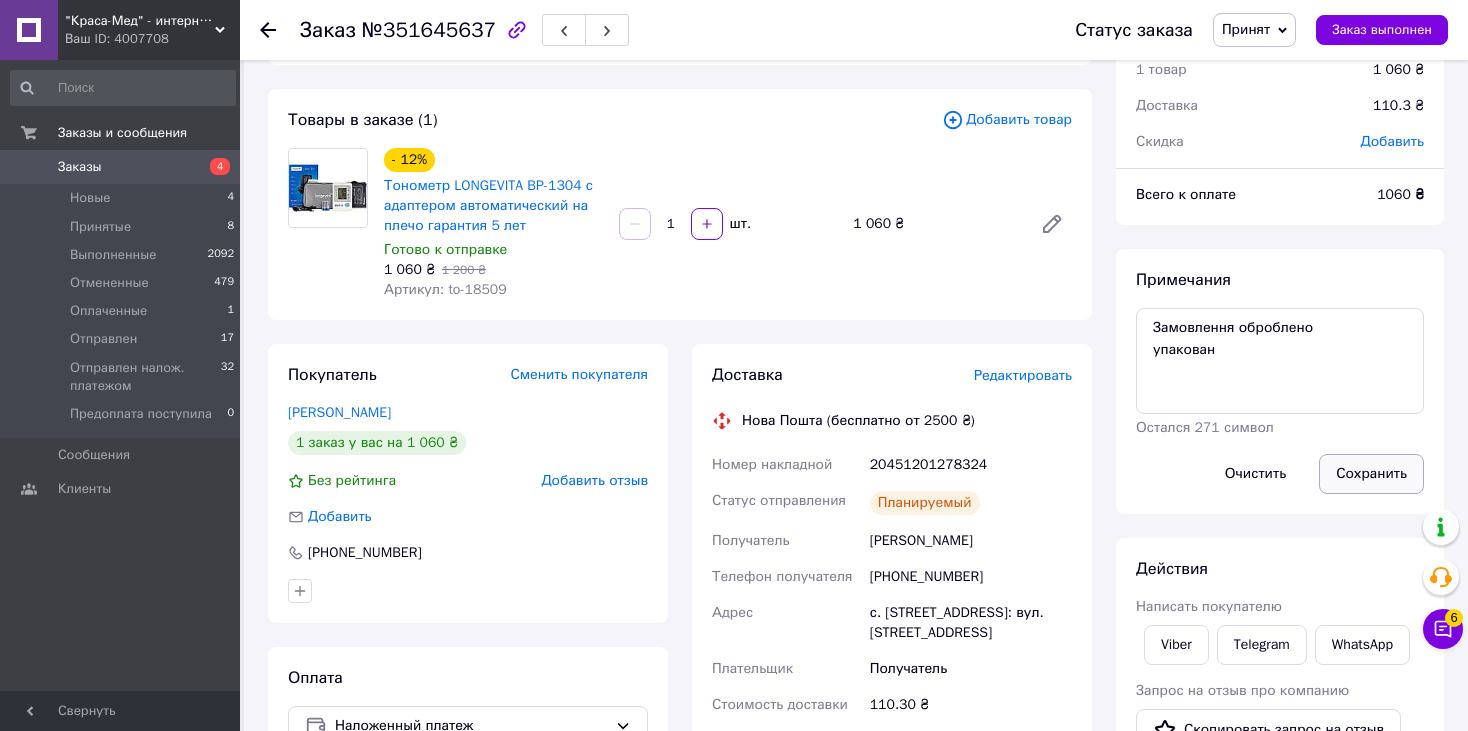 click on "Сохранить" at bounding box center [1371, 474] 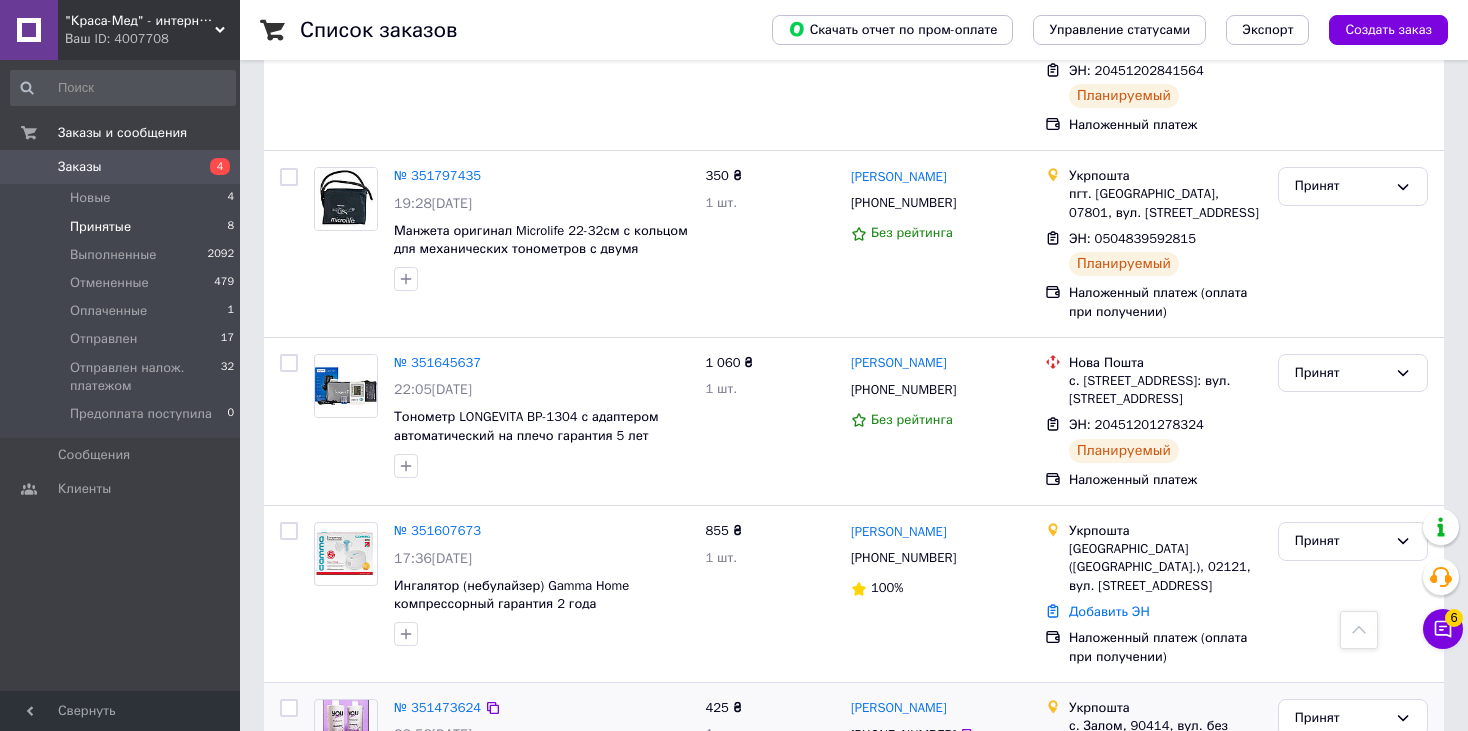 scroll, scrollTop: 731, scrollLeft: 0, axis: vertical 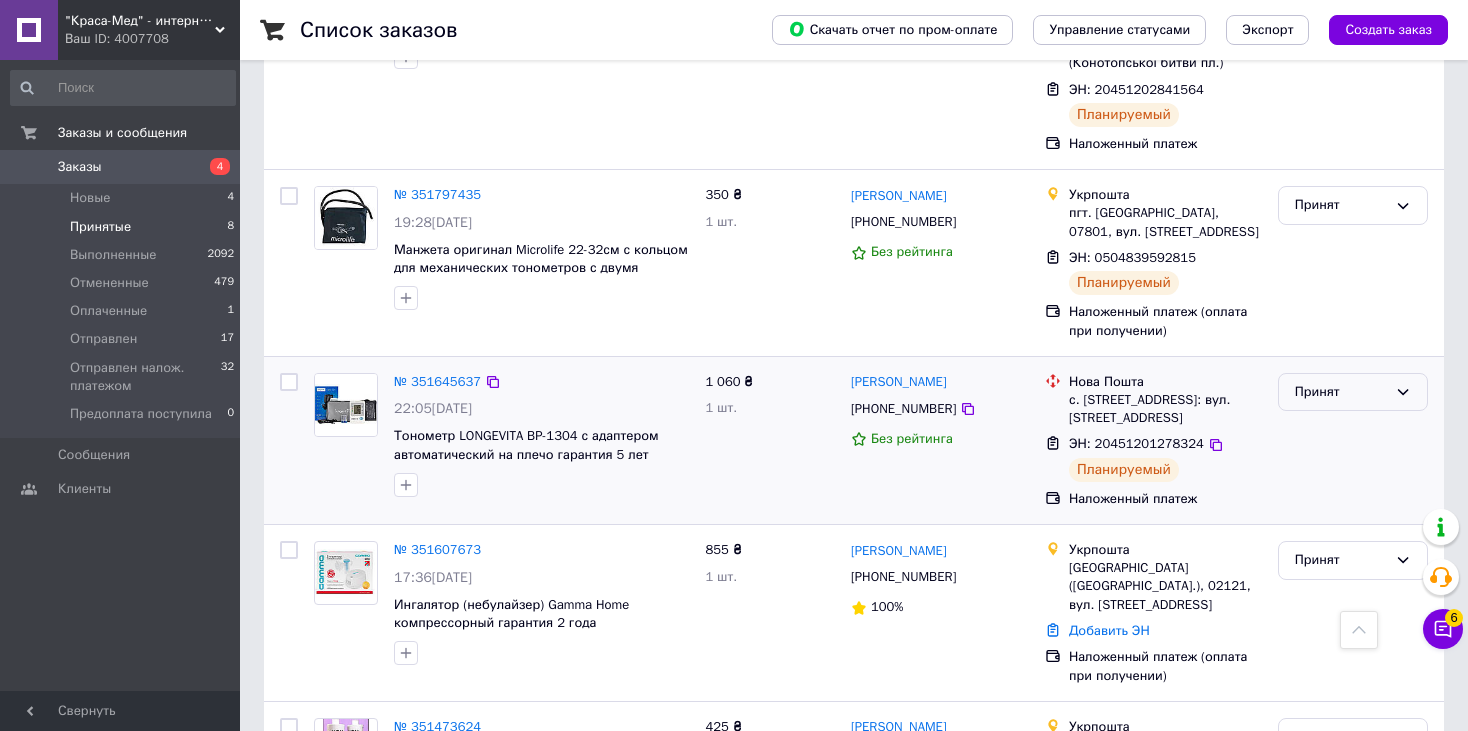 click on "Принят" at bounding box center [1341, 392] 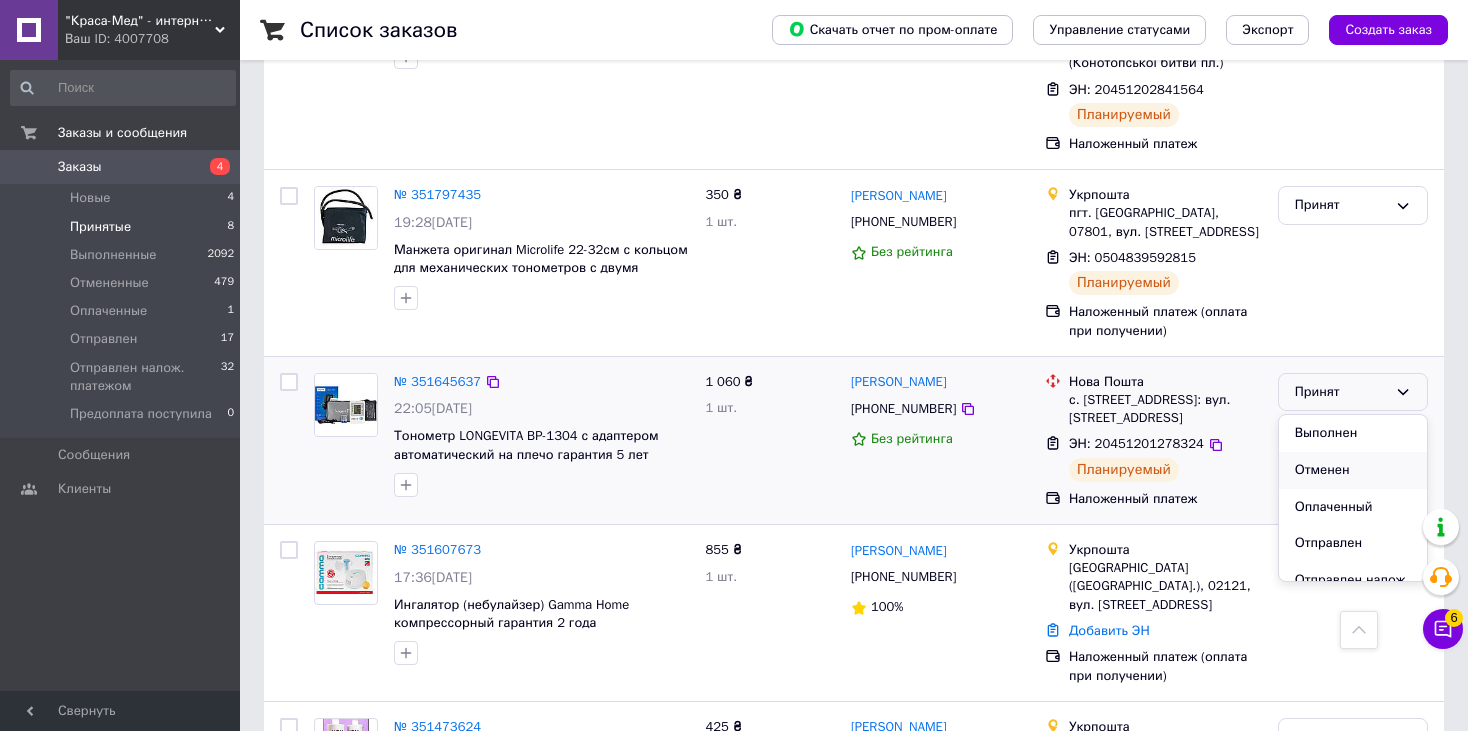 scroll, scrollTop: 95, scrollLeft: 0, axis: vertical 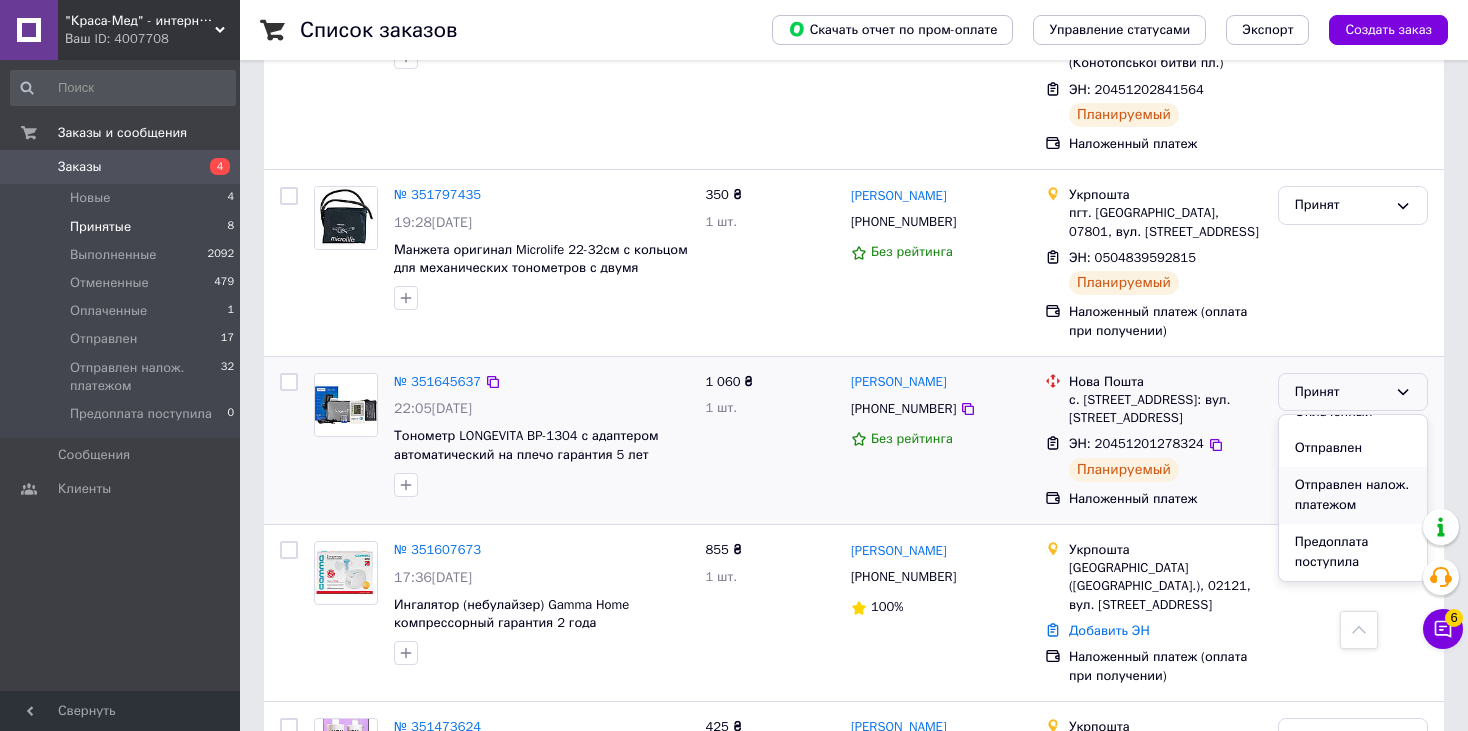 click on "Отправлен налож. платежом" at bounding box center (1353, 495) 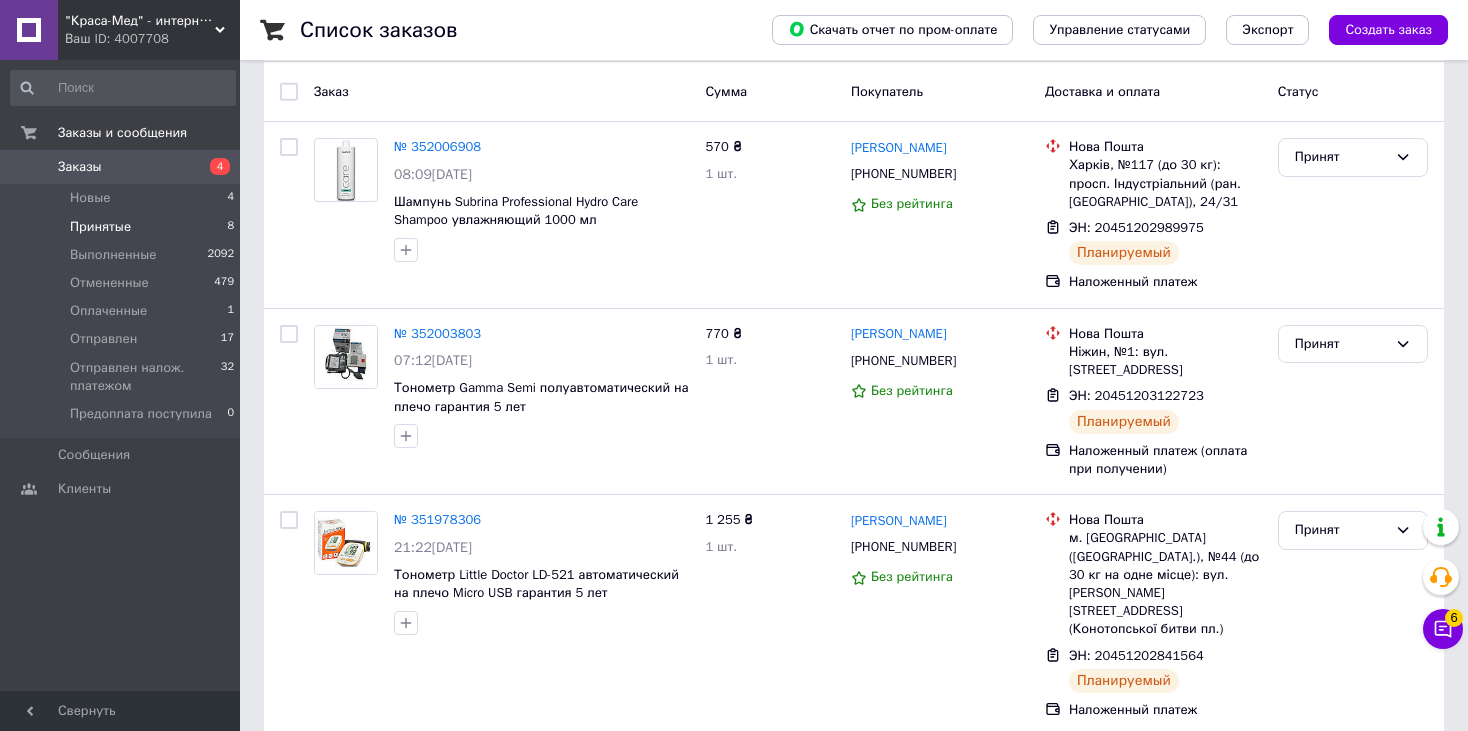 scroll, scrollTop: 131, scrollLeft: 0, axis: vertical 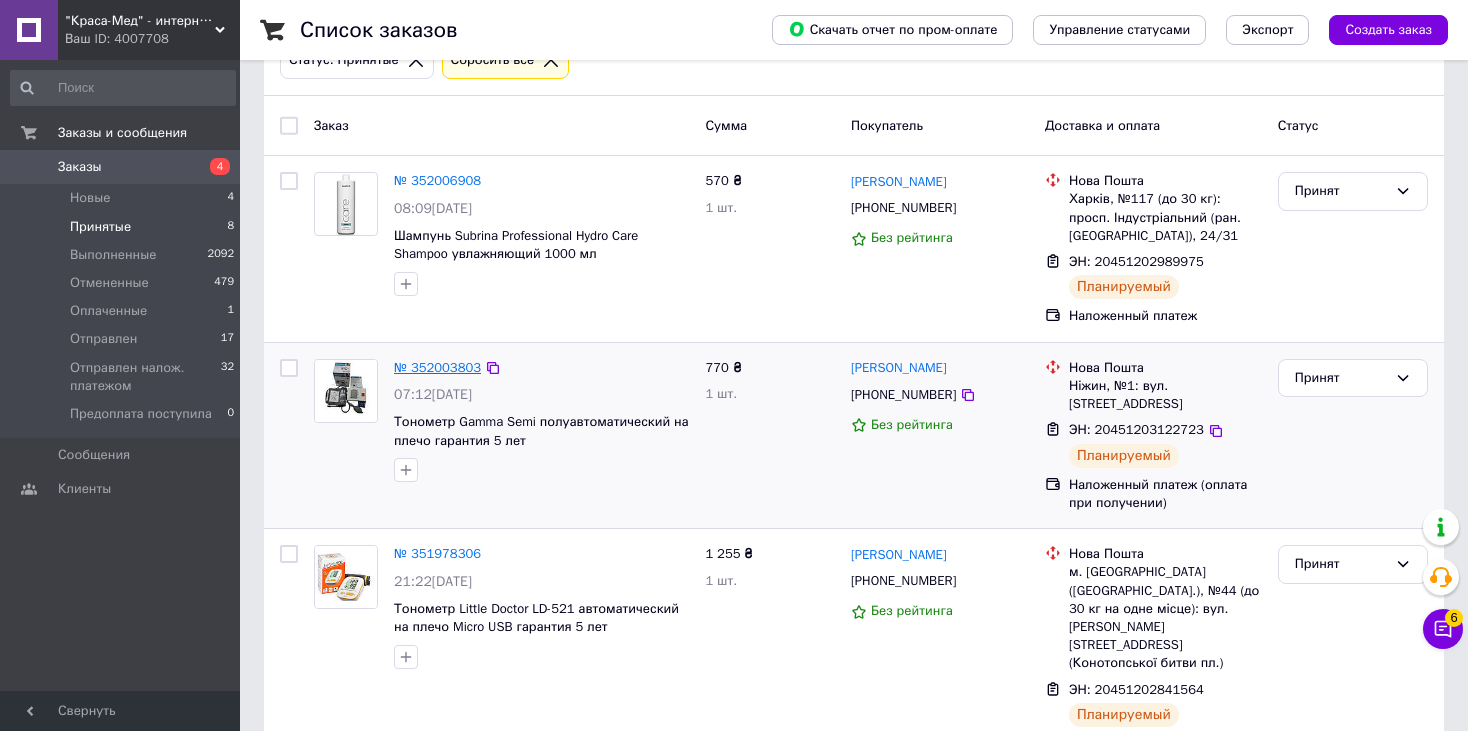 click on "№ 352003803" at bounding box center [437, 367] 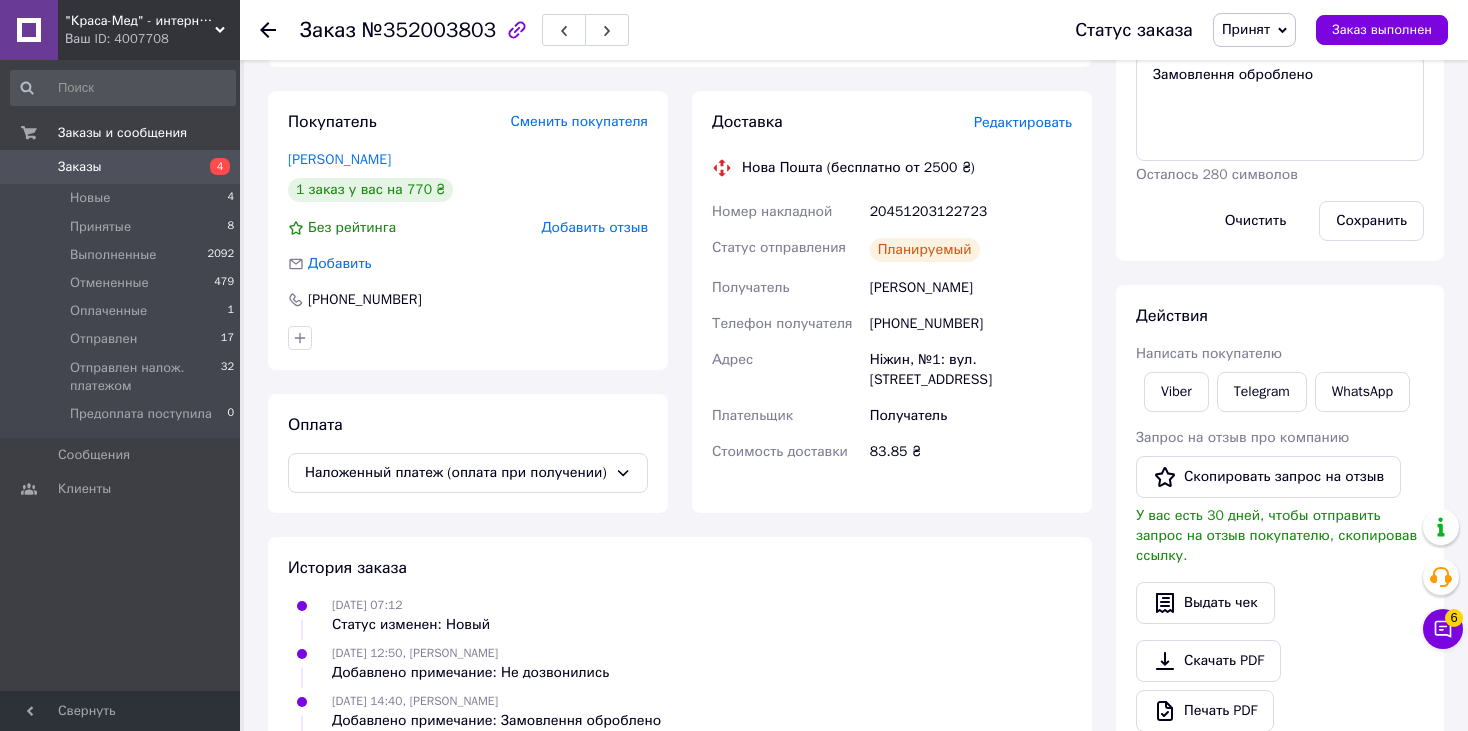 scroll, scrollTop: 31, scrollLeft: 0, axis: vertical 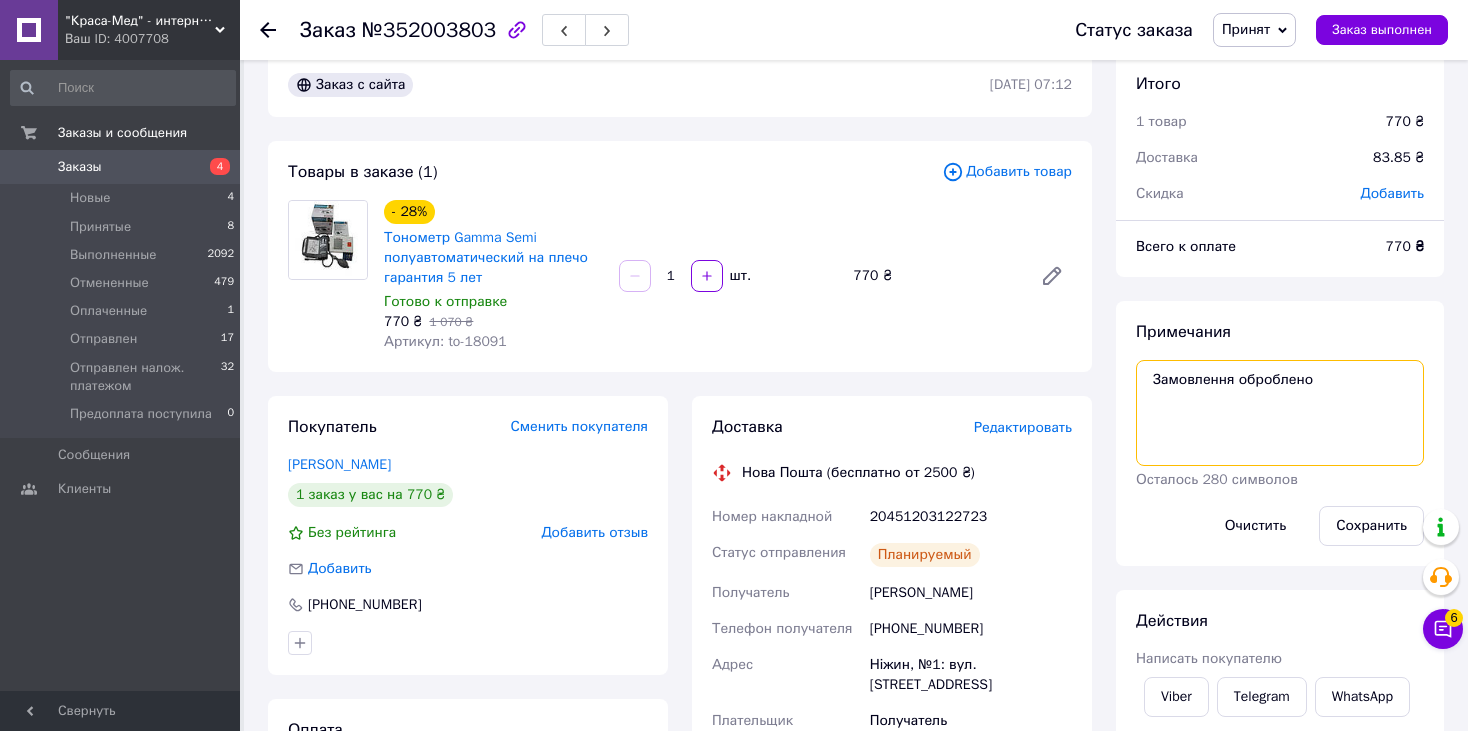 click on "Замовлення оброблено" at bounding box center [1280, 413] 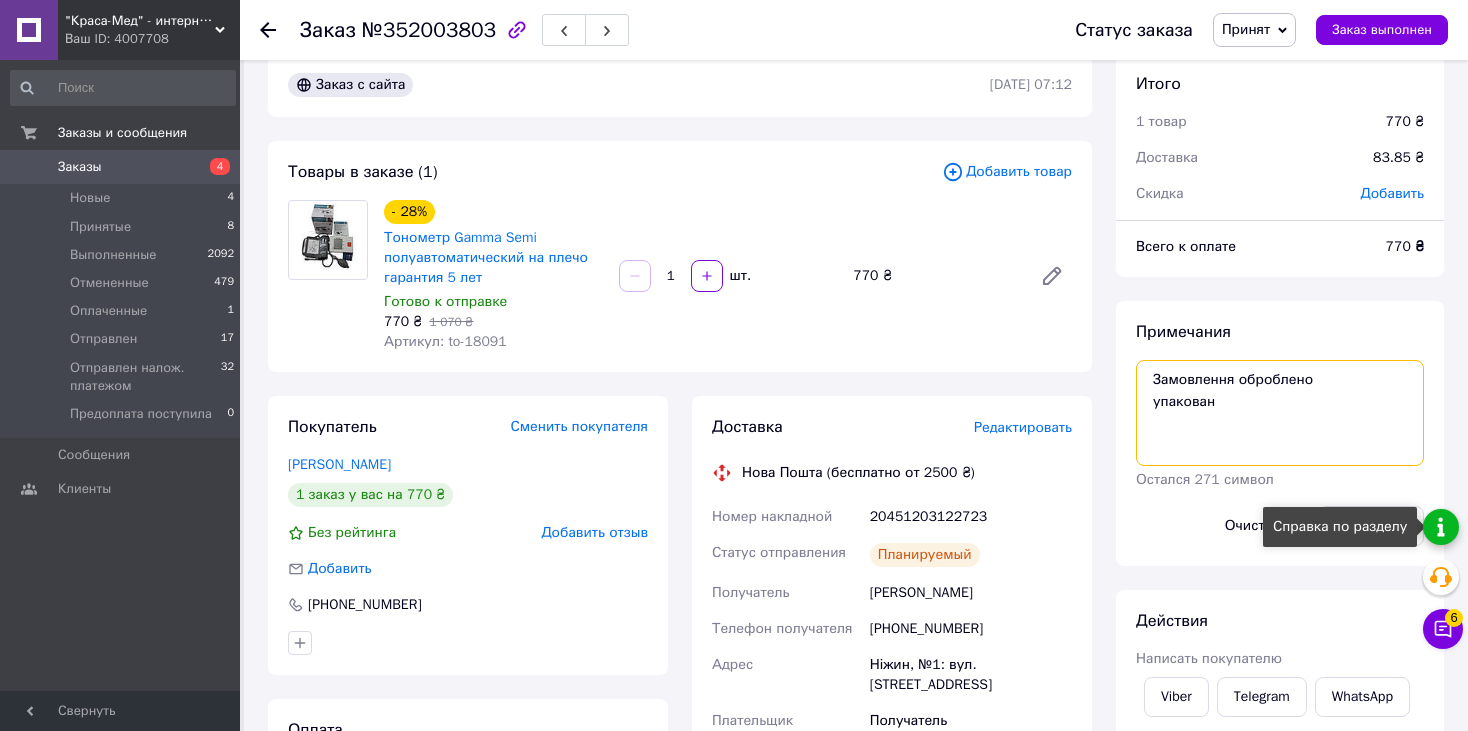 type on "Замовлення оброблено
упакован" 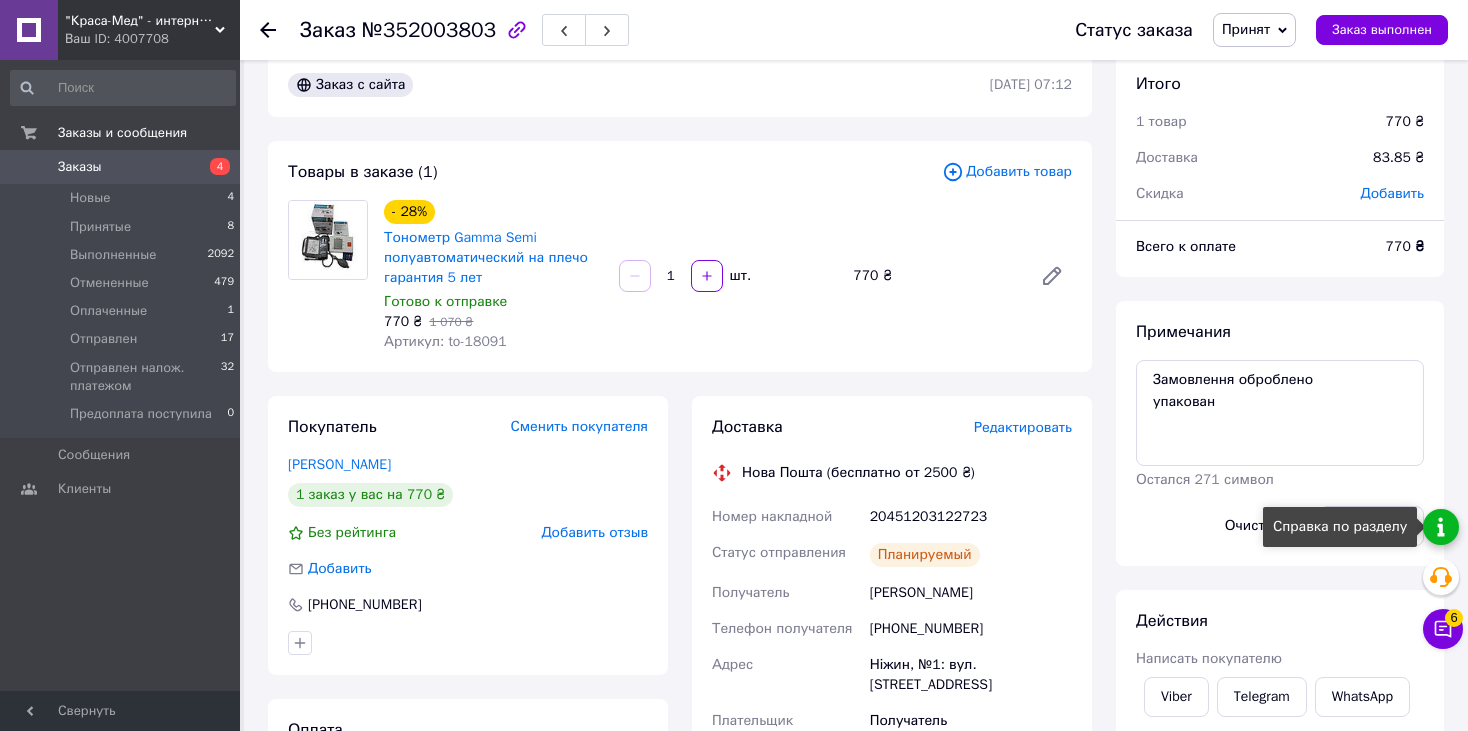click on "Справка по разделу" at bounding box center [1340, 527] 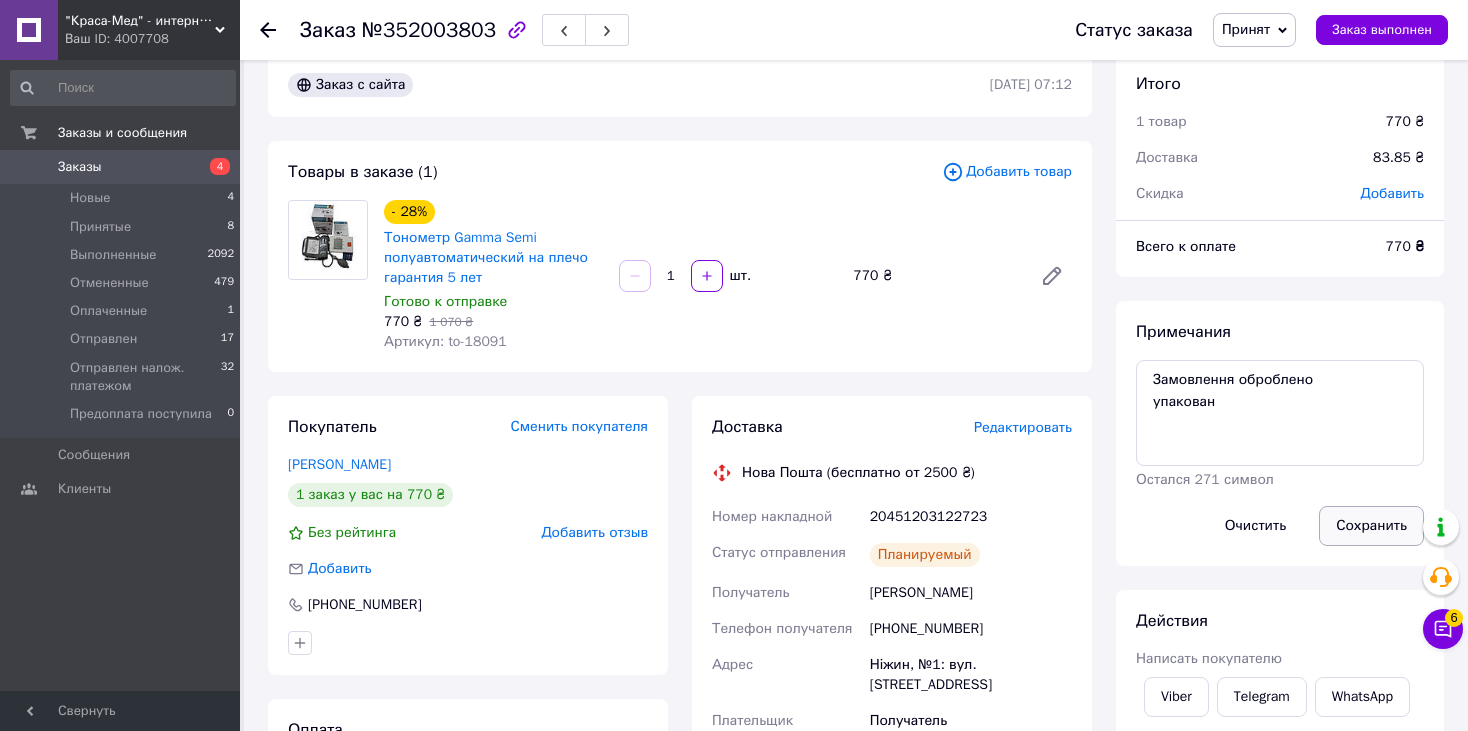 click on "Сохранить" at bounding box center [1371, 526] 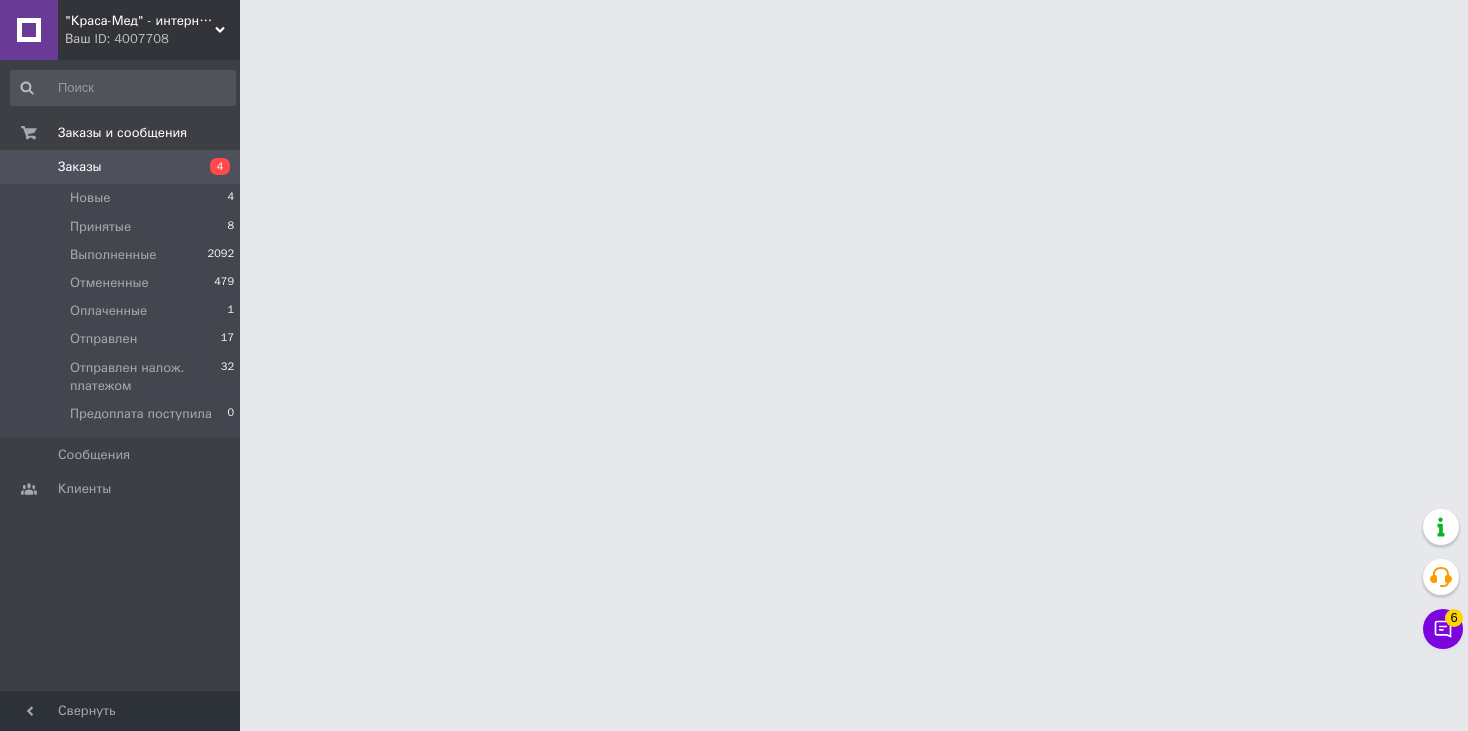 scroll, scrollTop: 0, scrollLeft: 0, axis: both 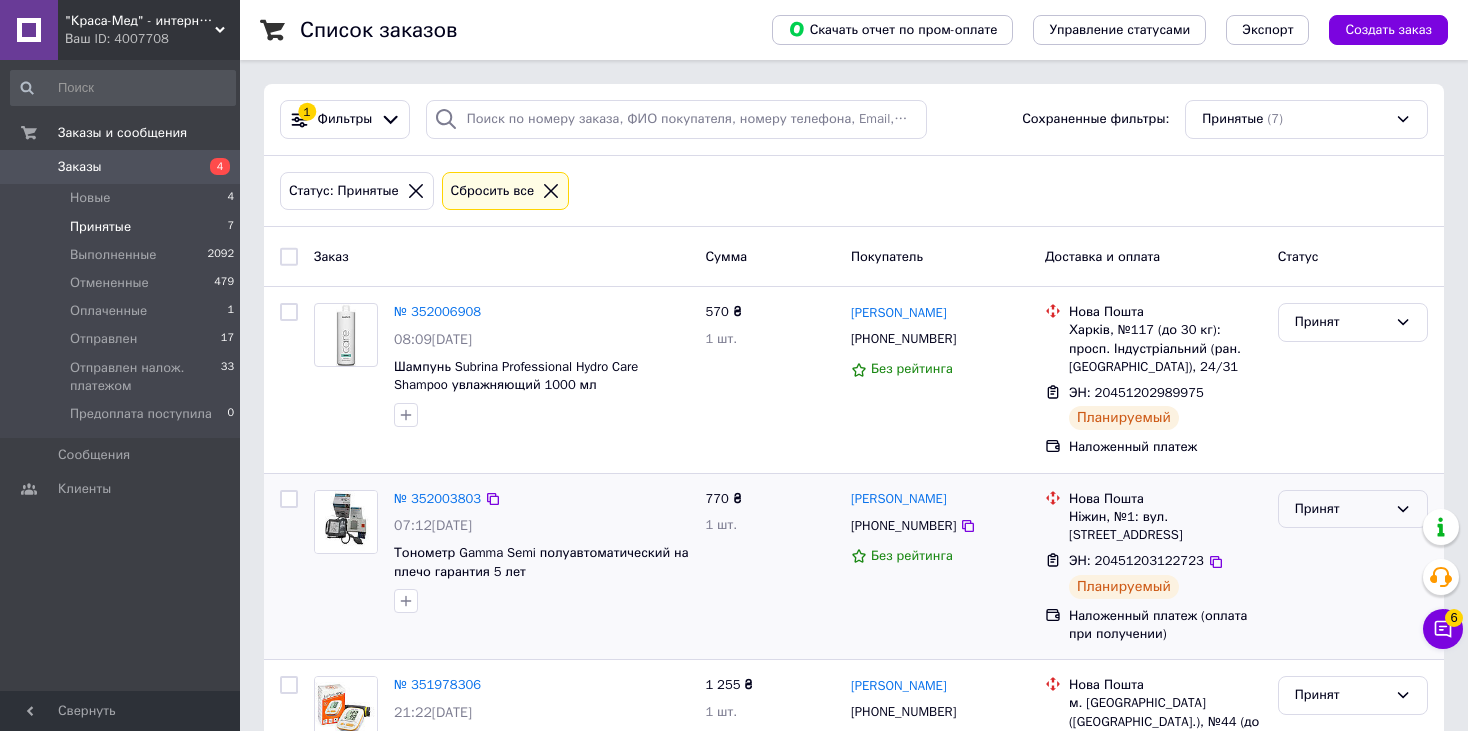 click on "Принят" at bounding box center [1341, 509] 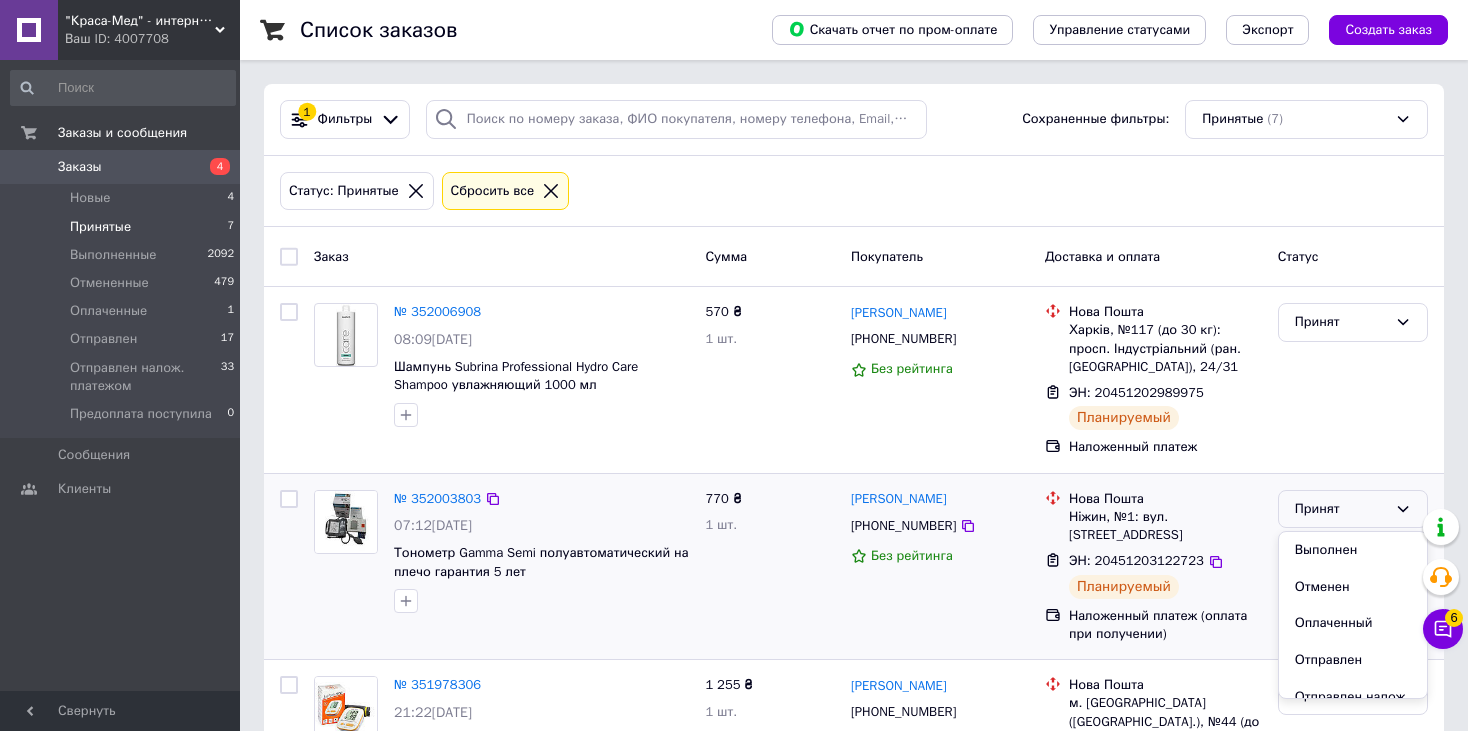 scroll, scrollTop: 95, scrollLeft: 0, axis: vertical 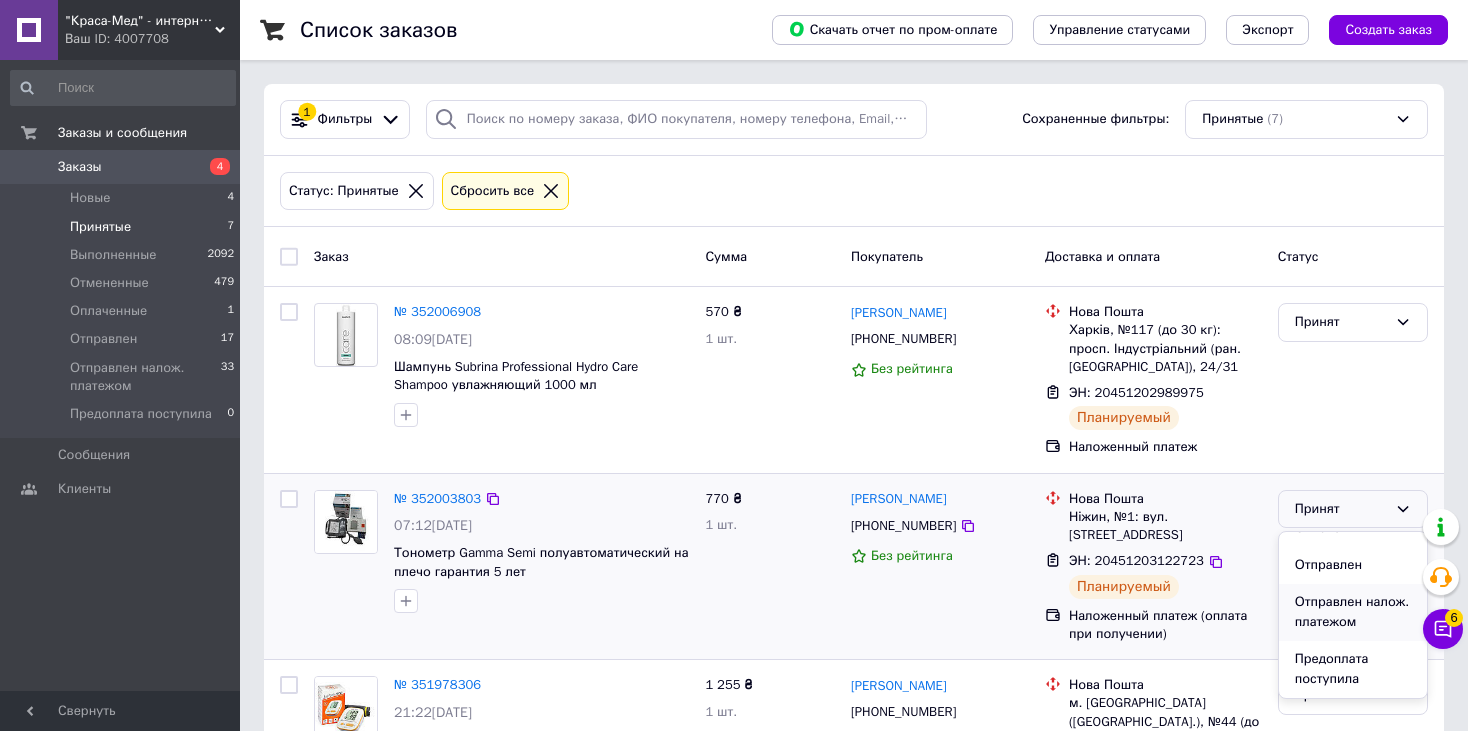 click on "Отправлен налож. платежом" at bounding box center (1353, 612) 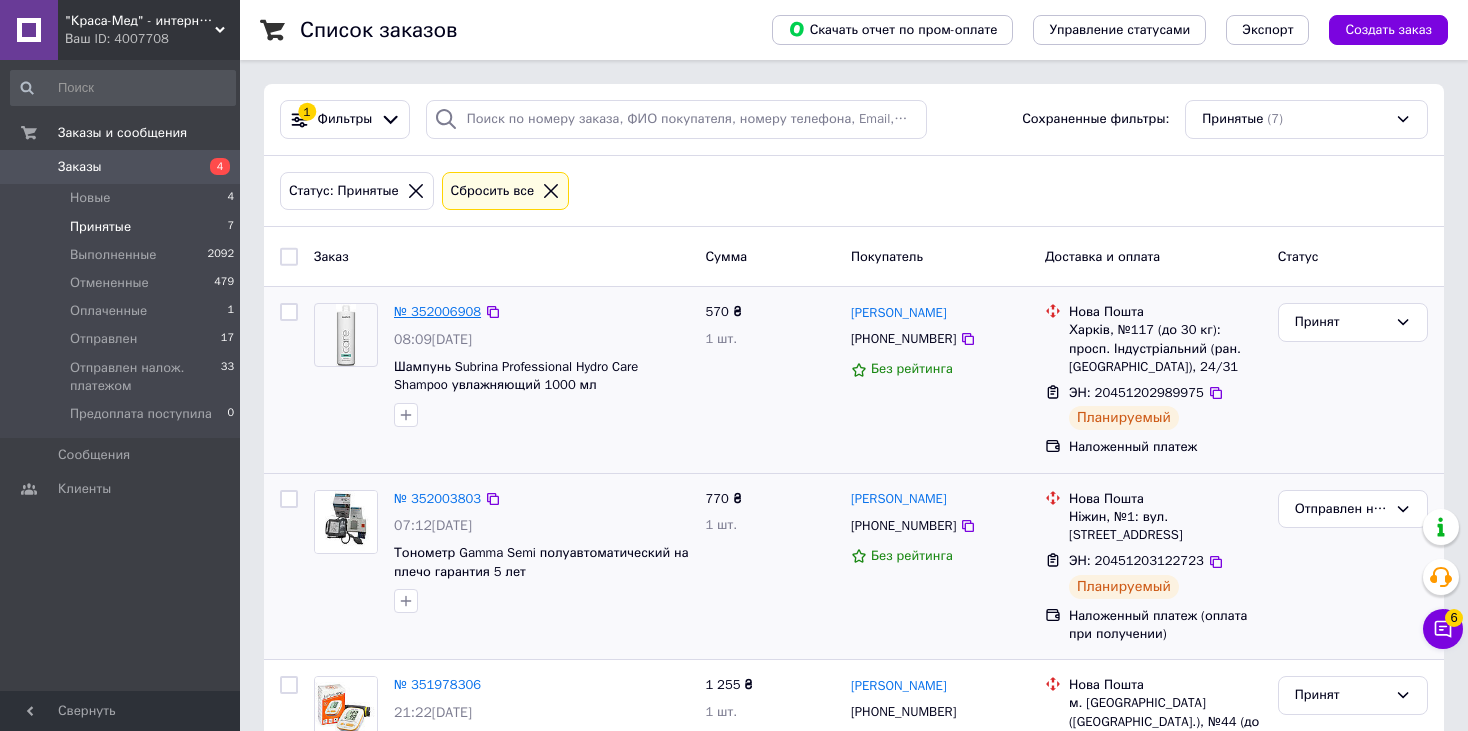 click on "№ 352006908" at bounding box center (437, 311) 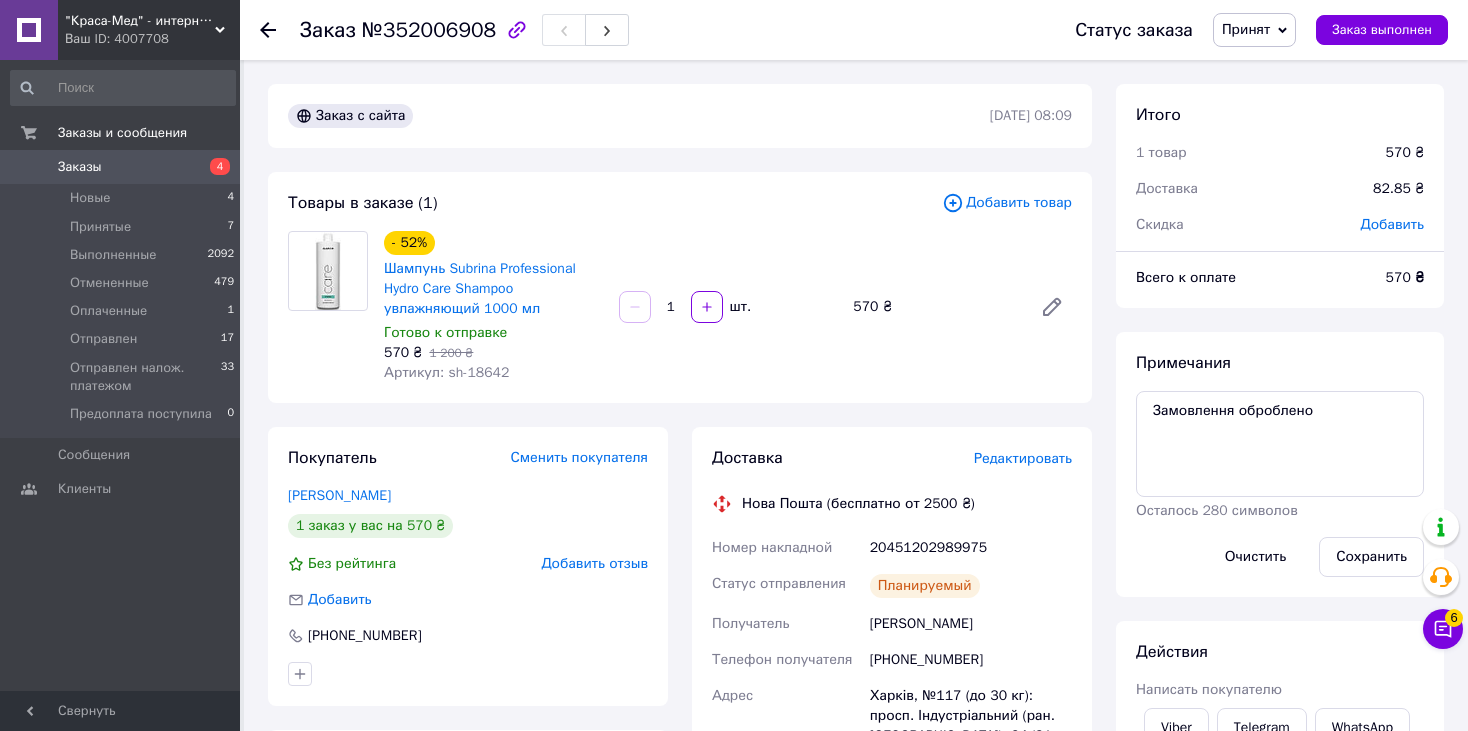 scroll, scrollTop: 100, scrollLeft: 0, axis: vertical 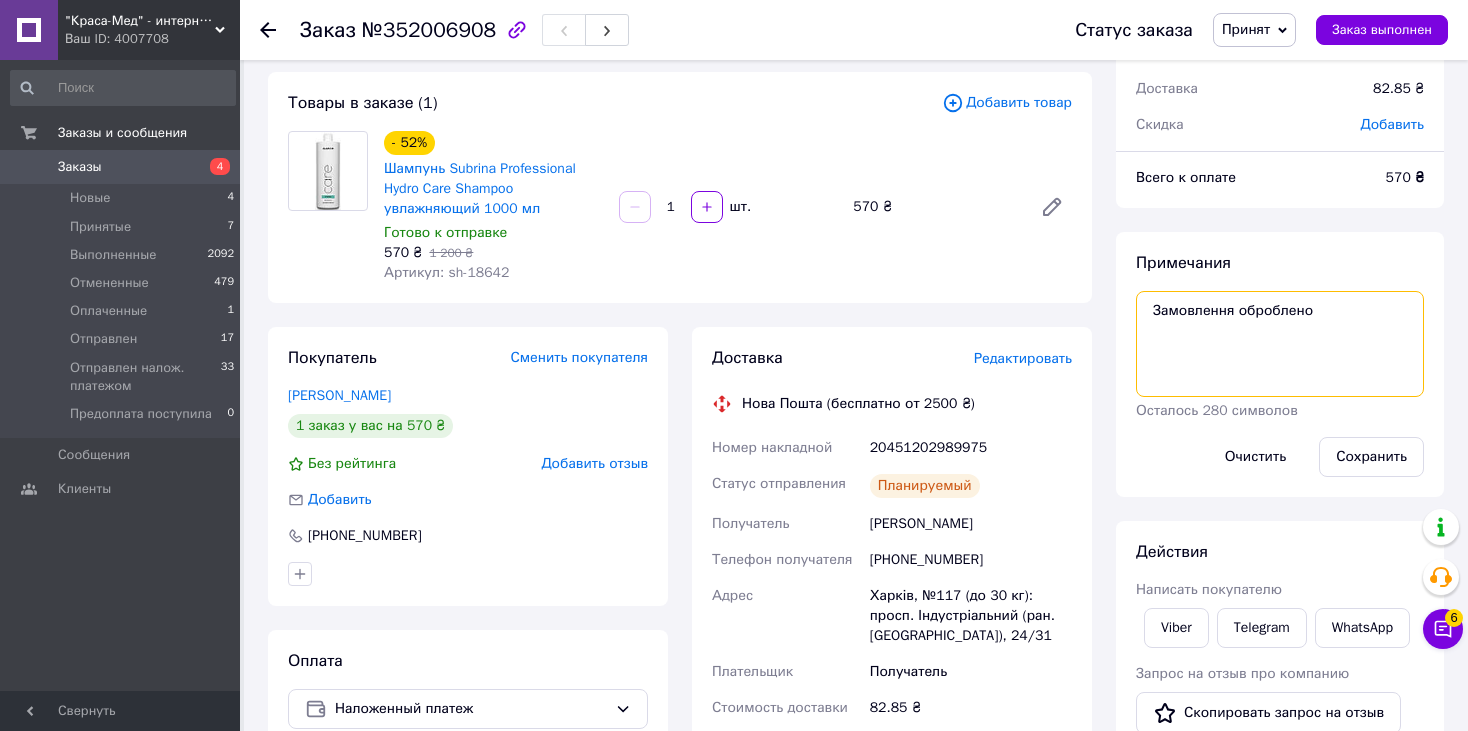 click on "Замовлення оброблено" at bounding box center [1280, 344] 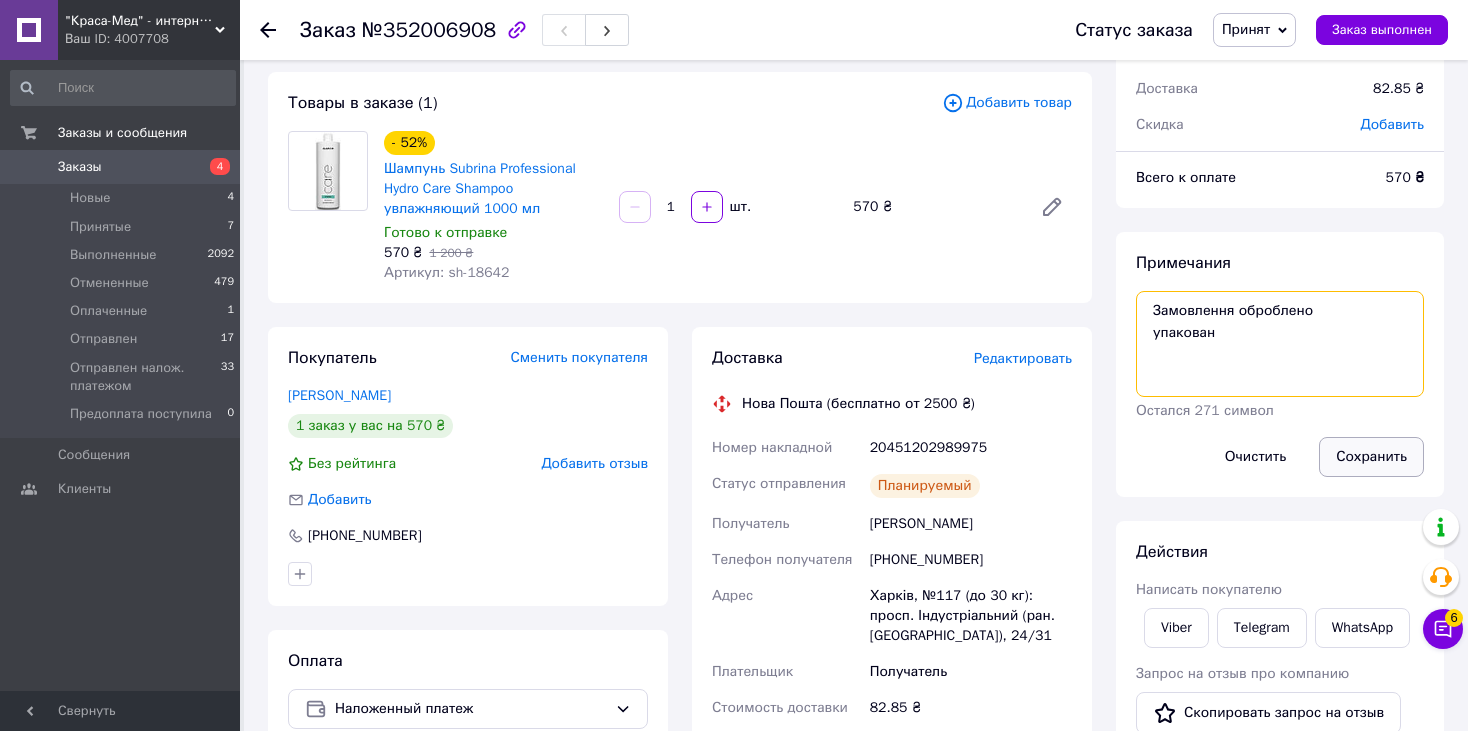 type on "Замовлення оброблено
упакован" 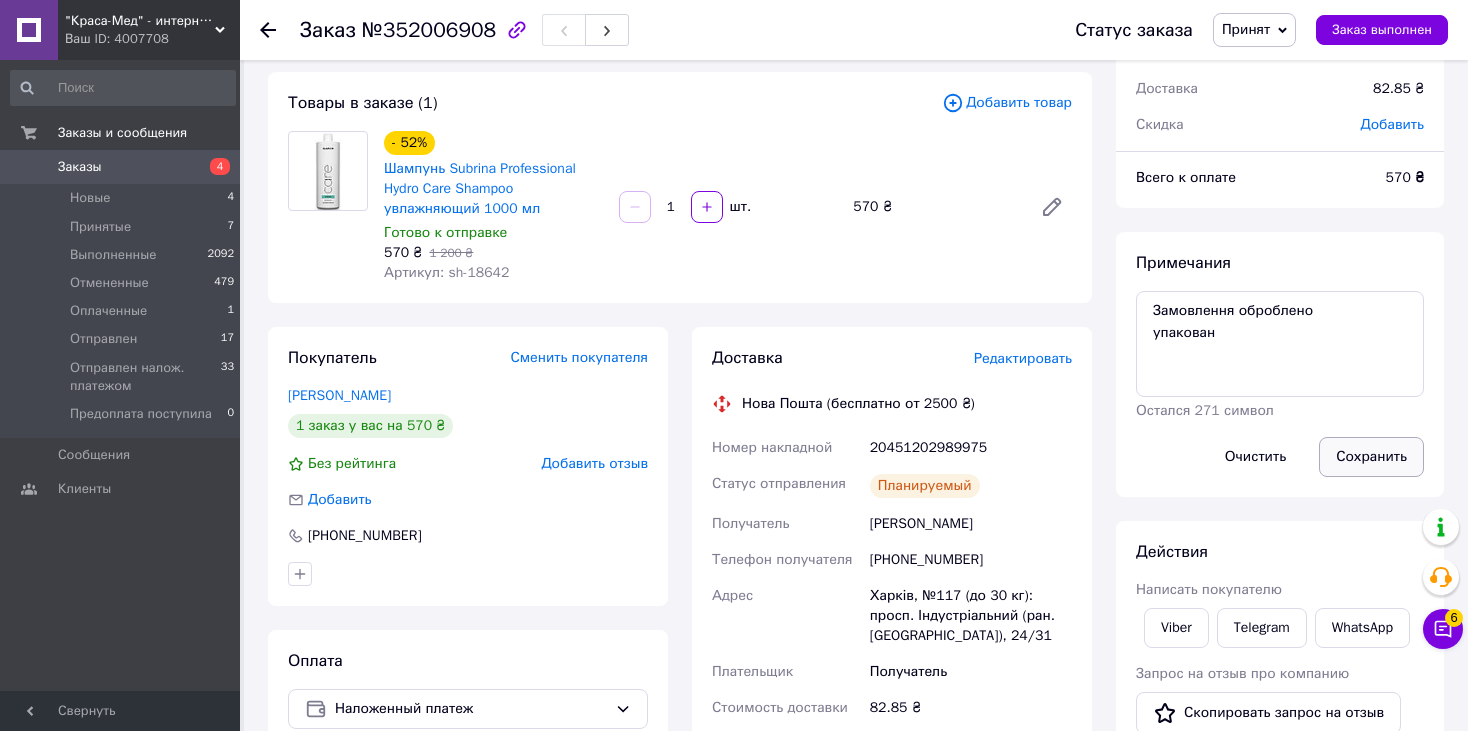 click on "Сохранить" at bounding box center [1371, 457] 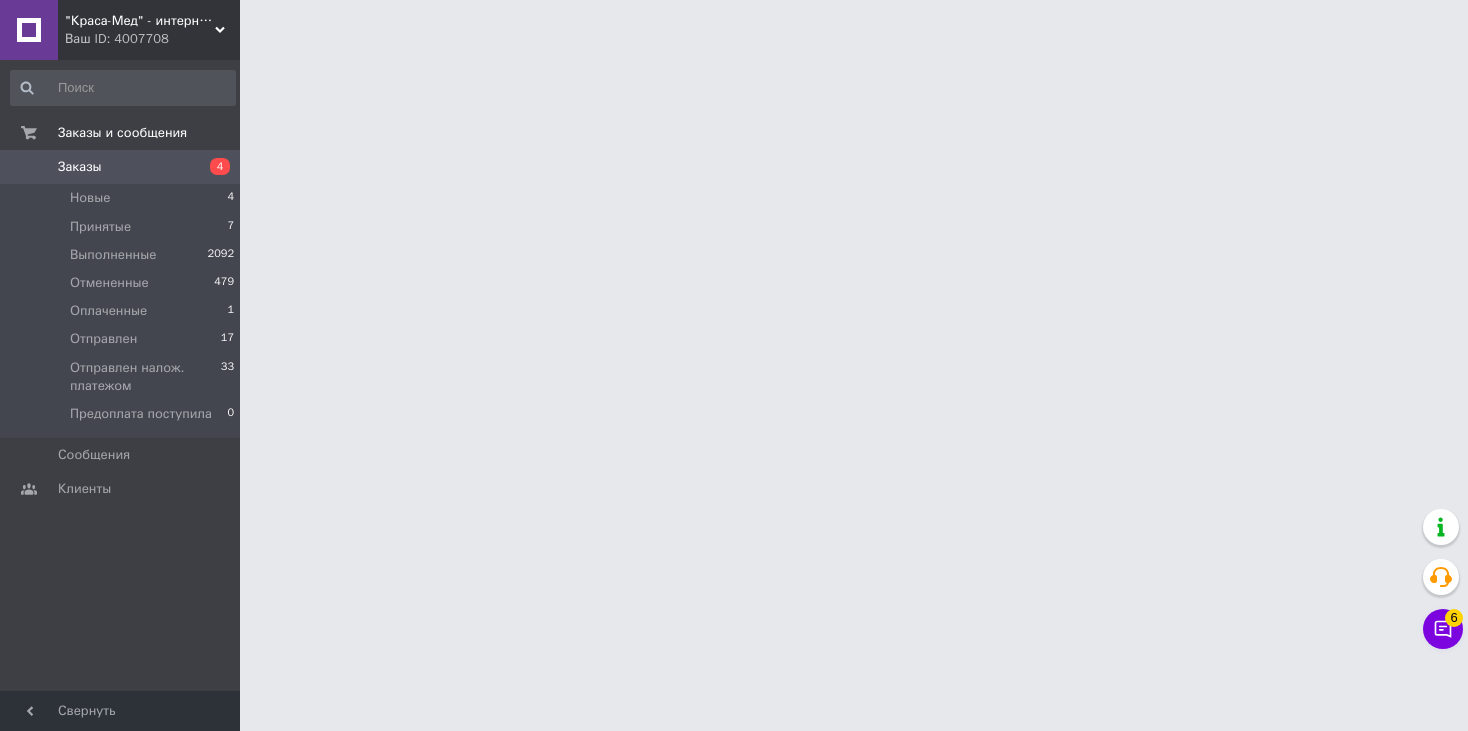 scroll, scrollTop: 0, scrollLeft: 0, axis: both 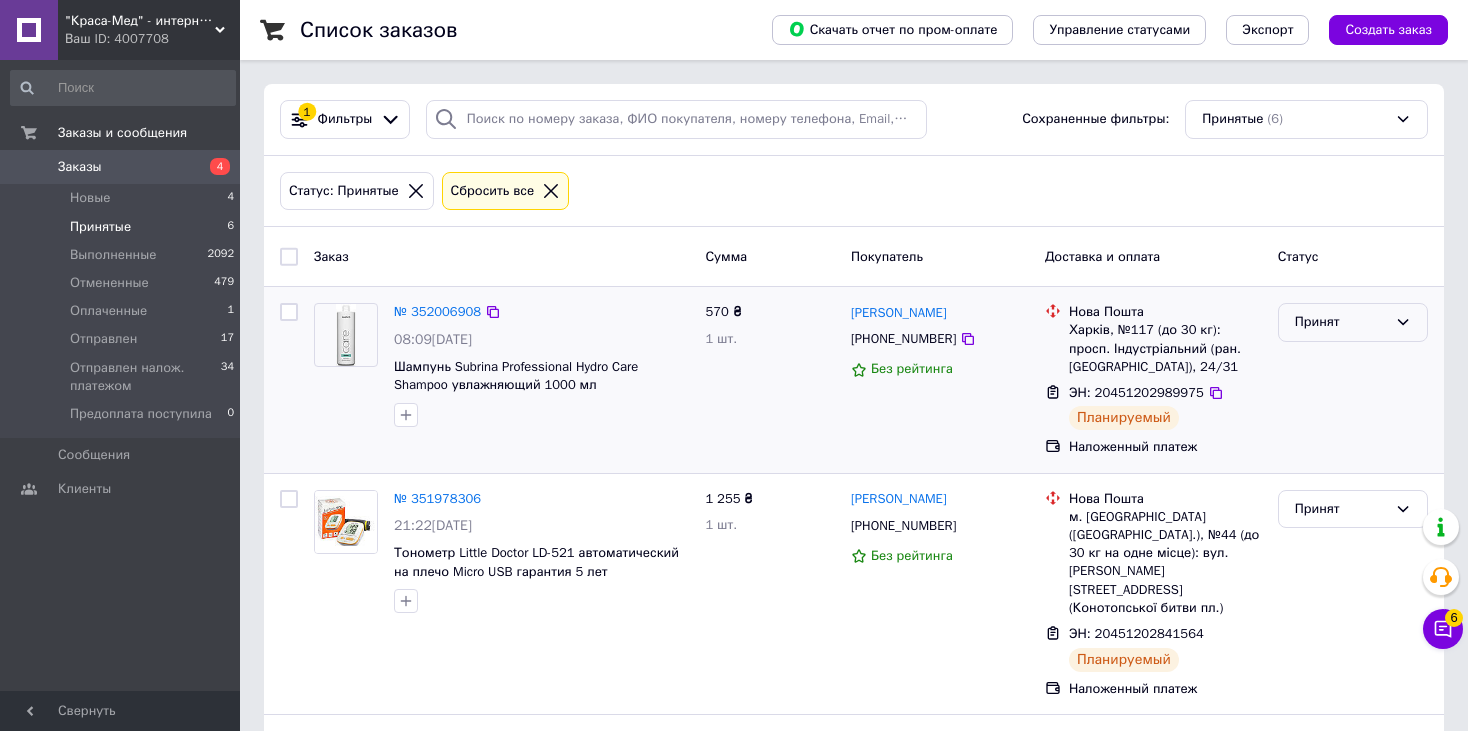 click on "Принят" at bounding box center [1341, 322] 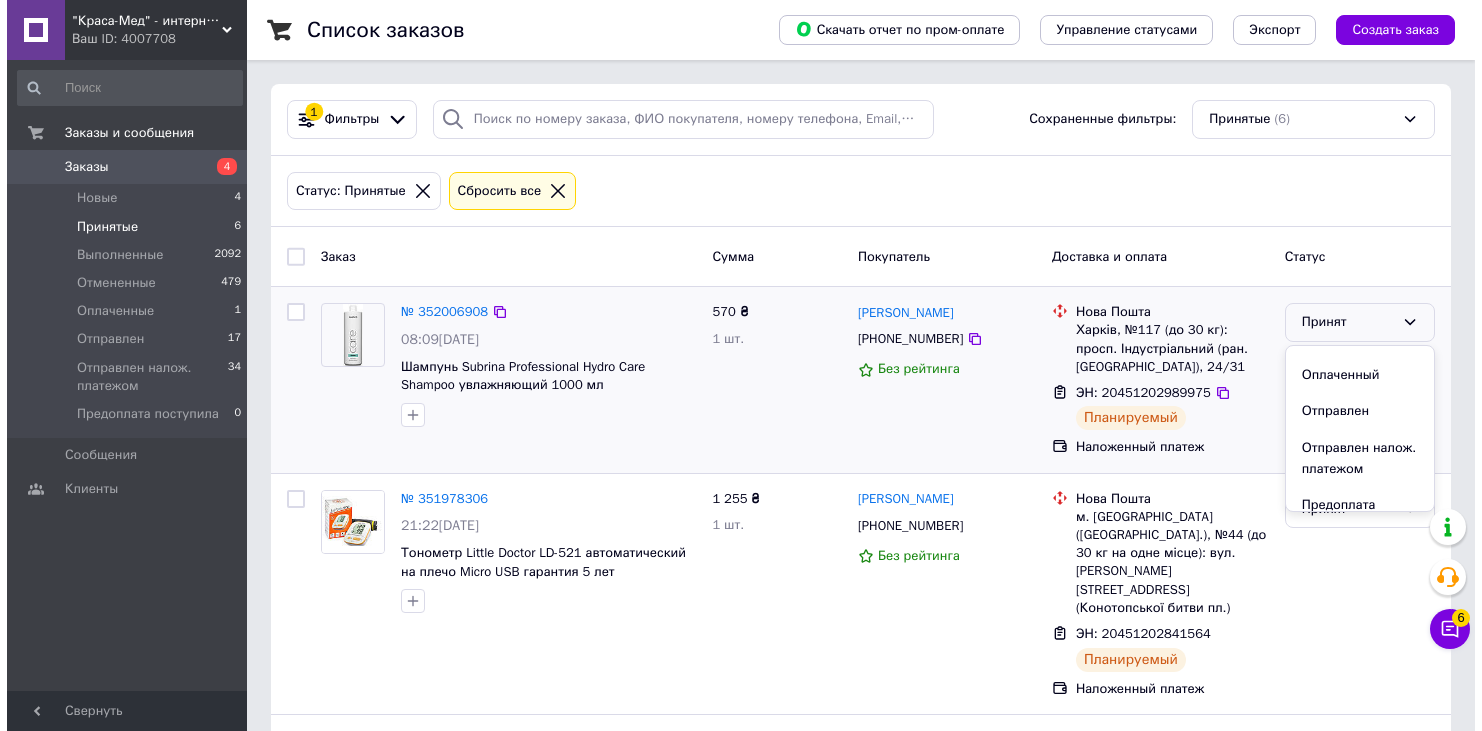 scroll, scrollTop: 95, scrollLeft: 0, axis: vertical 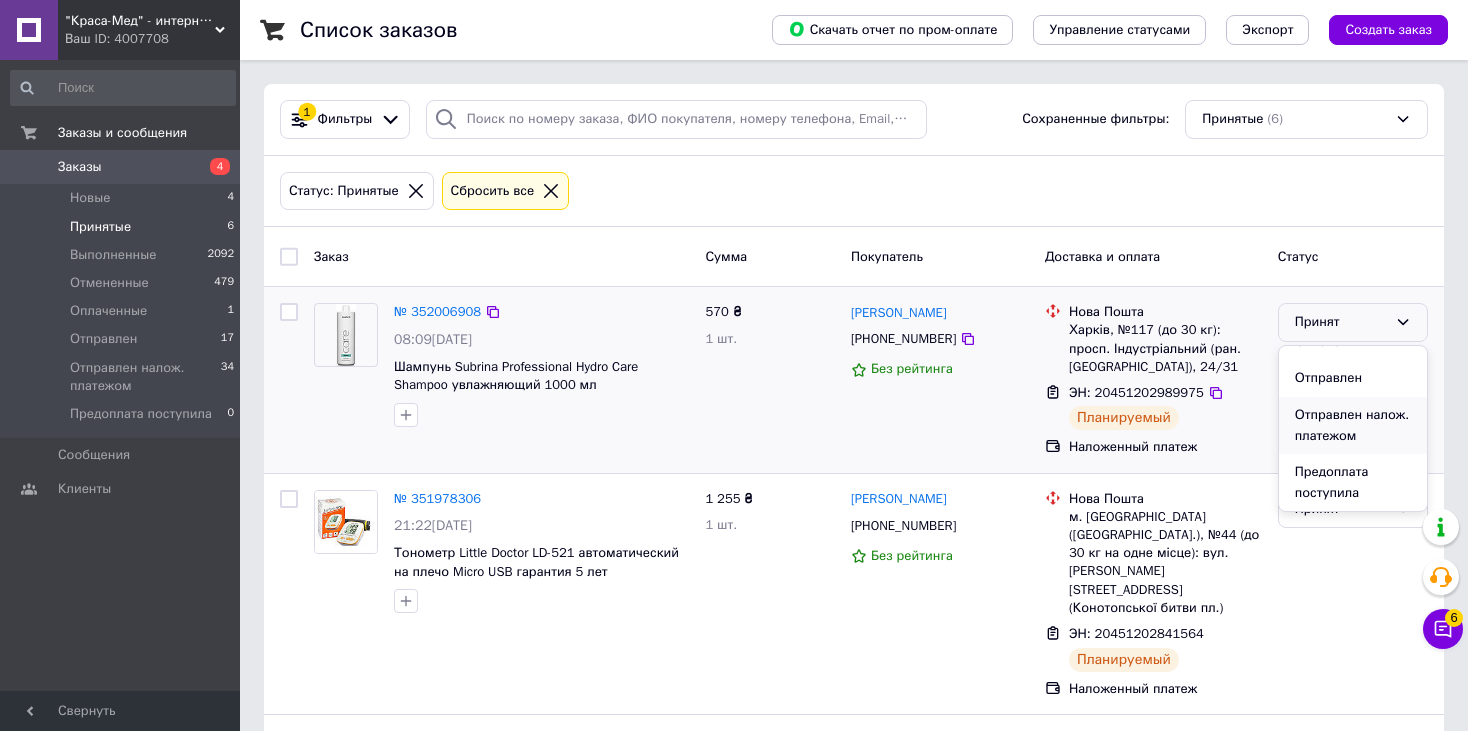 click on "Отправлен налож. платежом" at bounding box center (1353, 425) 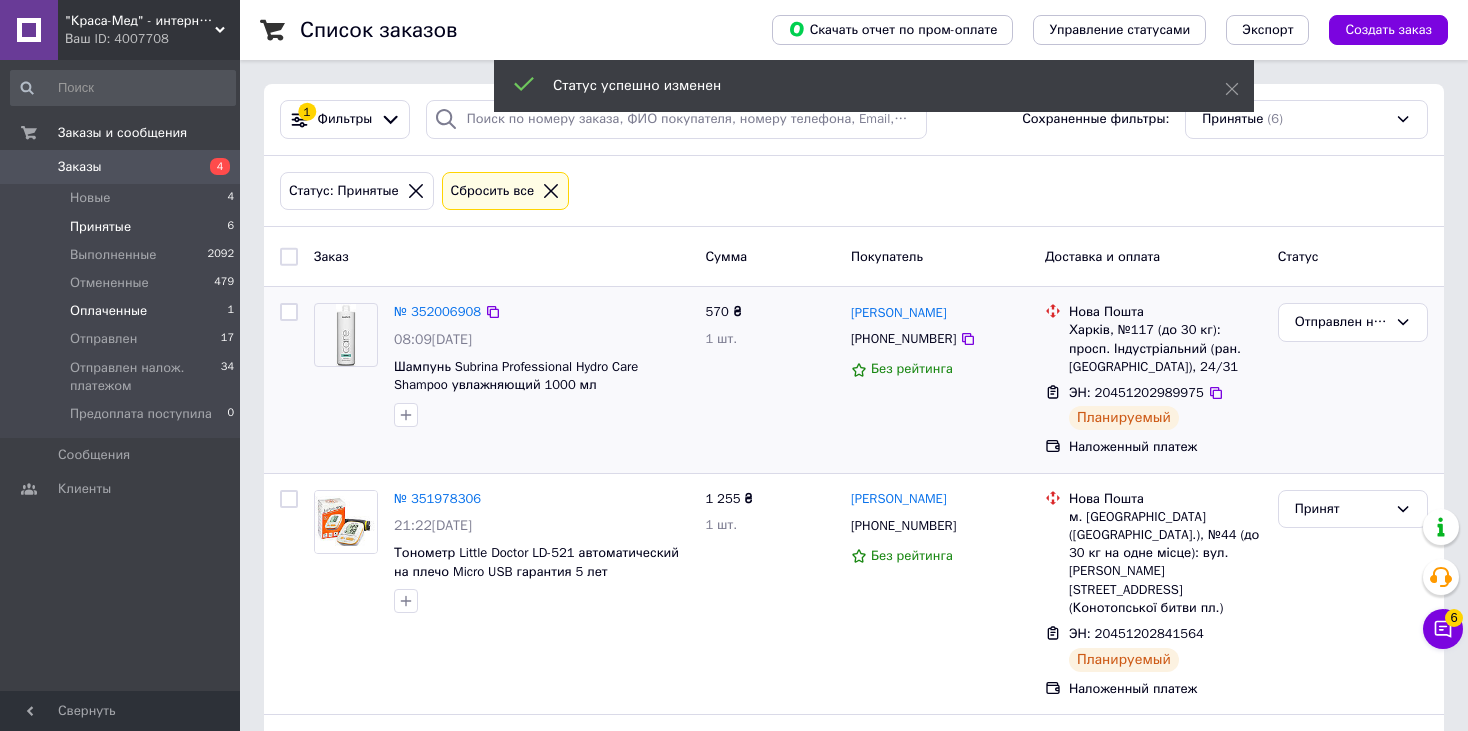 click on "Оплаченные" at bounding box center [108, 311] 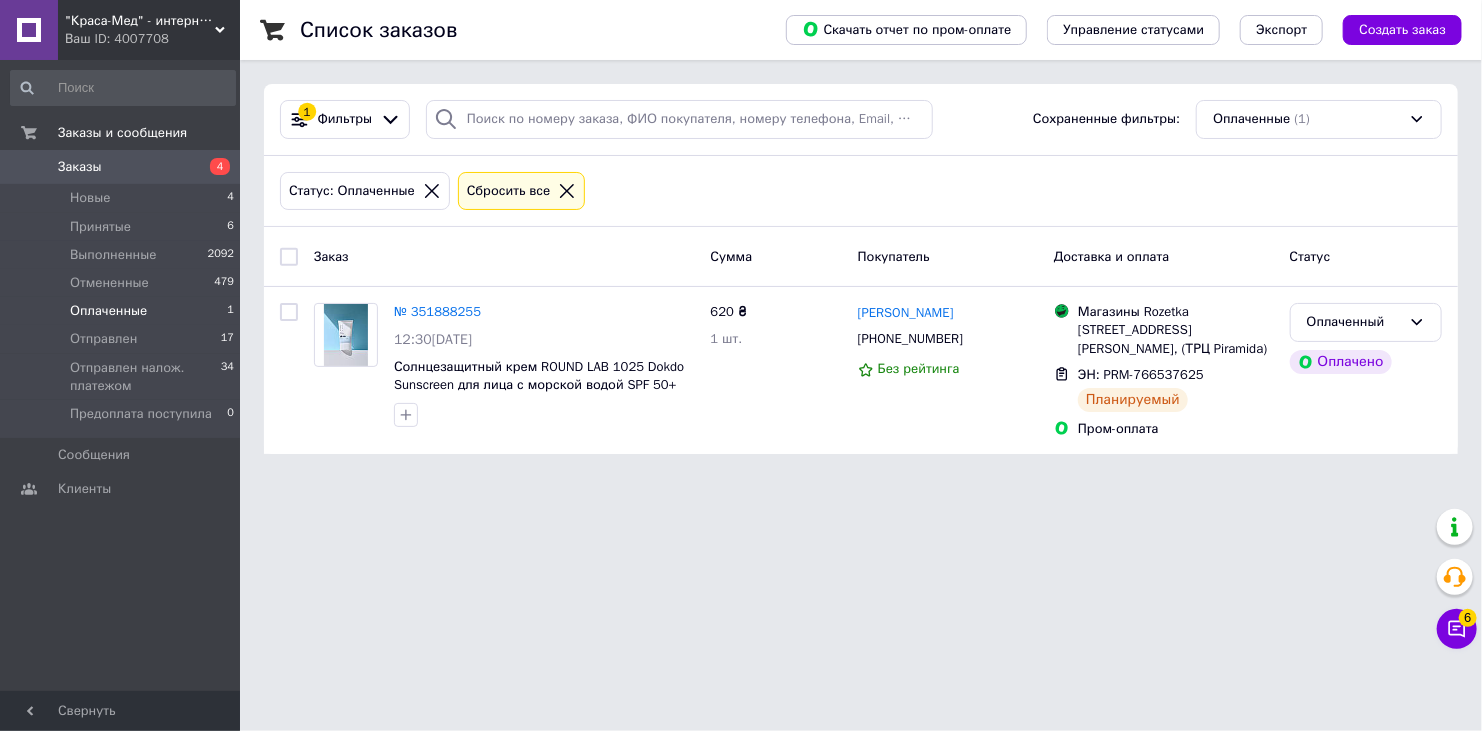 click 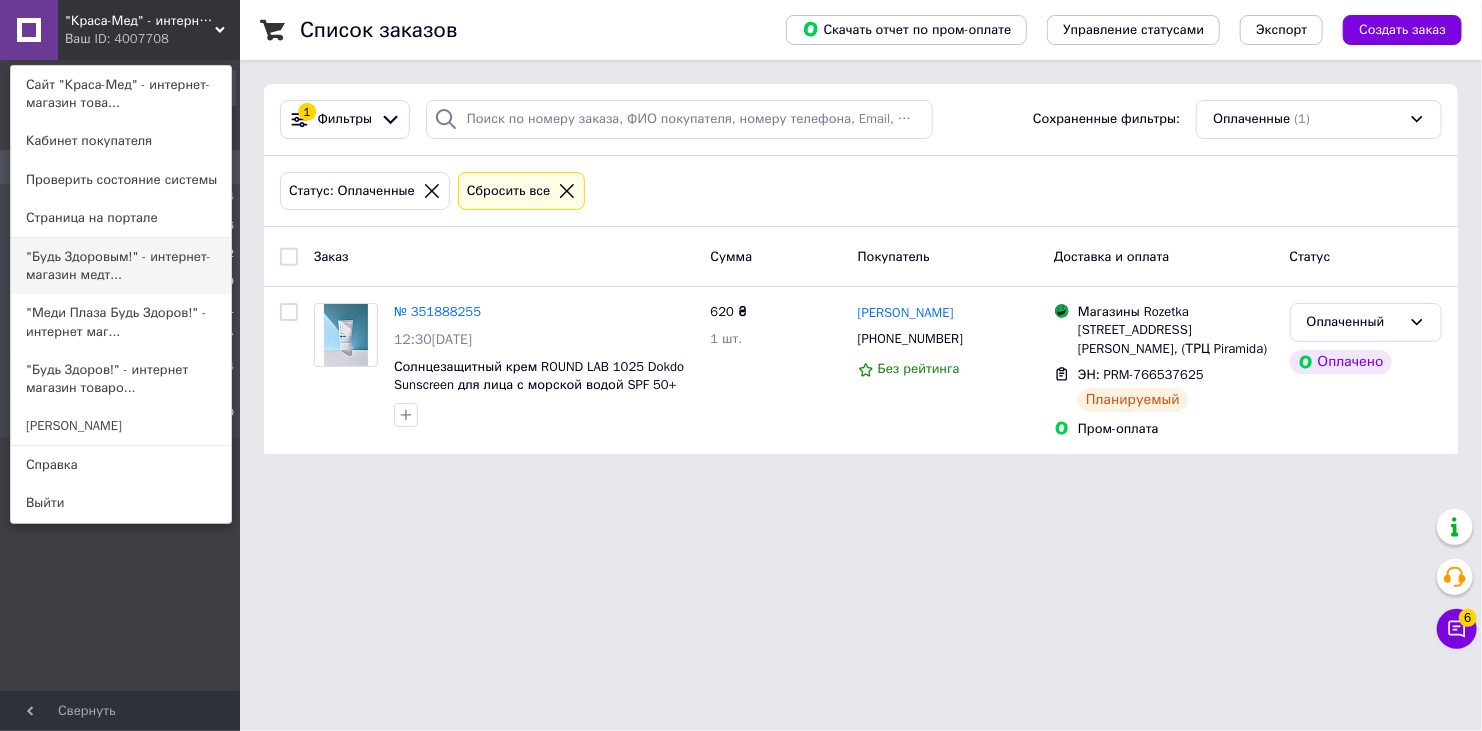 click on ""Будь Здоровым!" - интернет-магазин медт..." at bounding box center [121, 266] 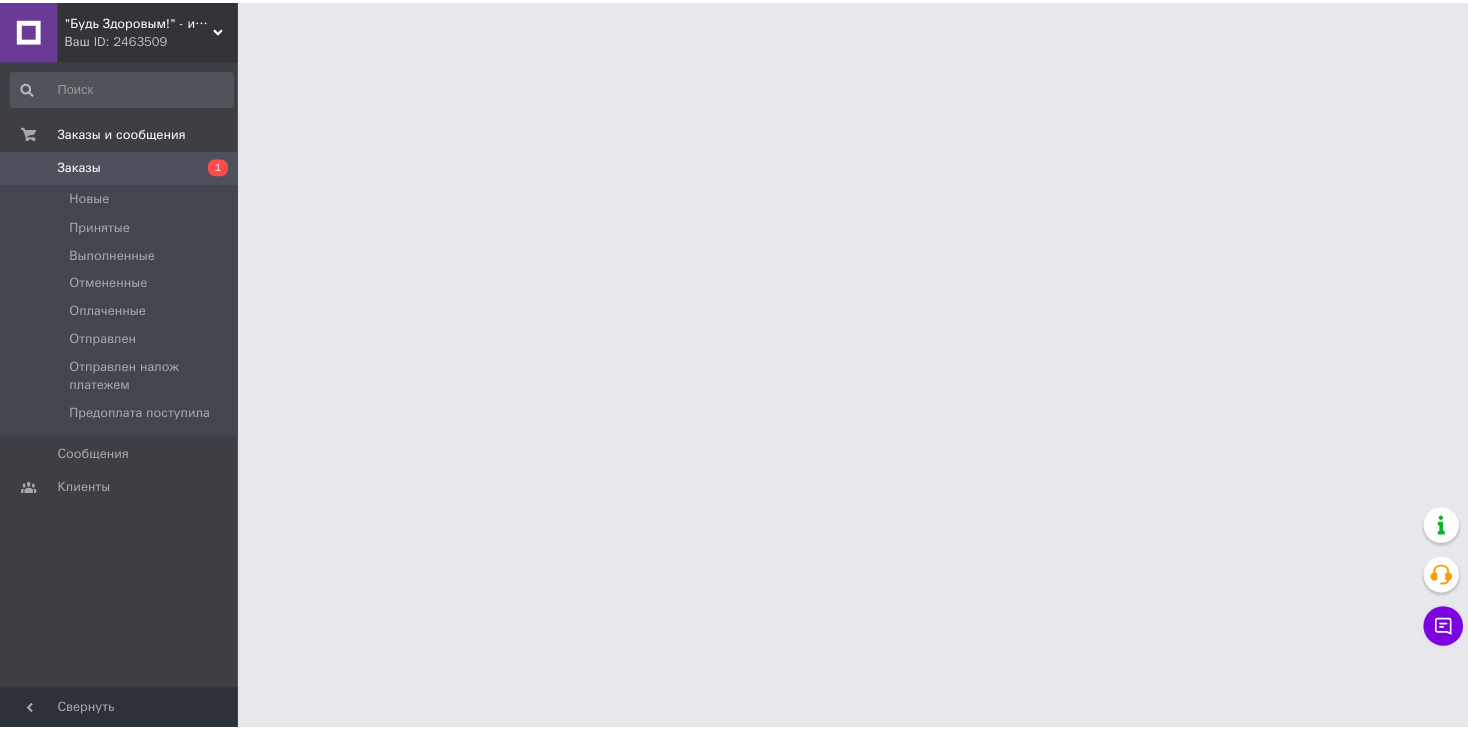 scroll, scrollTop: 0, scrollLeft: 0, axis: both 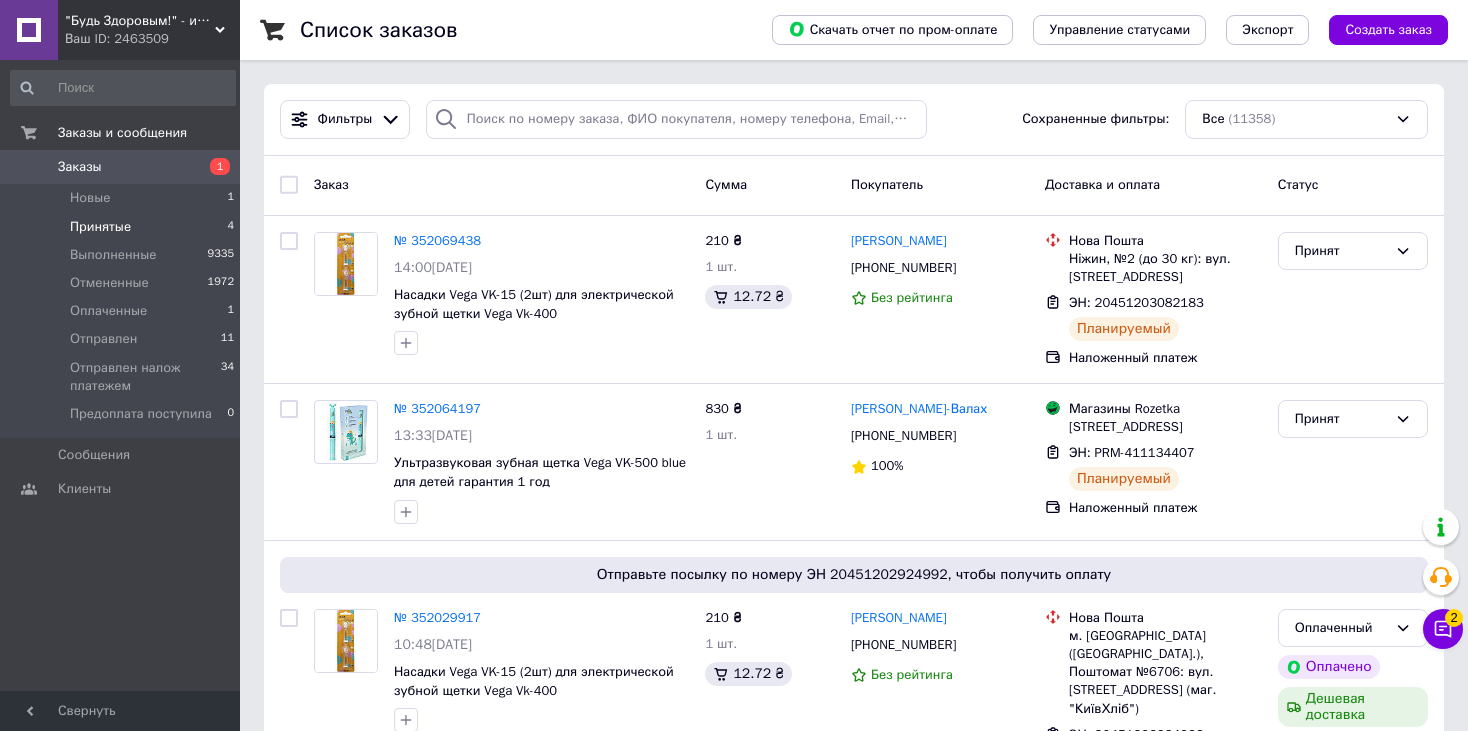 click on "Принятые" at bounding box center (100, 227) 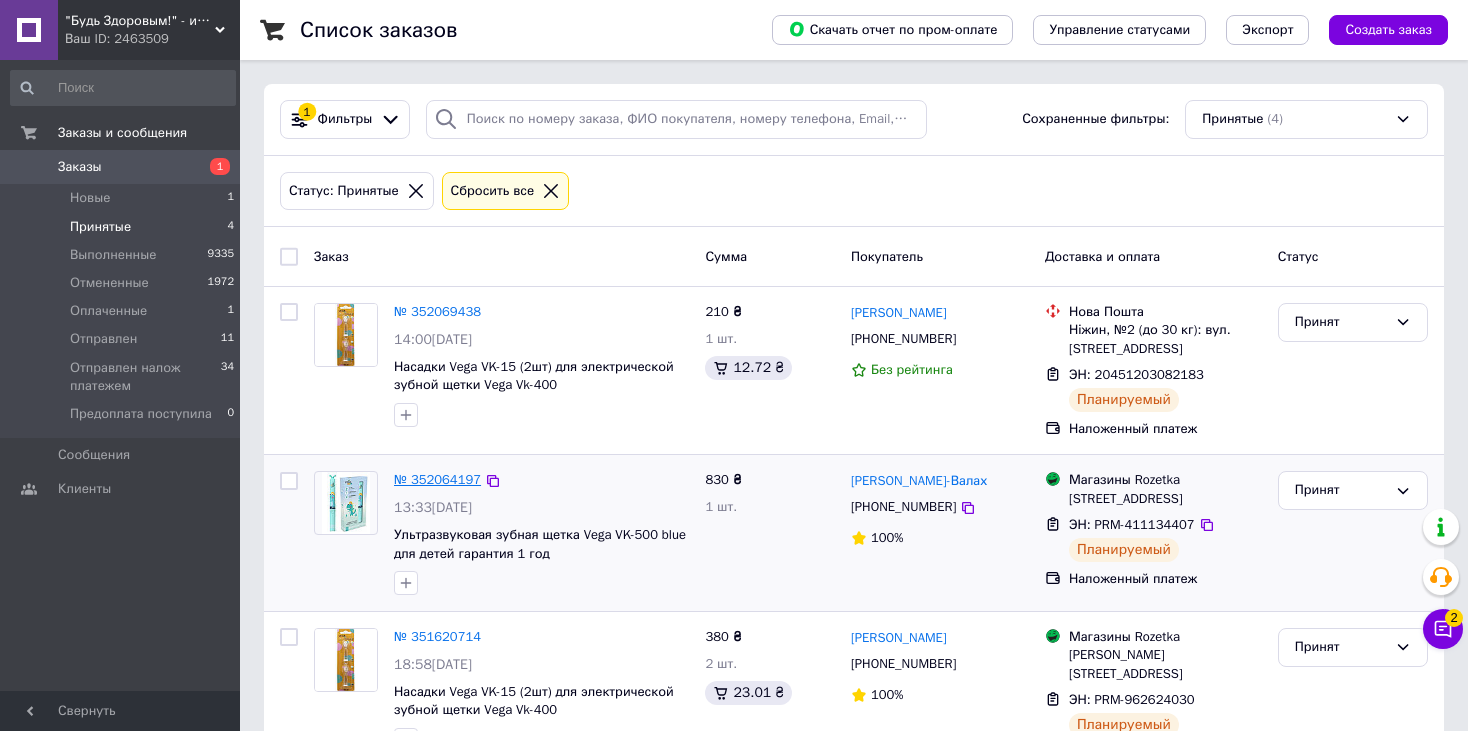 click on "№ 352064197" at bounding box center [437, 479] 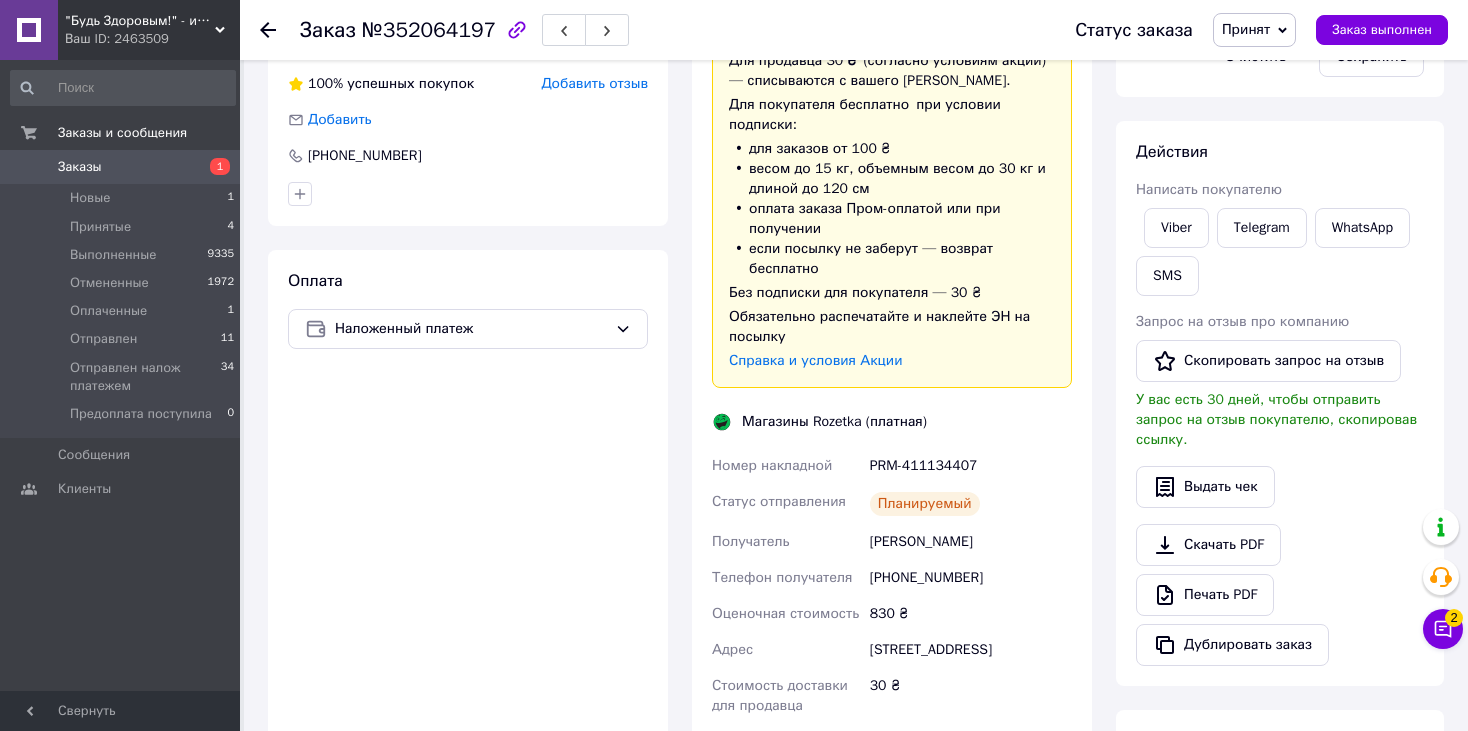 scroll, scrollTop: 100, scrollLeft: 0, axis: vertical 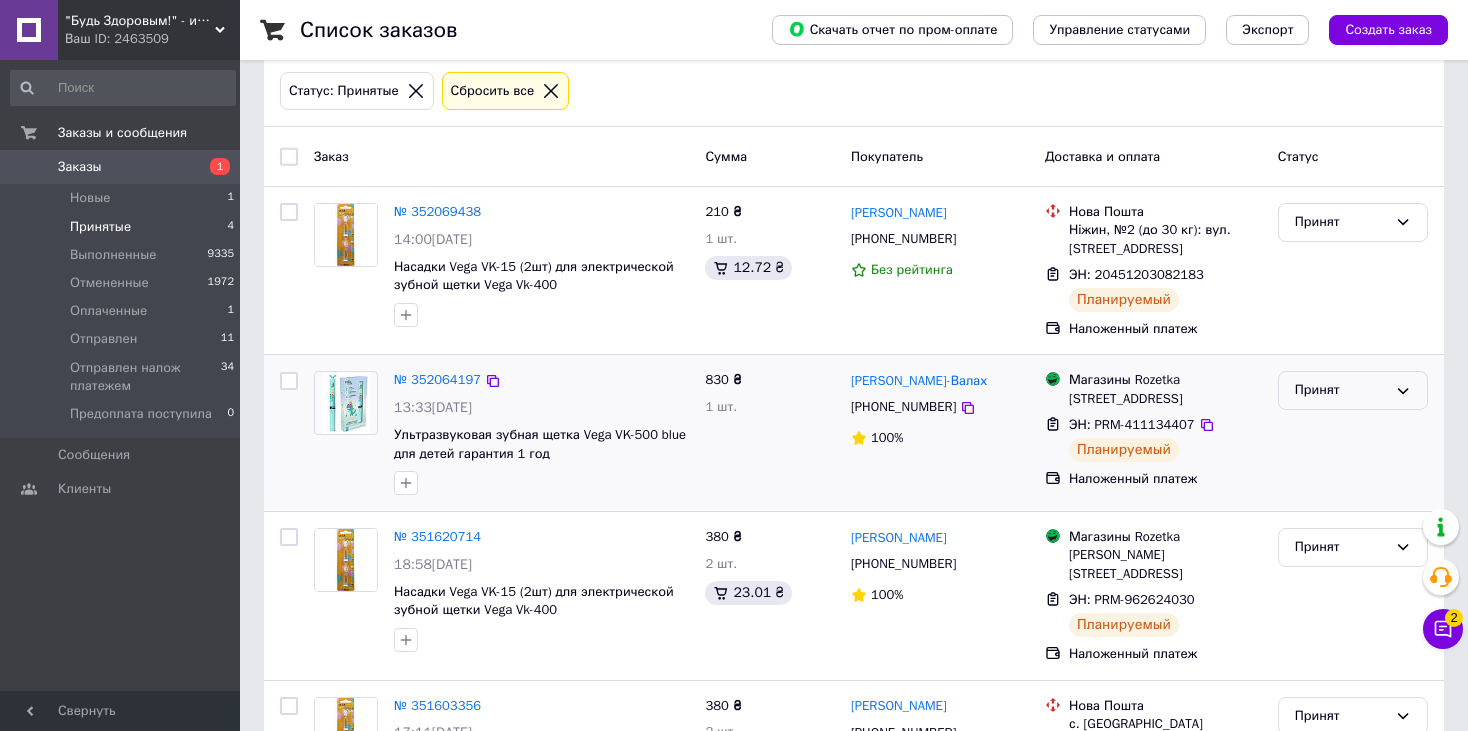 click on "Принят" at bounding box center [1353, 390] 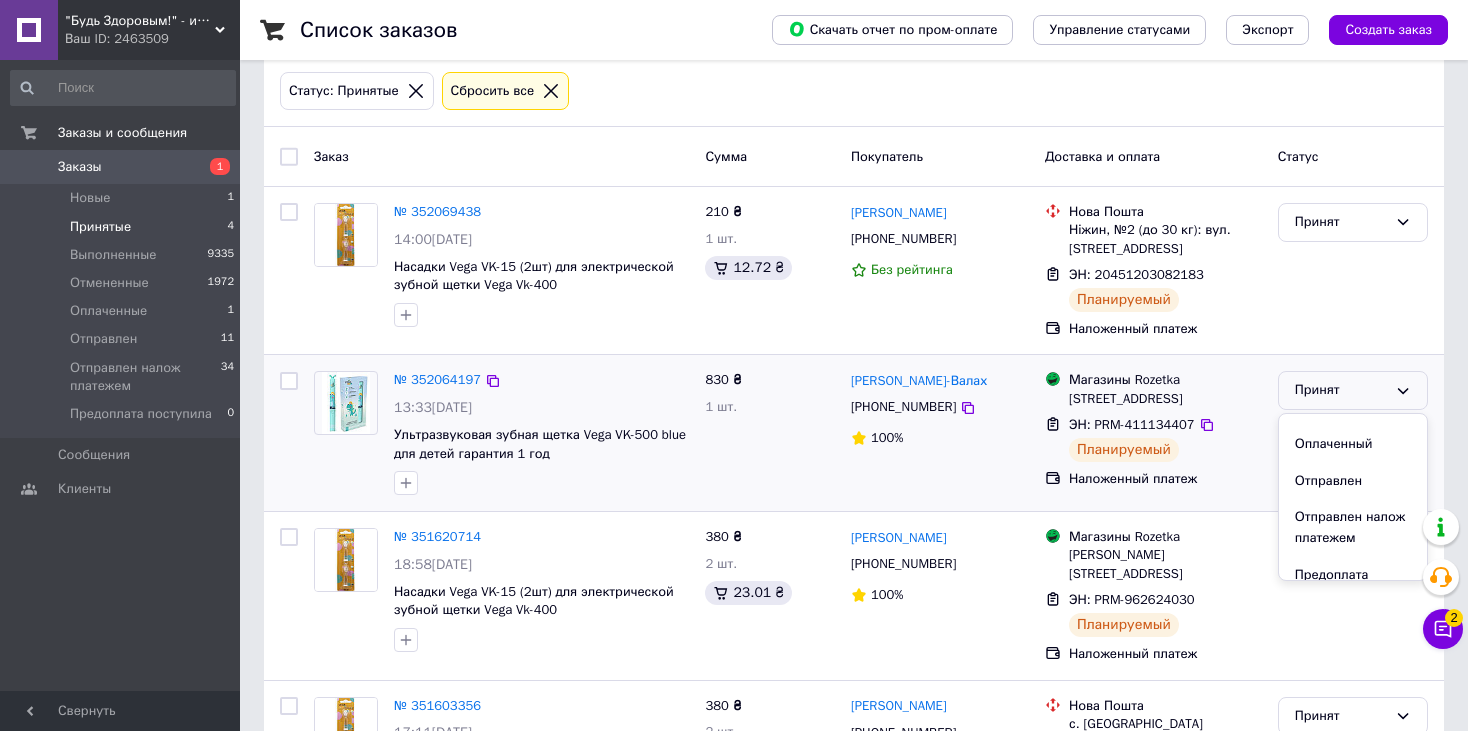 scroll, scrollTop: 95, scrollLeft: 0, axis: vertical 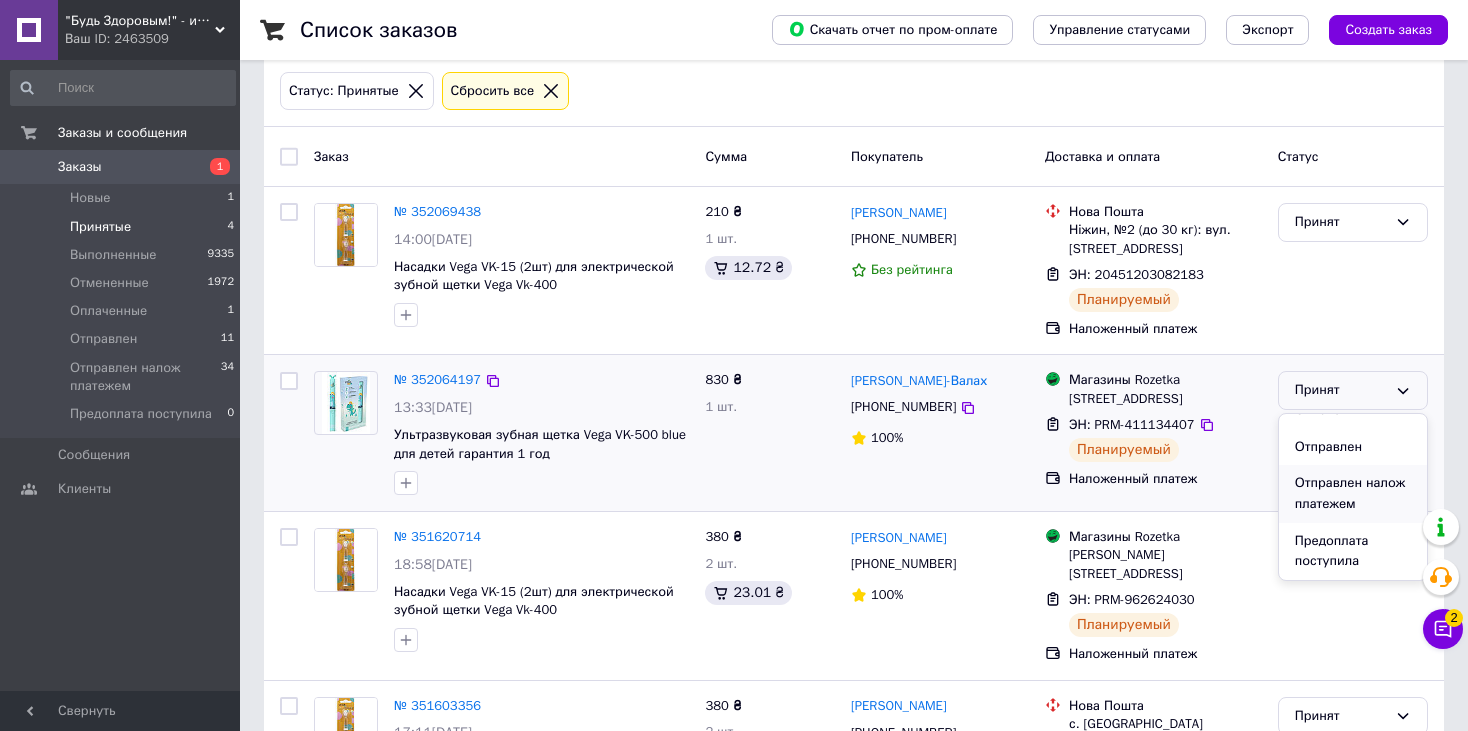 click on "Отправлен налож платежем" at bounding box center (1353, 493) 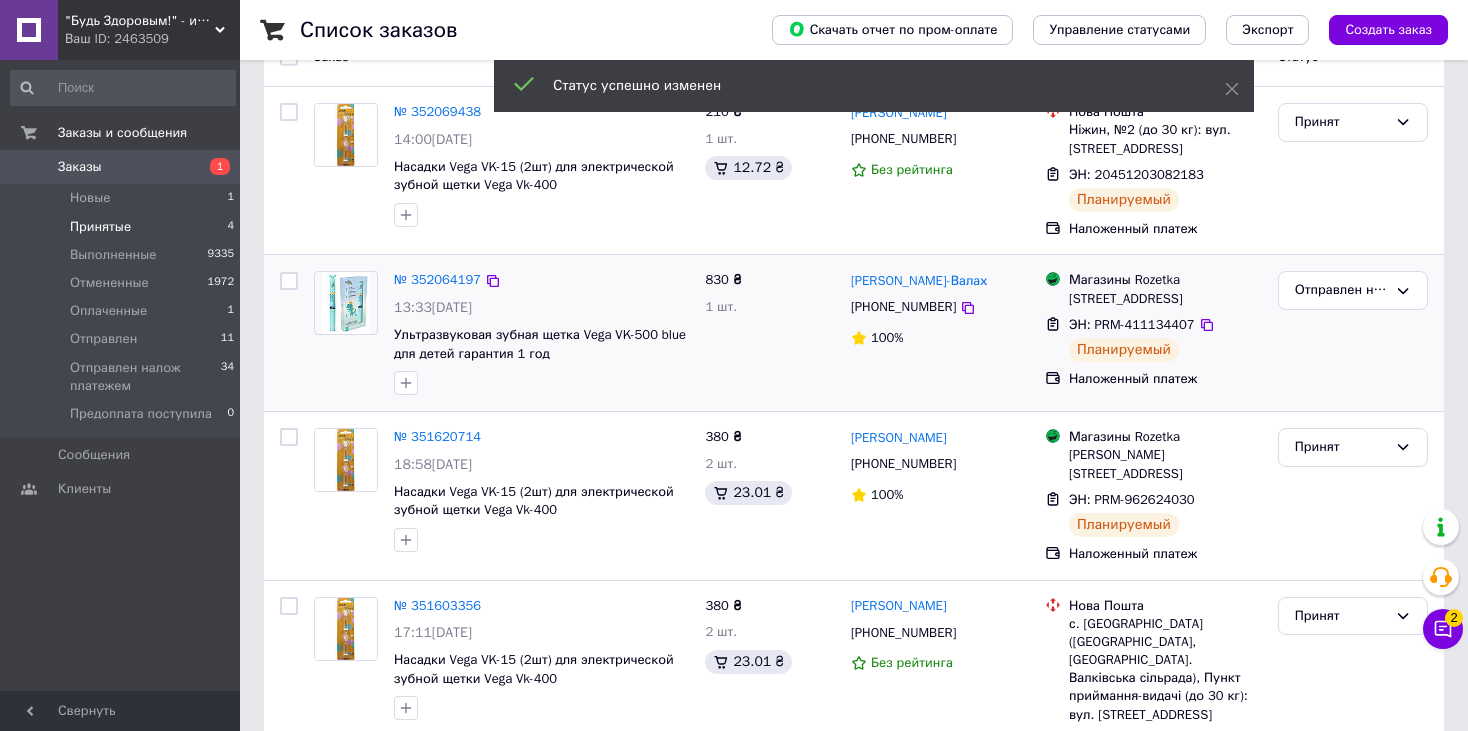 scroll, scrollTop: 281, scrollLeft: 0, axis: vertical 